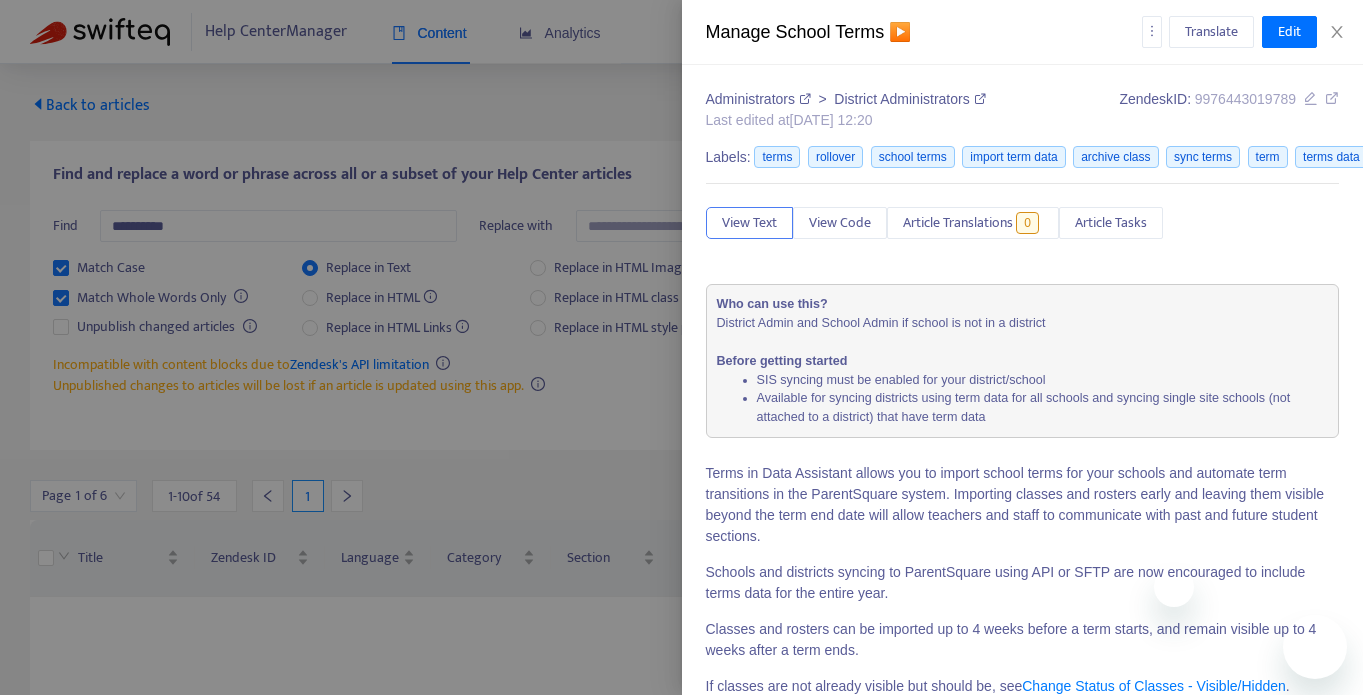 scroll, scrollTop: 1187, scrollLeft: 0, axis: vertical 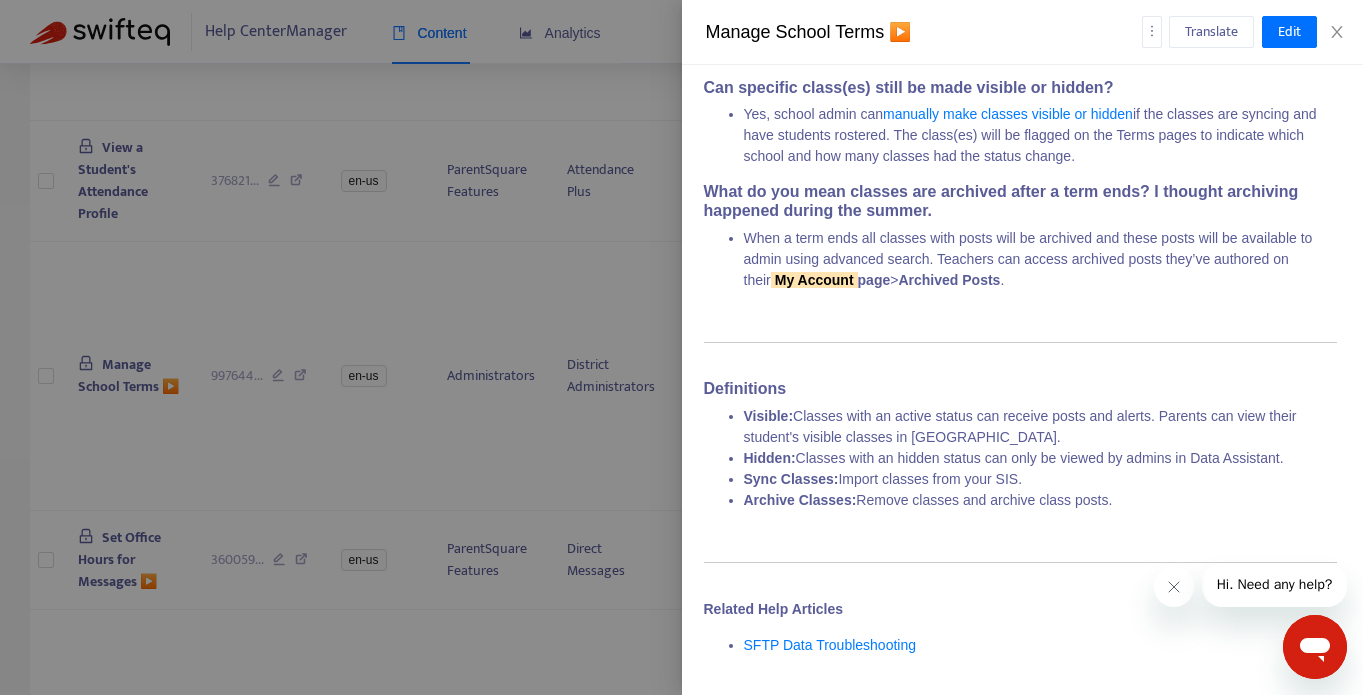 click at bounding box center (681, 347) 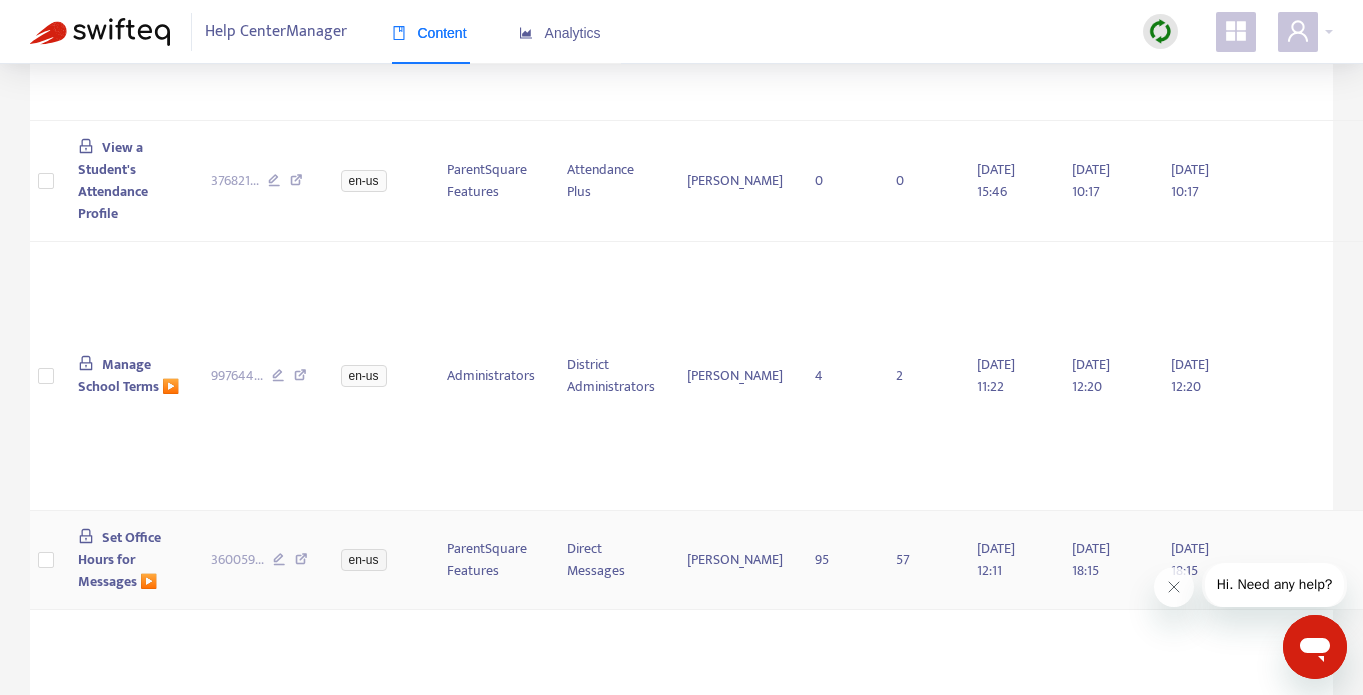 click on "Set Office Hours for Messages ▶️" at bounding box center (119, 559) 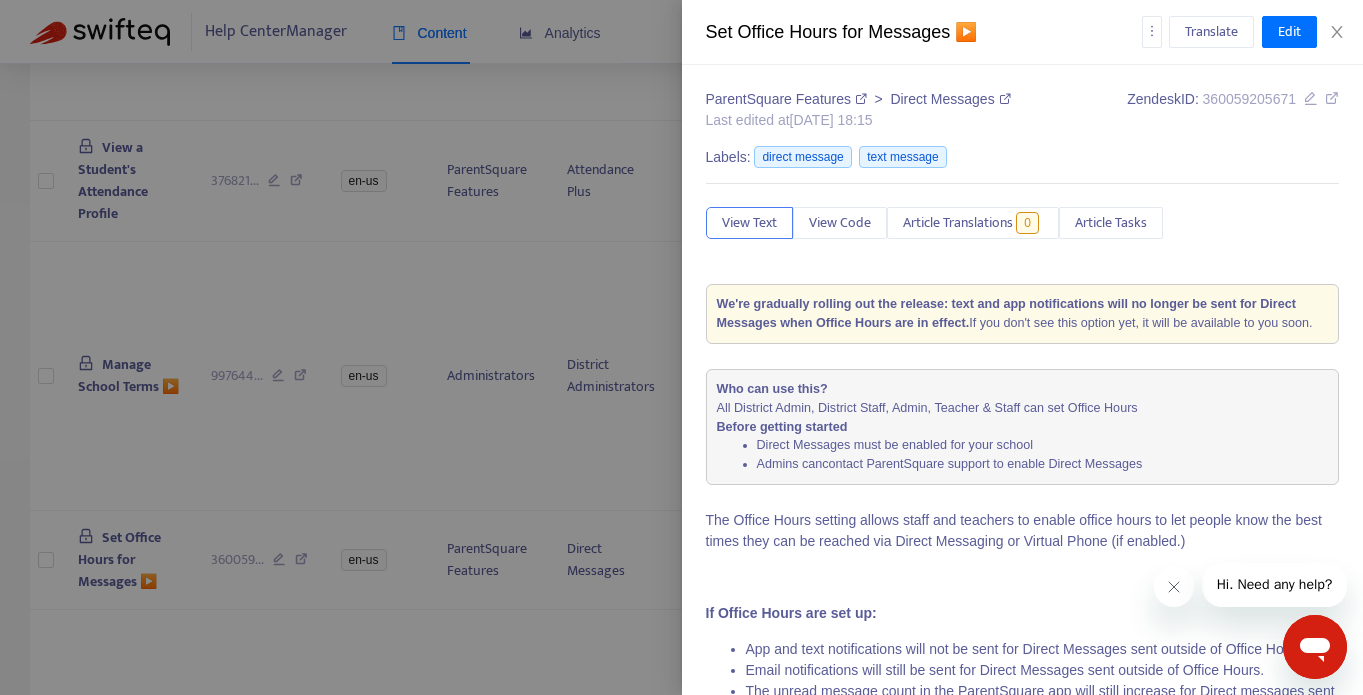 click at bounding box center [681, 347] 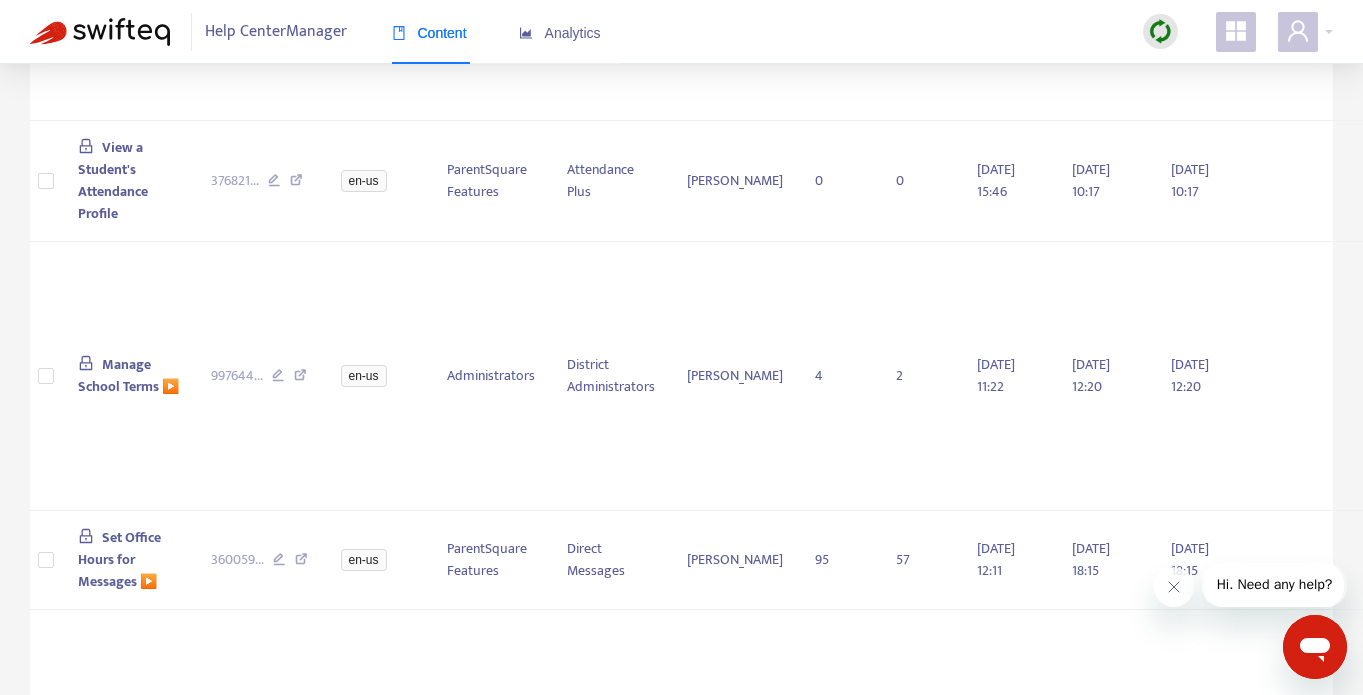 click on "Set Office Hours for Messages ▶️" at bounding box center (119, 559) 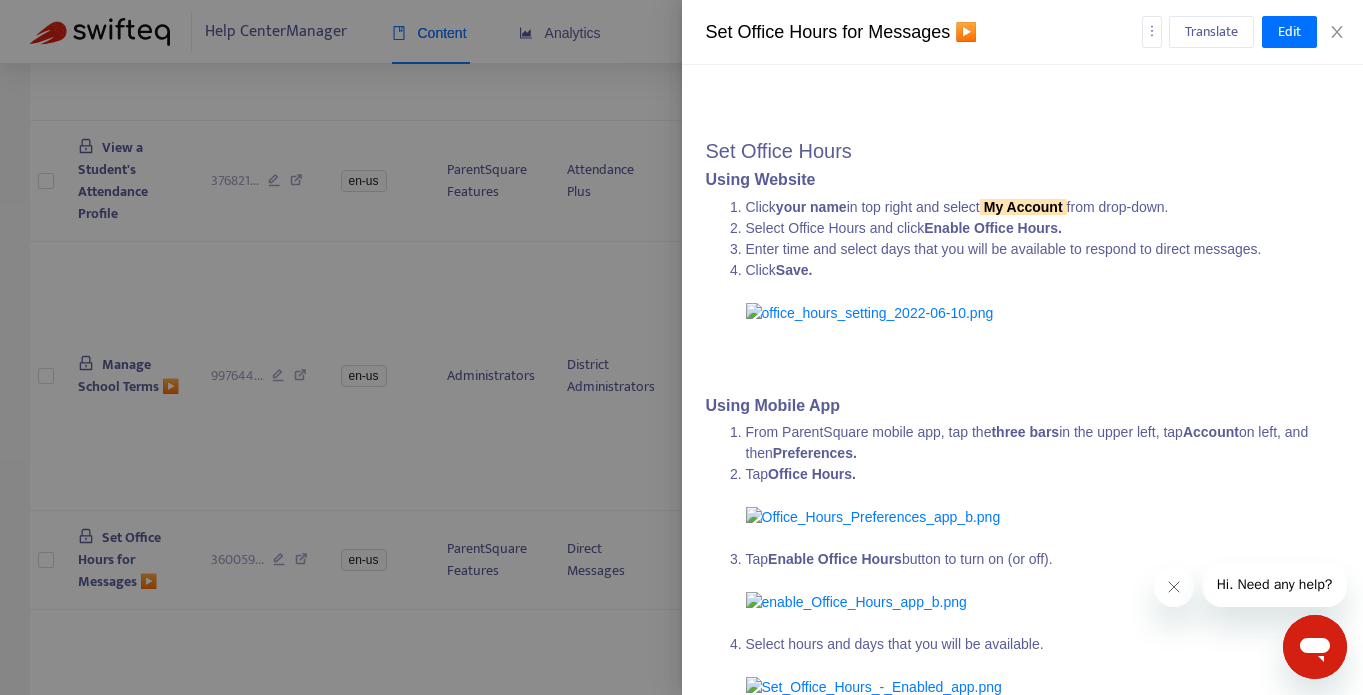 scroll, scrollTop: 1082, scrollLeft: 0, axis: vertical 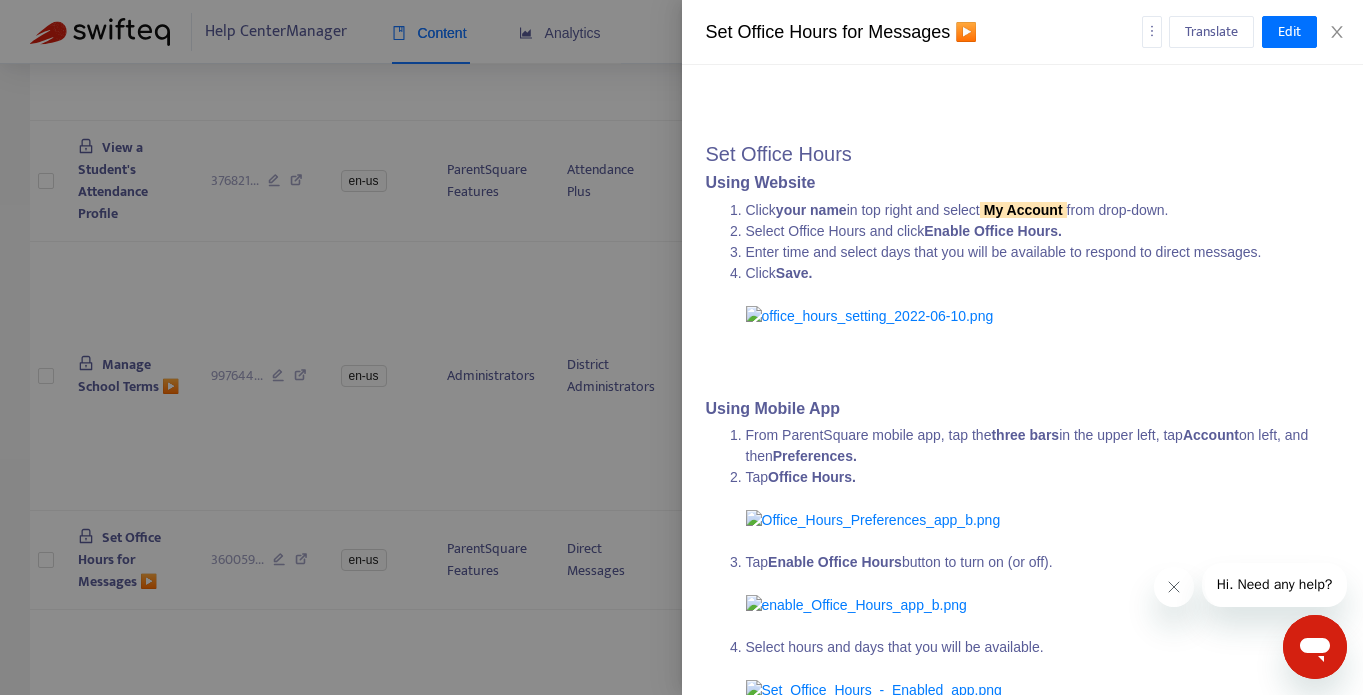 click at bounding box center (681, 347) 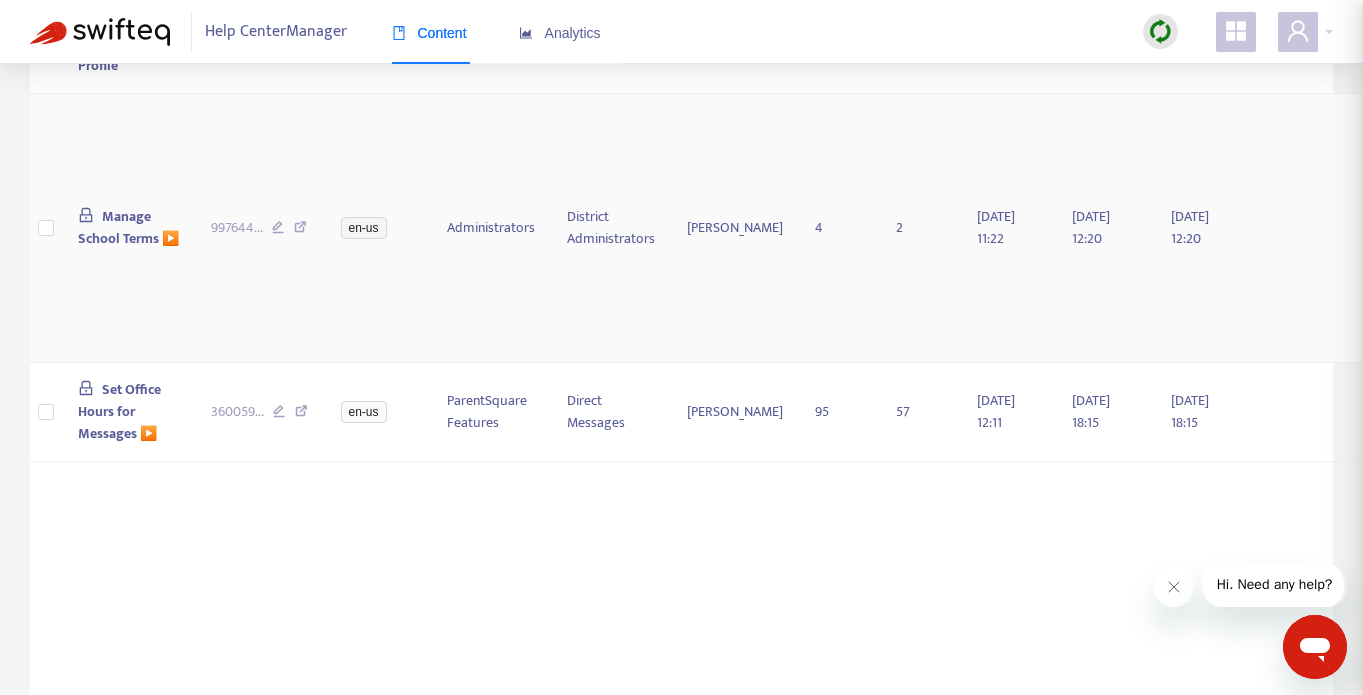 scroll, scrollTop: 1460, scrollLeft: 0, axis: vertical 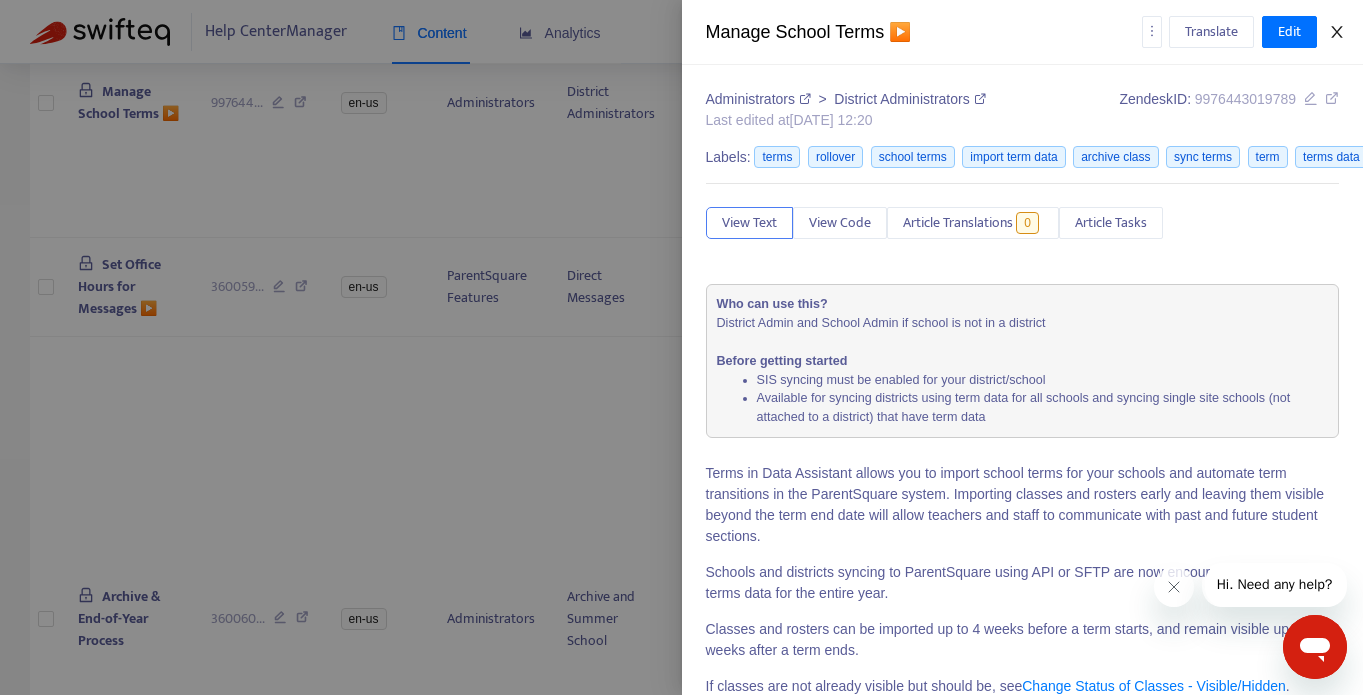 click 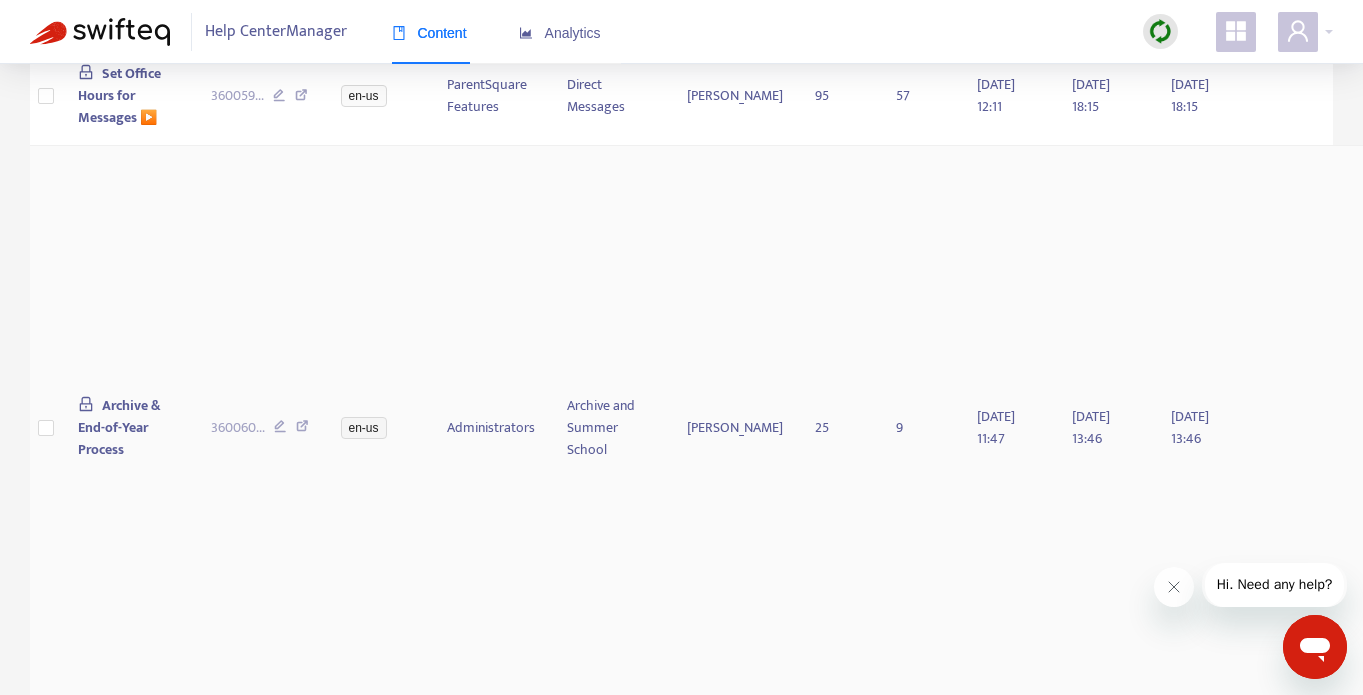scroll, scrollTop: 1664, scrollLeft: 0, axis: vertical 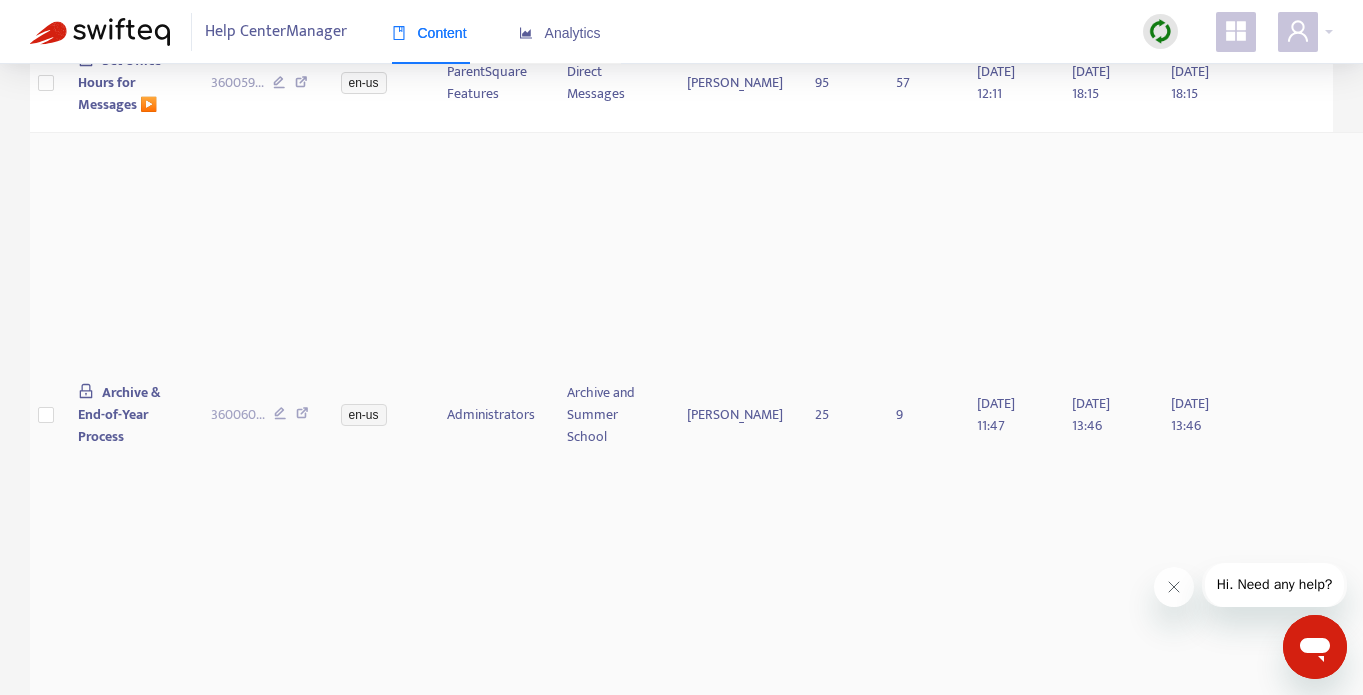 click on "Archive & End-of-Year Process" at bounding box center [119, 414] 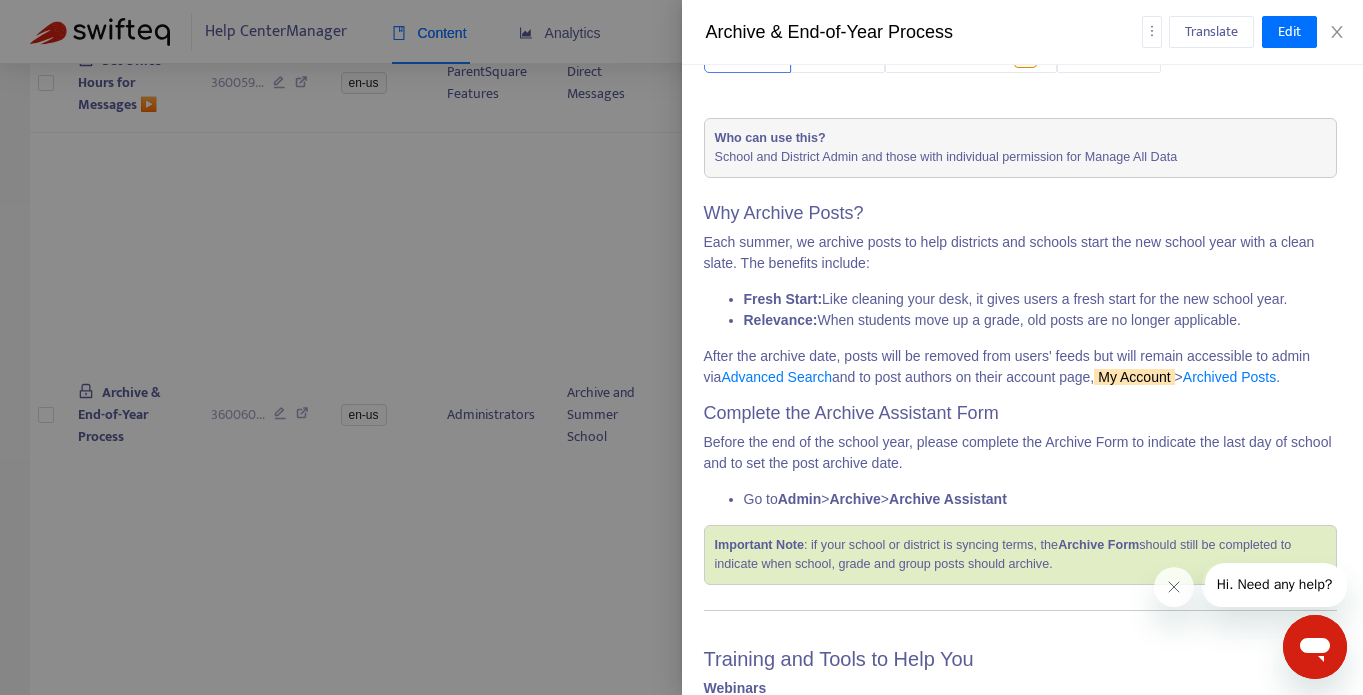 scroll, scrollTop: 117, scrollLeft: 2, axis: both 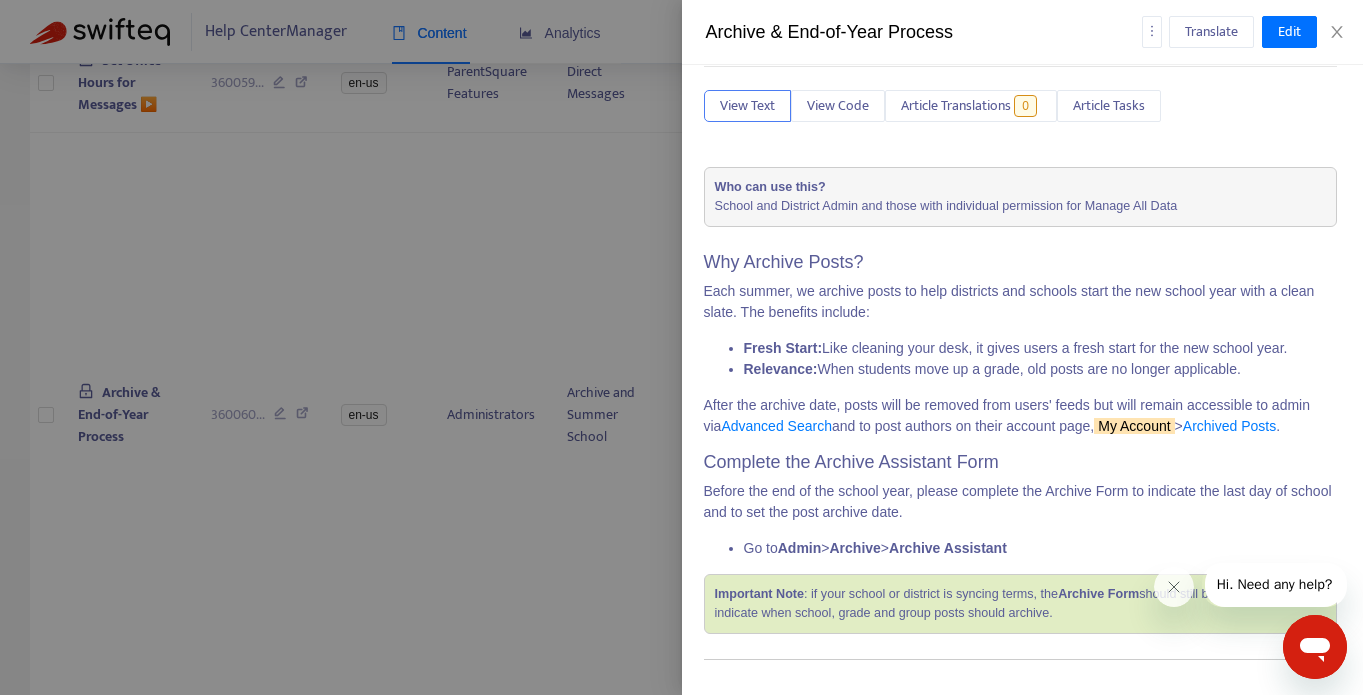 click at bounding box center [681, 347] 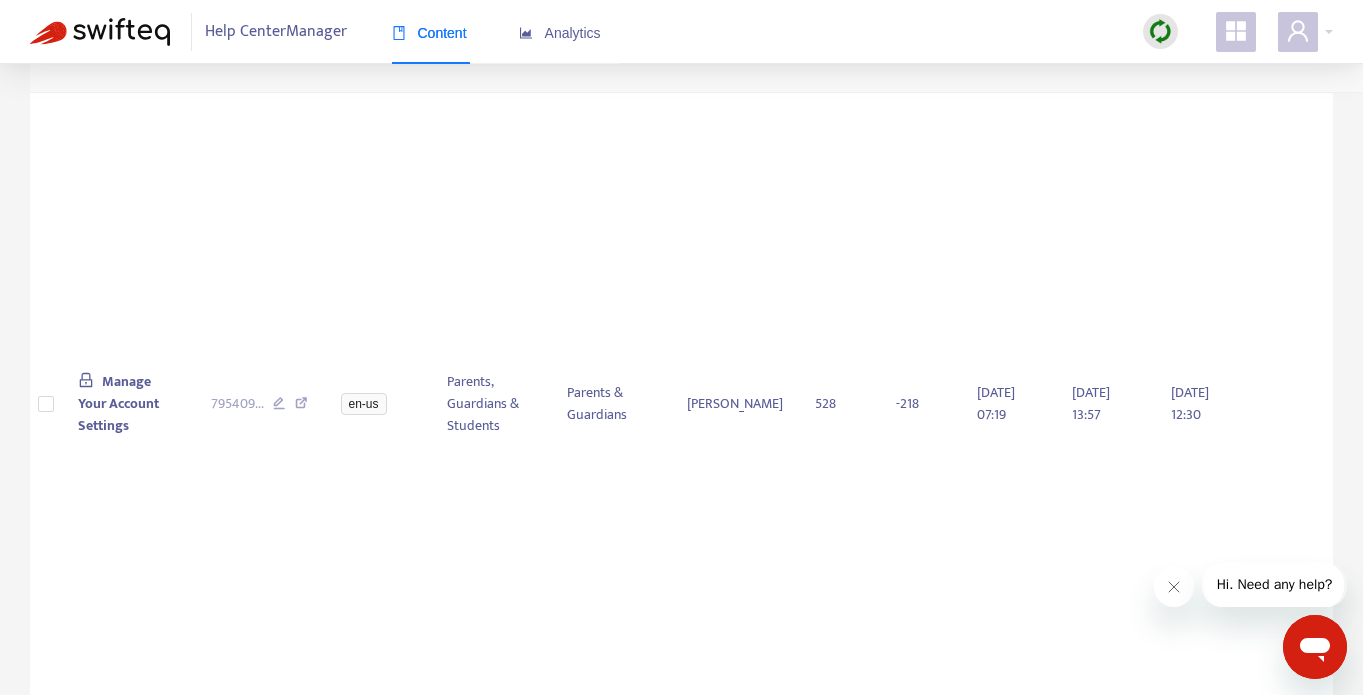 scroll, scrollTop: 2383, scrollLeft: 0, axis: vertical 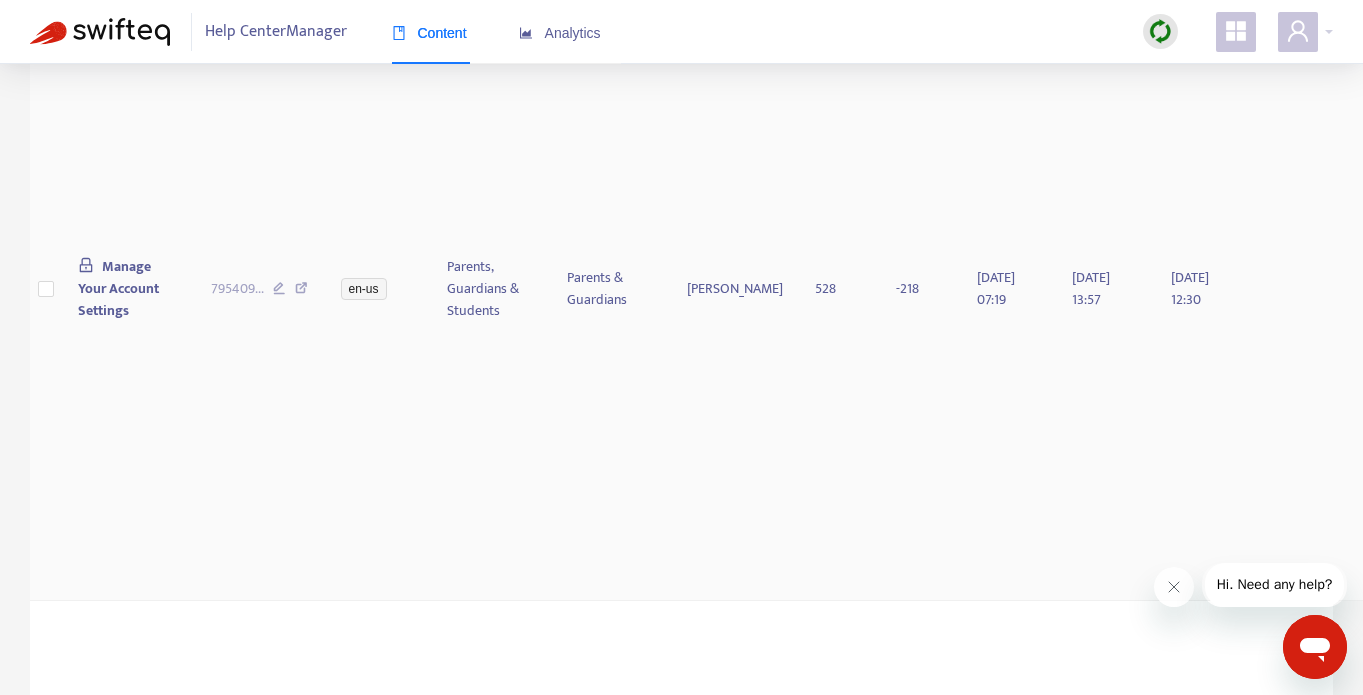 click on "Manage Your Account Settings" at bounding box center (118, 288) 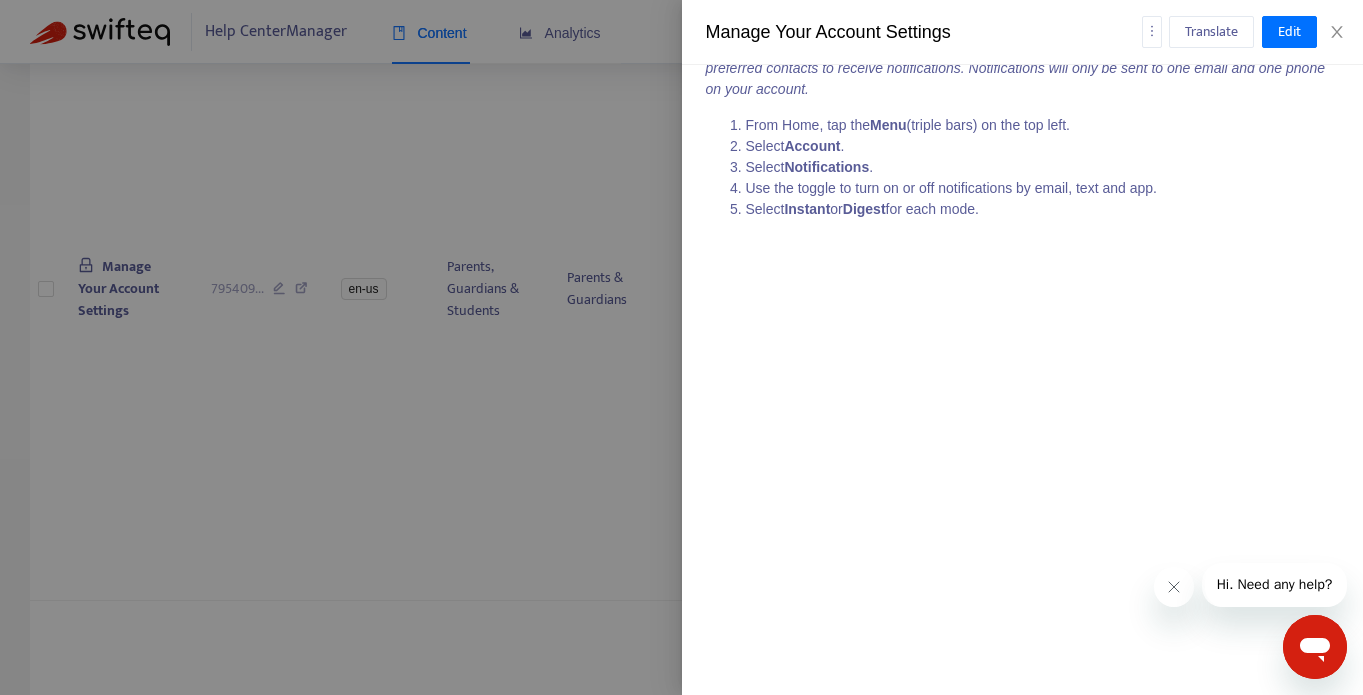 scroll, scrollTop: 2660, scrollLeft: 0, axis: vertical 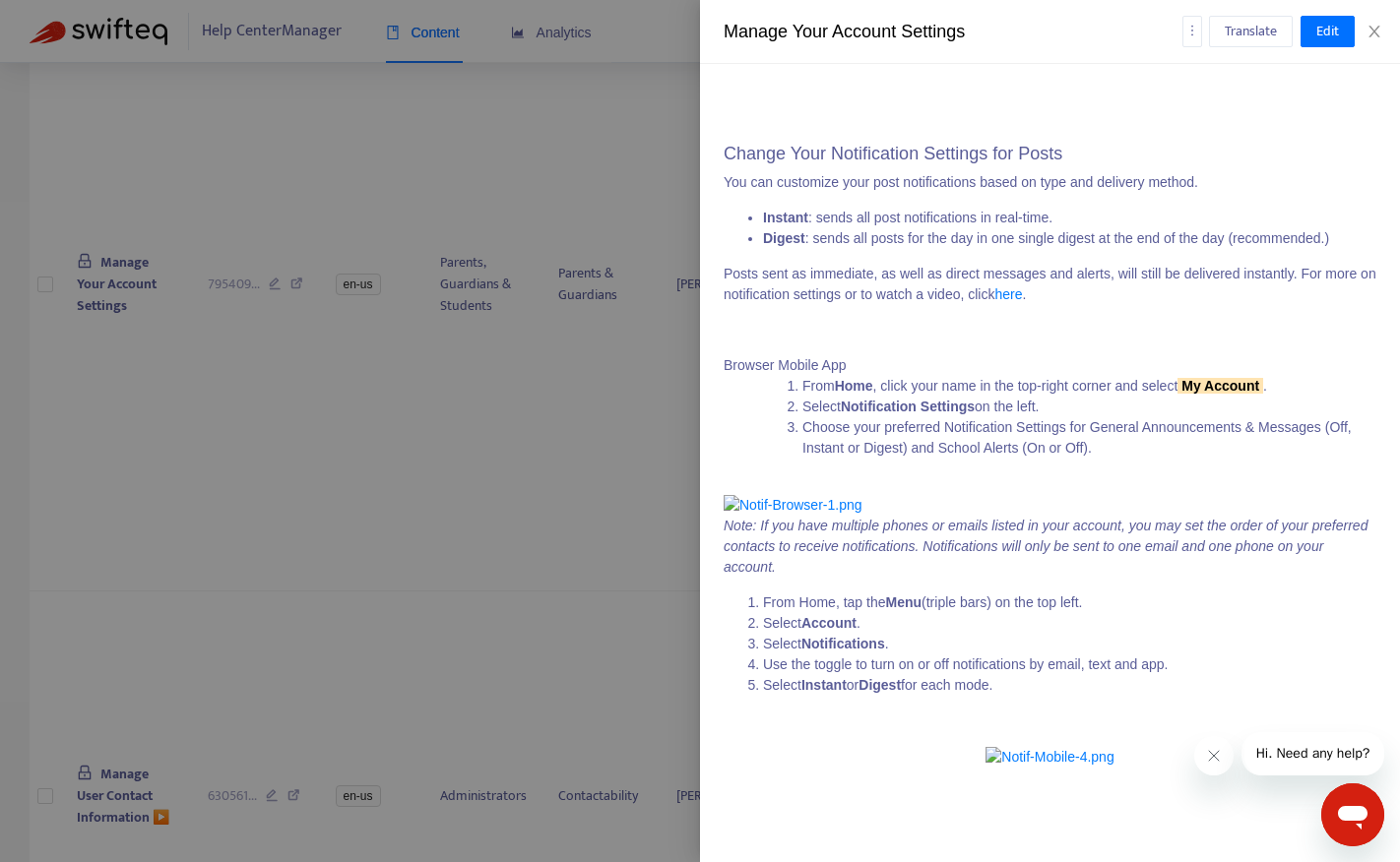 click at bounding box center (700, 431) 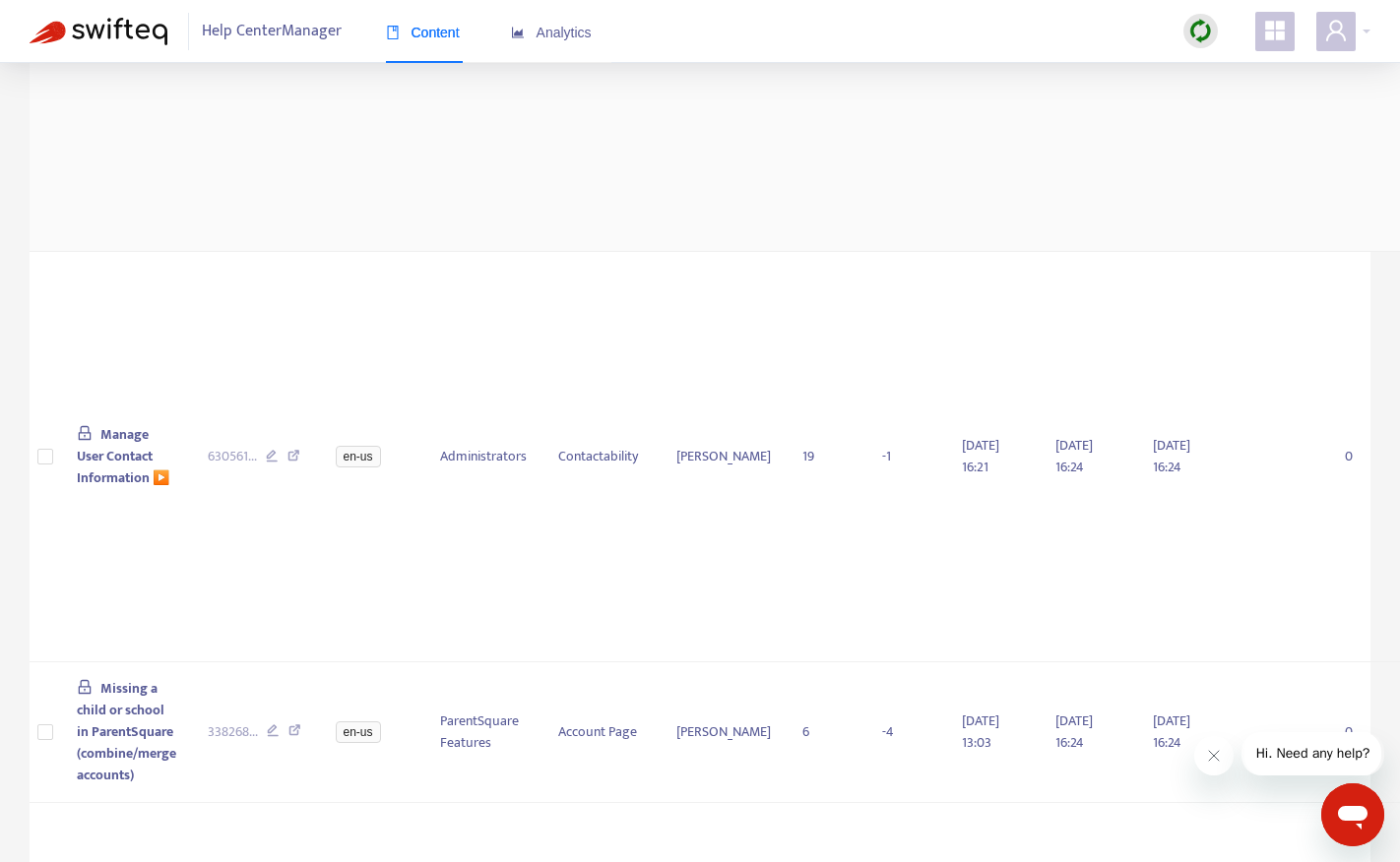 scroll, scrollTop: 2766, scrollLeft: 0, axis: vertical 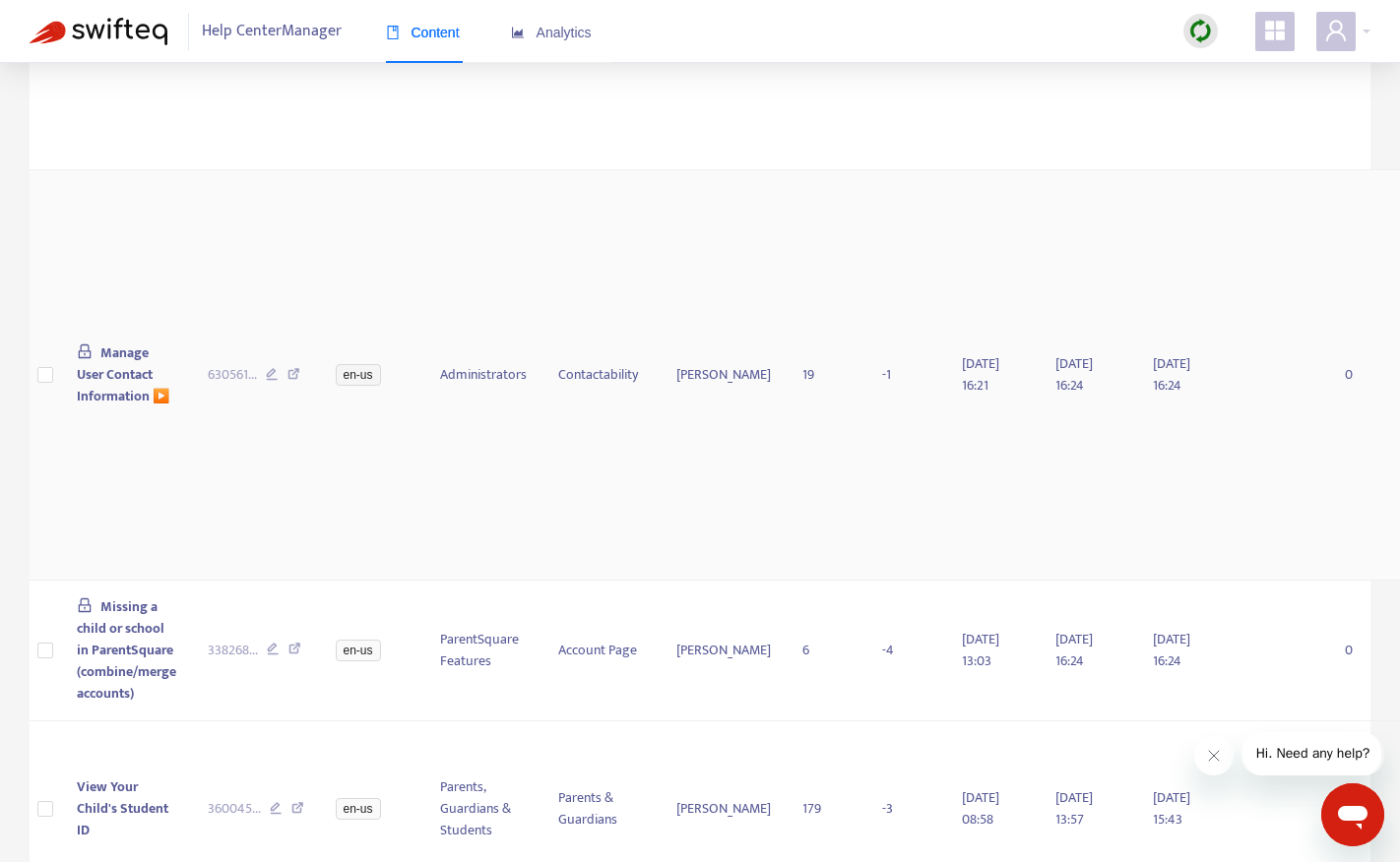 click on "Manage User Contact Information ▶️" at bounding box center [123, 374] 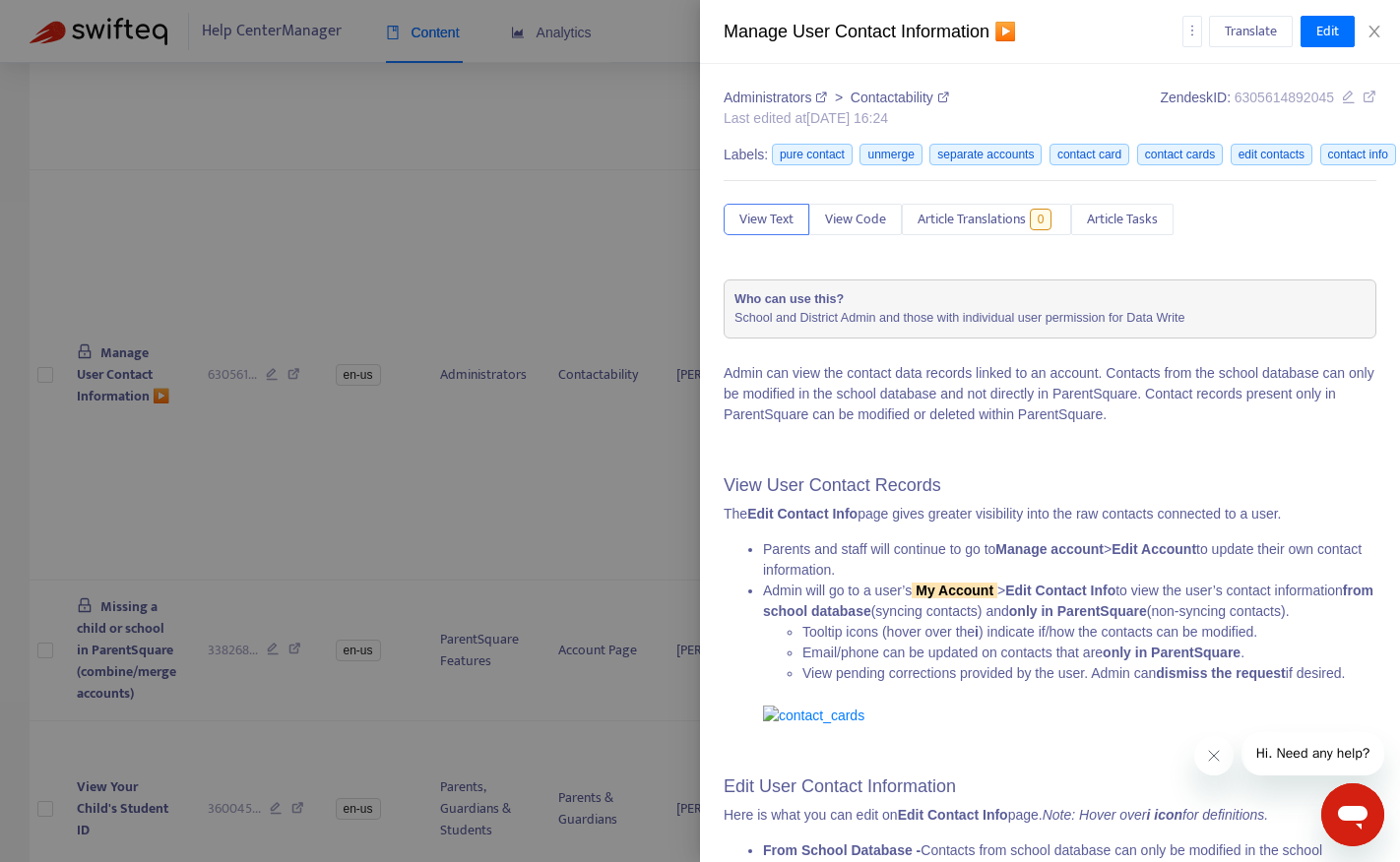 click at bounding box center [700, 431] 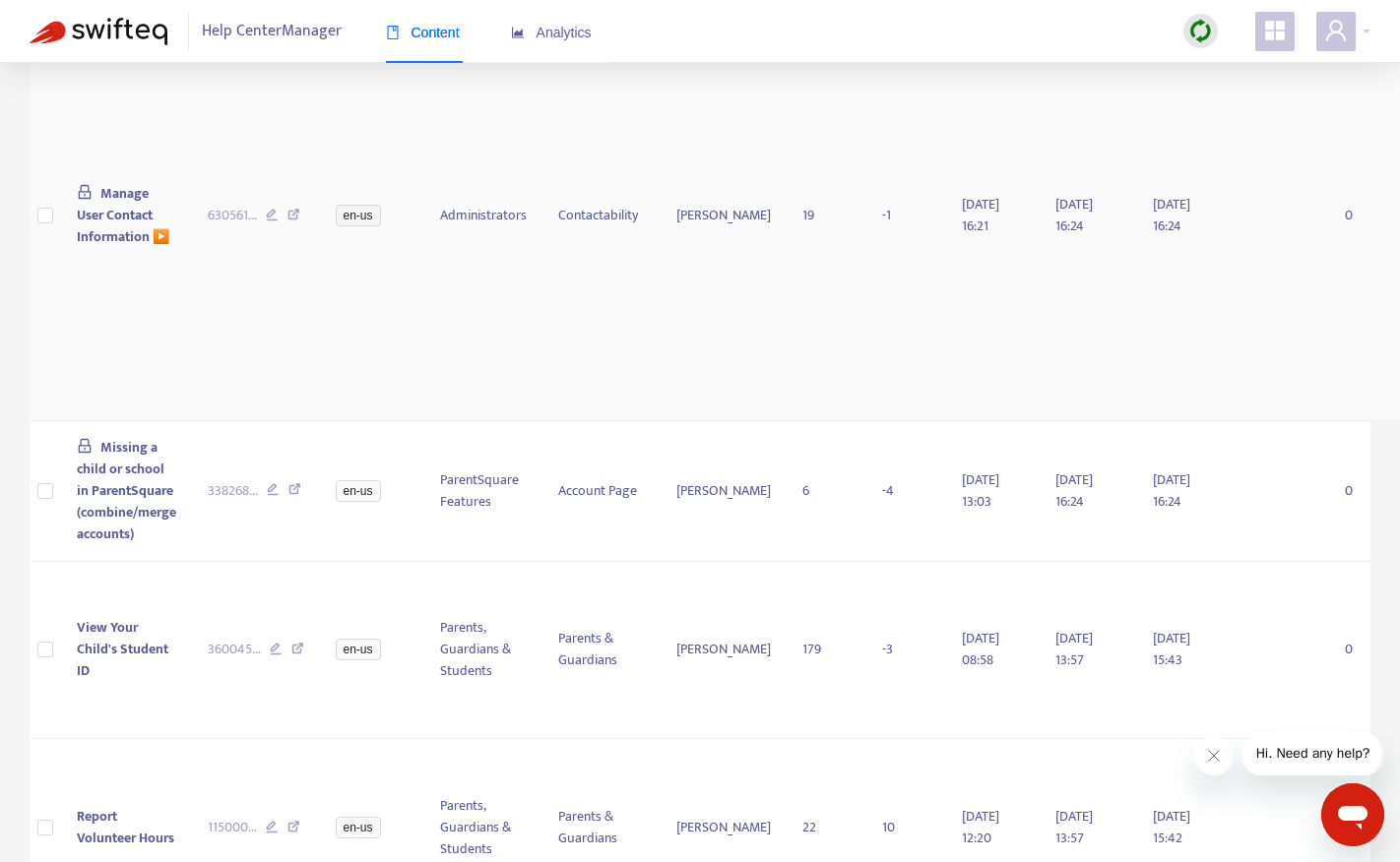 scroll, scrollTop: 2993, scrollLeft: 0, axis: vertical 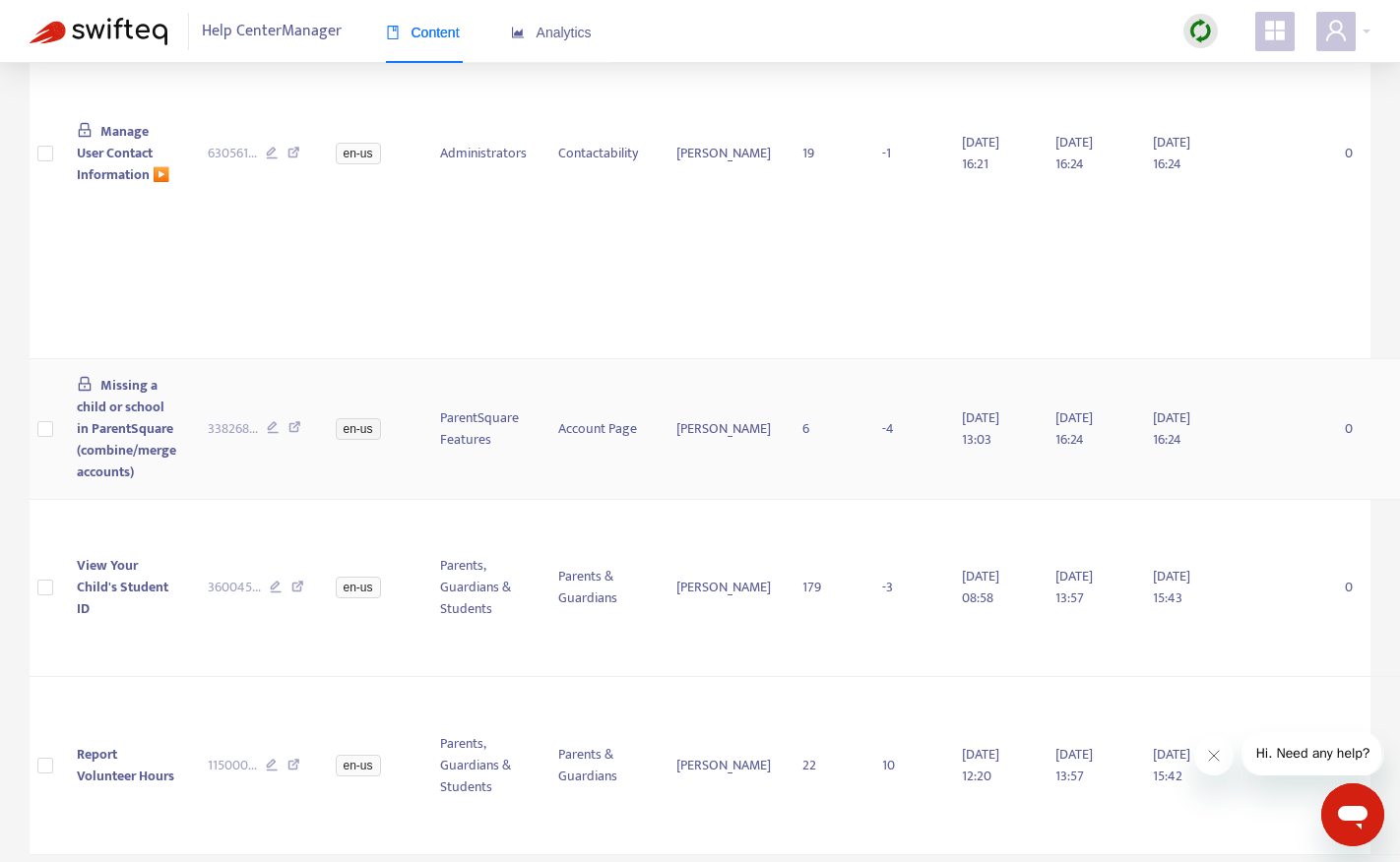 click on "Missing a child or school in ParentSquare (combine/merge accounts)" at bounding box center (126, 428) 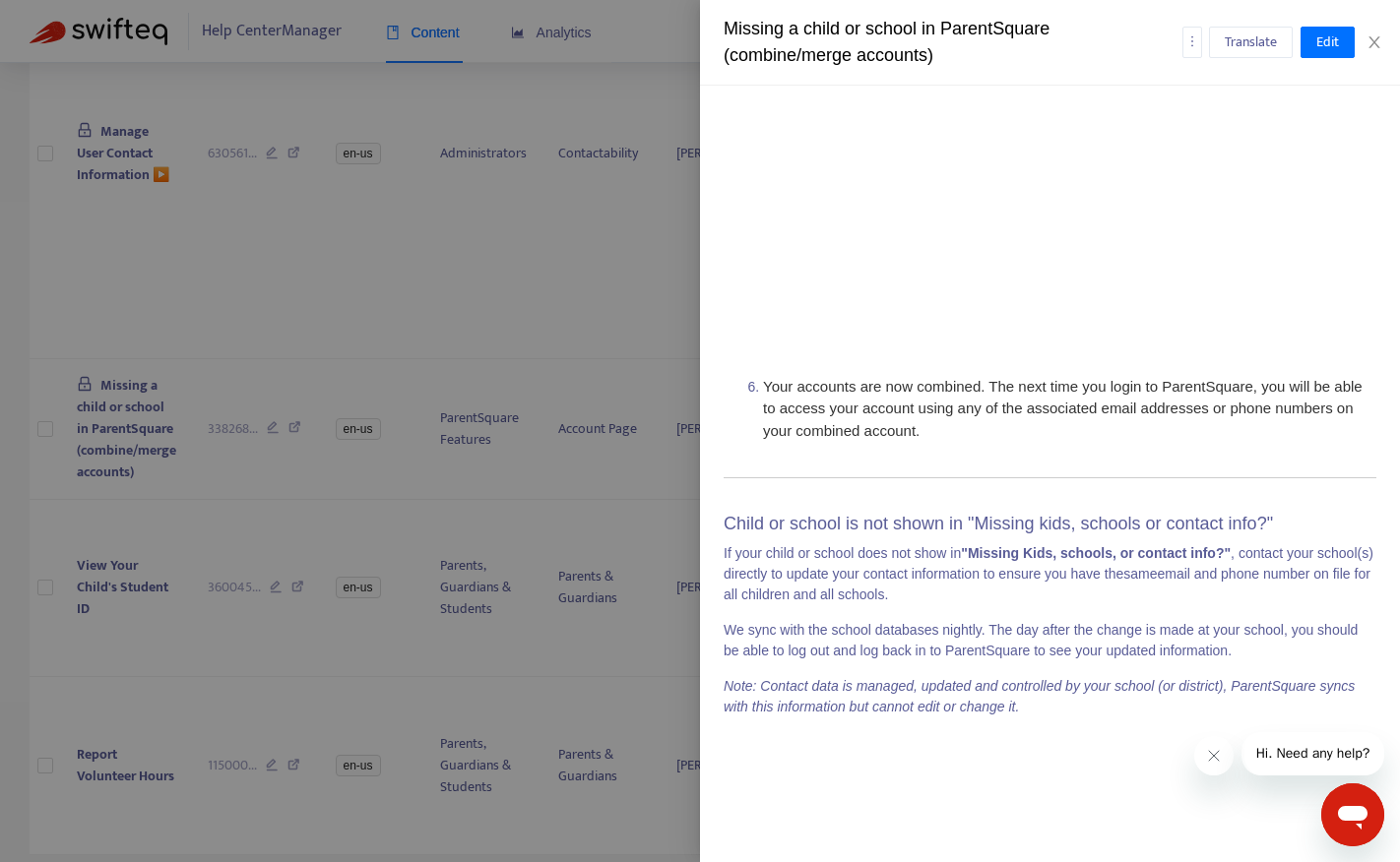 scroll, scrollTop: 5023, scrollLeft: 0, axis: vertical 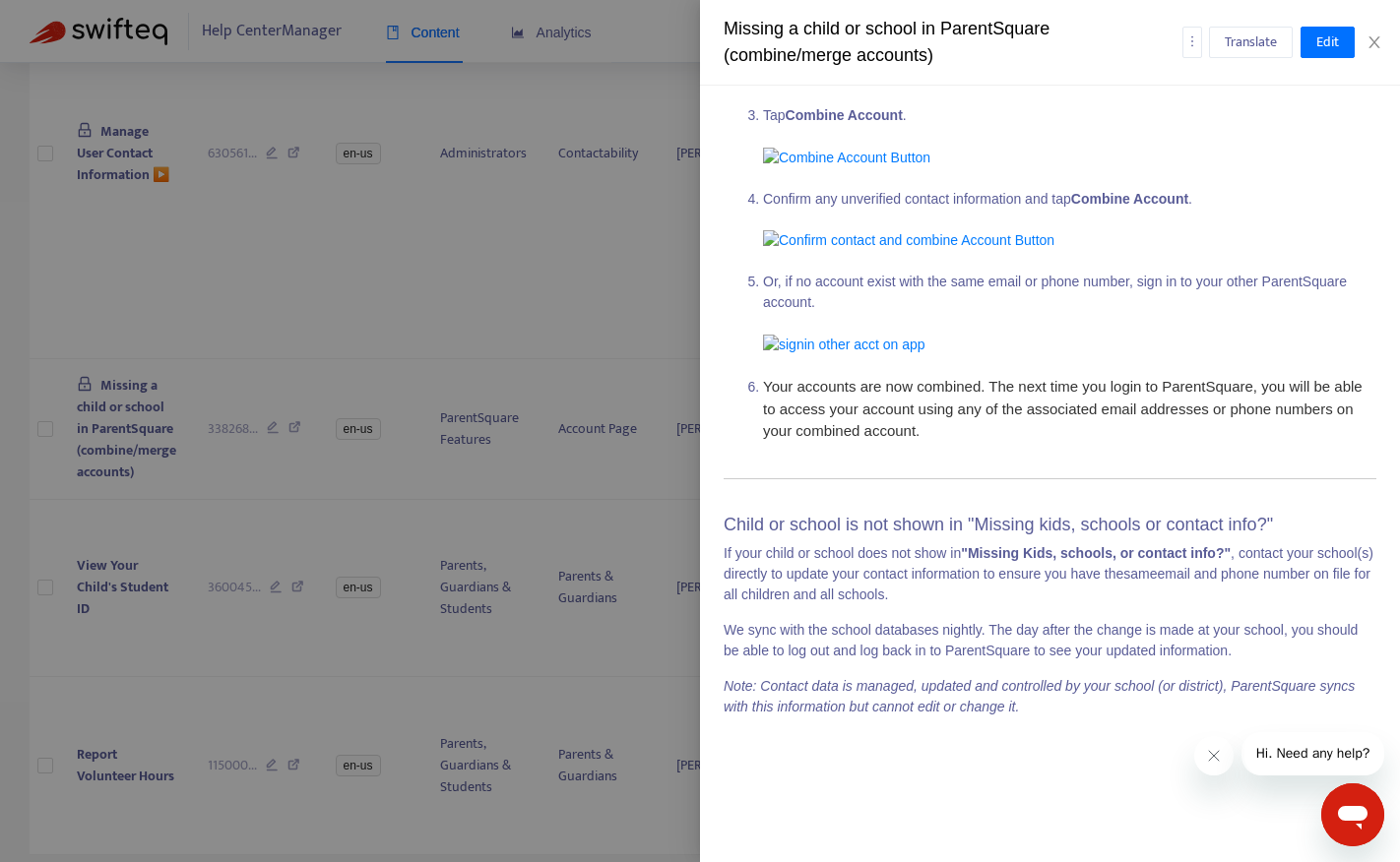 click at bounding box center (700, 431) 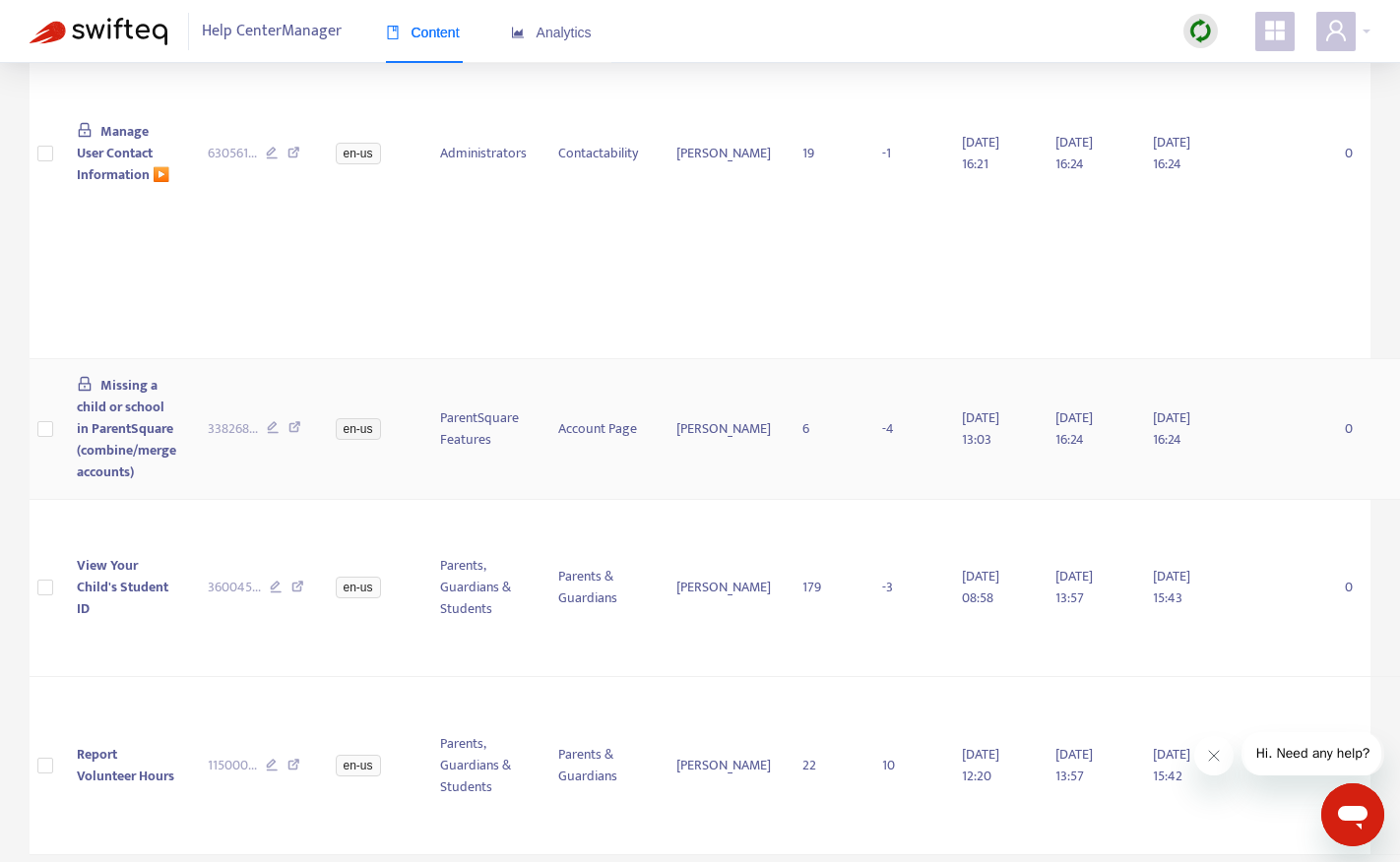 click on "Missing a child or school in ParentSquare (combine/merge accounts)" at bounding box center [126, 428] 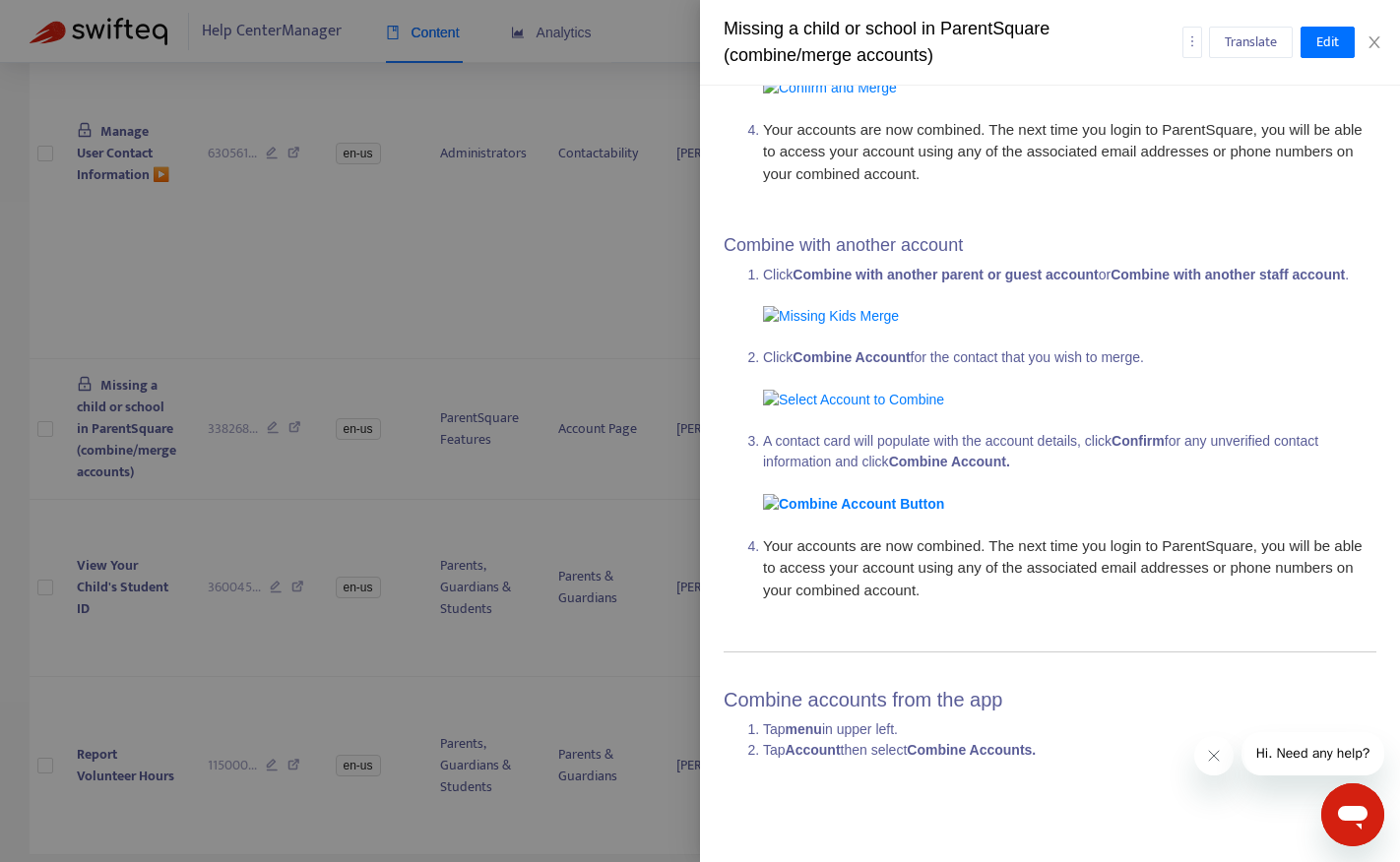 scroll, scrollTop: 1422, scrollLeft: 0, axis: vertical 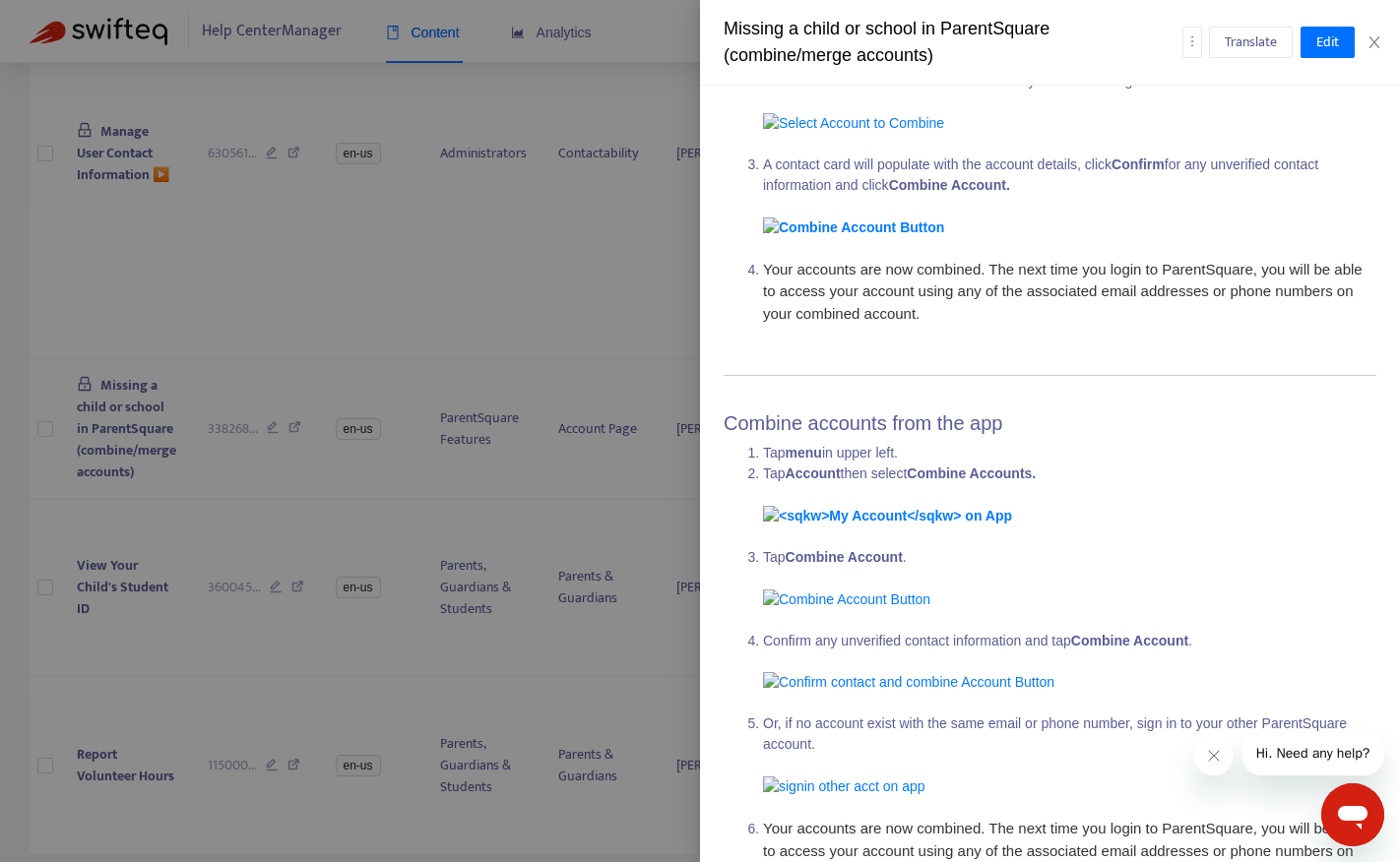click at bounding box center [700, 431] 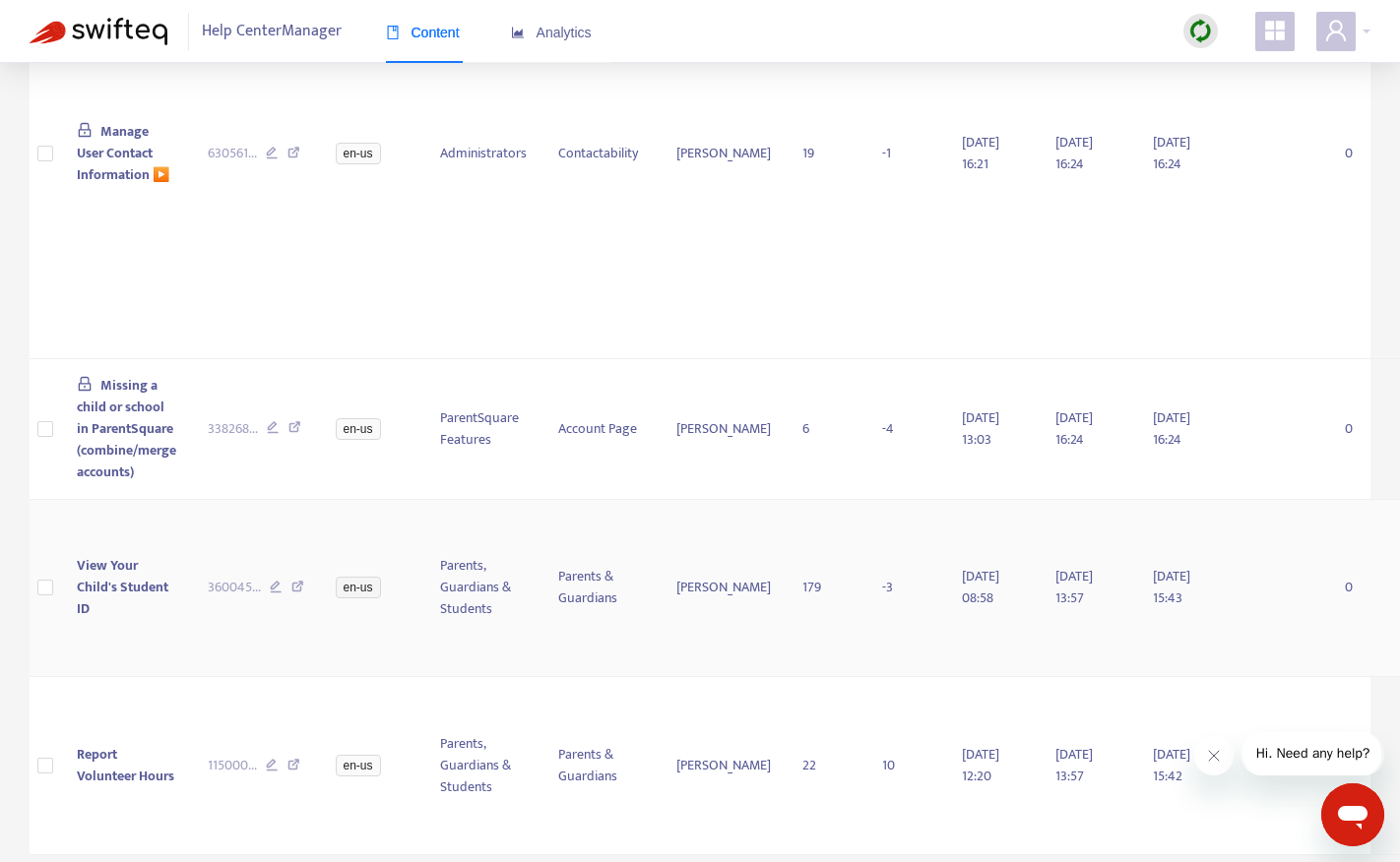 click on "View Your Child's Student ID" at bounding box center [122, 586] 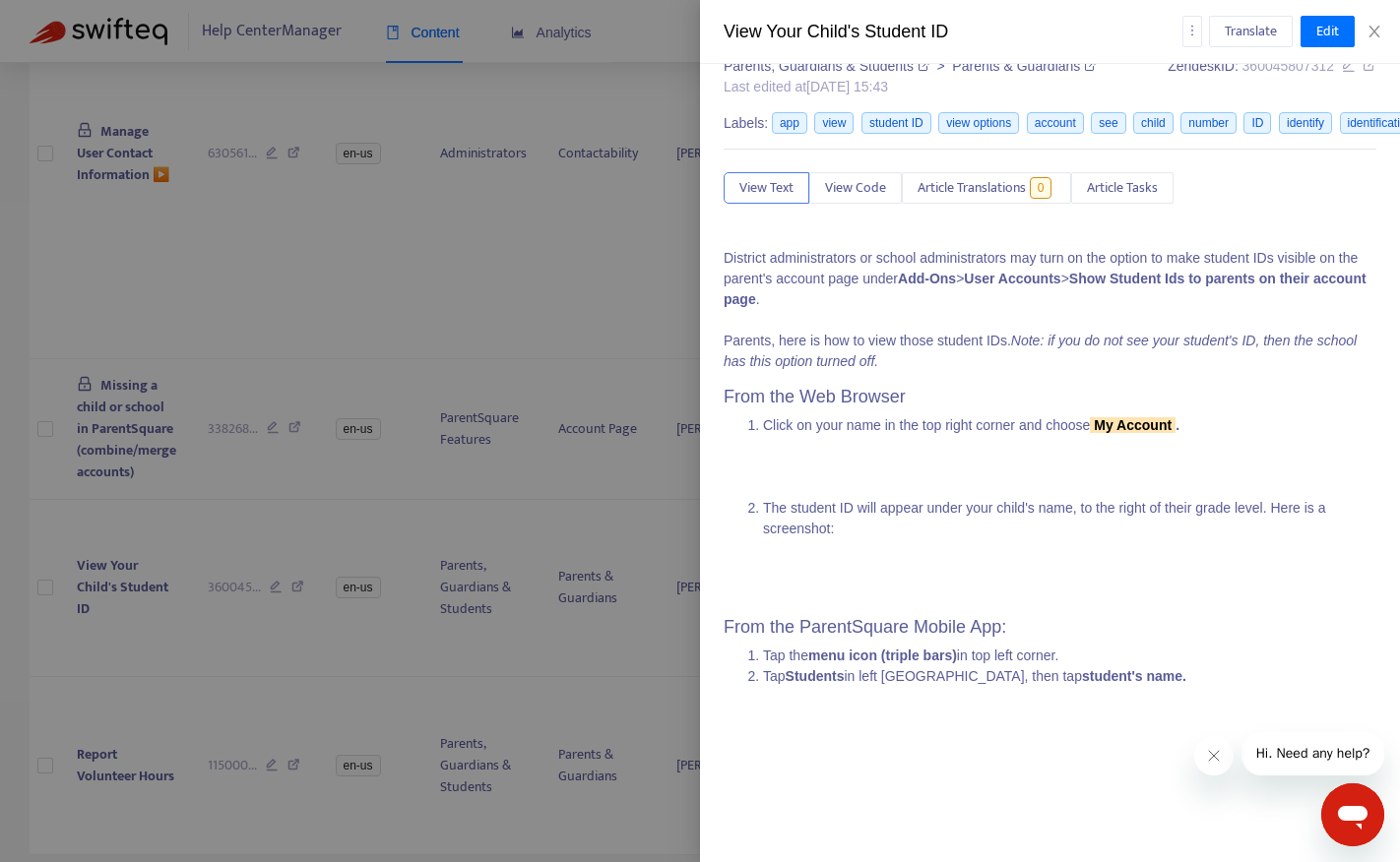 scroll, scrollTop: 40, scrollLeft: 0, axis: vertical 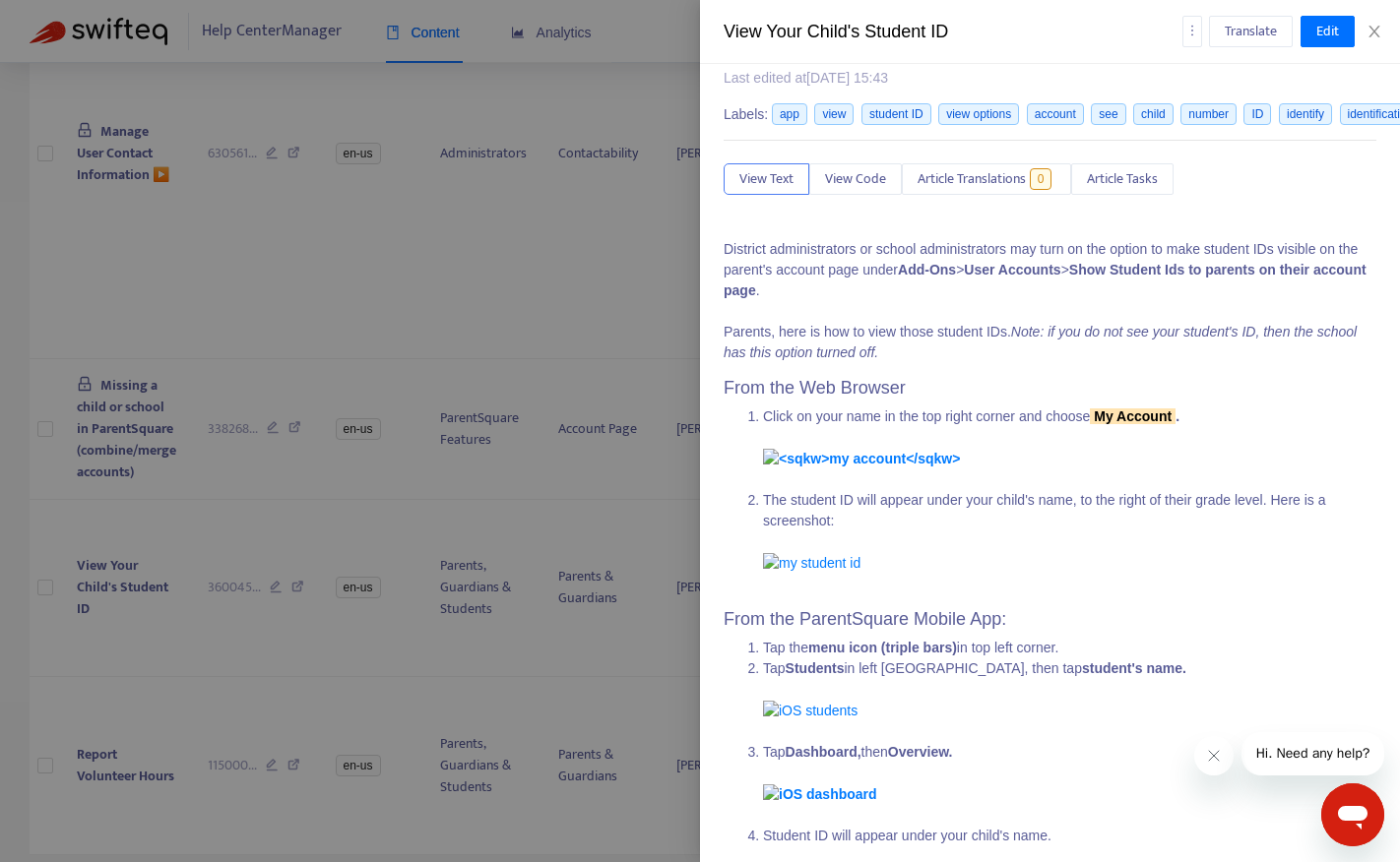 click at bounding box center [700, 431] 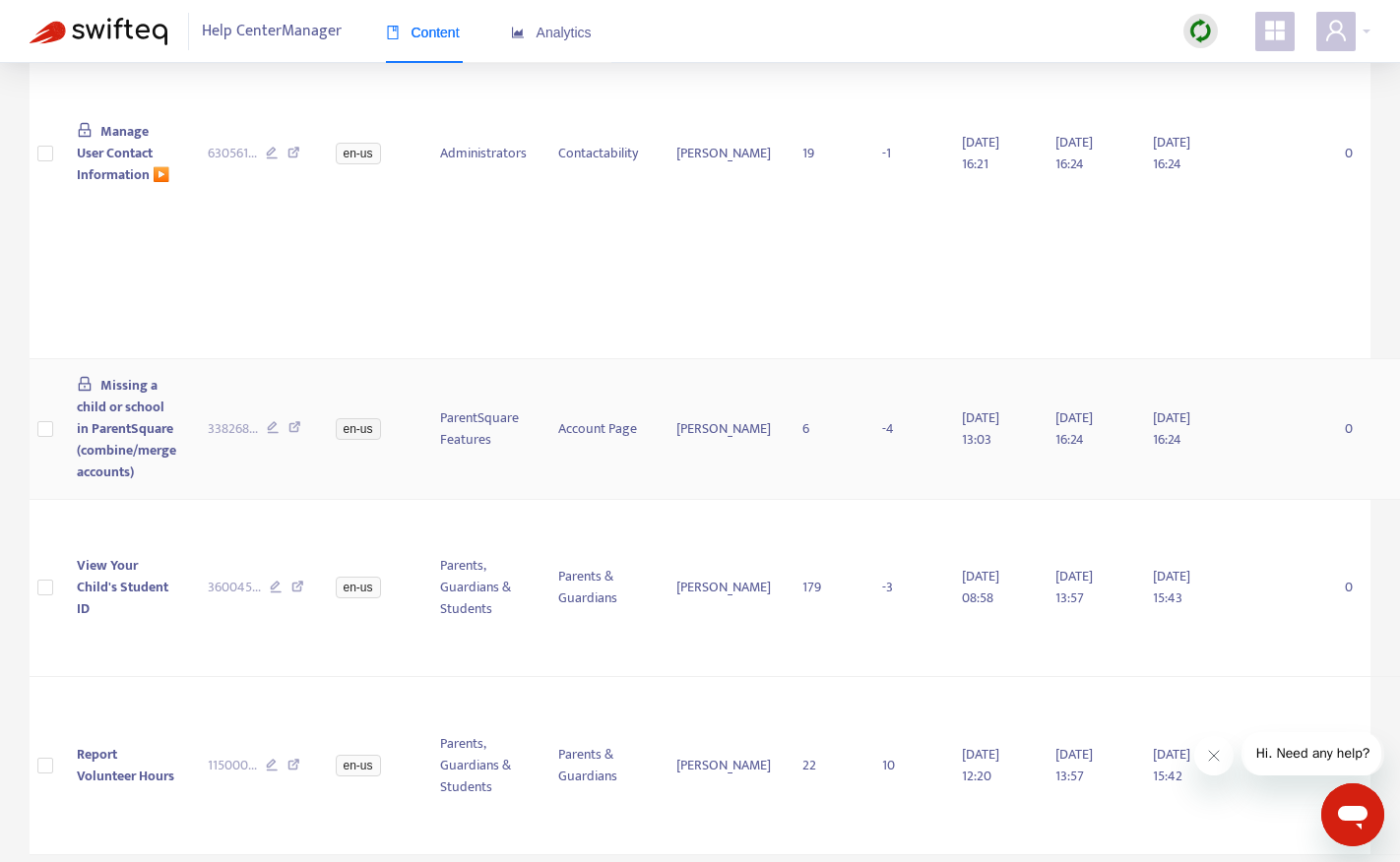scroll, scrollTop: 3075, scrollLeft: 0, axis: vertical 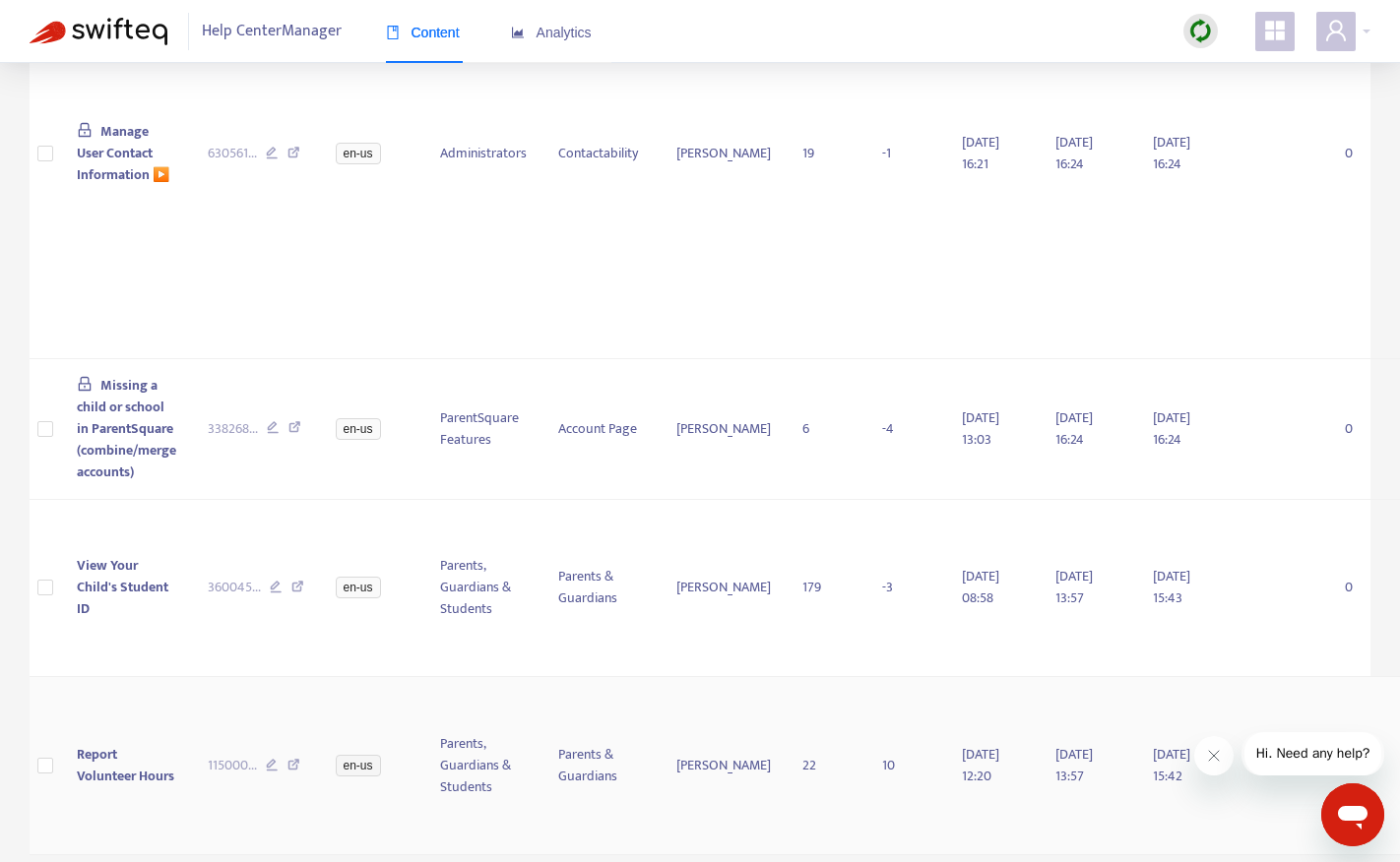click on "Report Volunteer Hours" at bounding box center [125, 765] 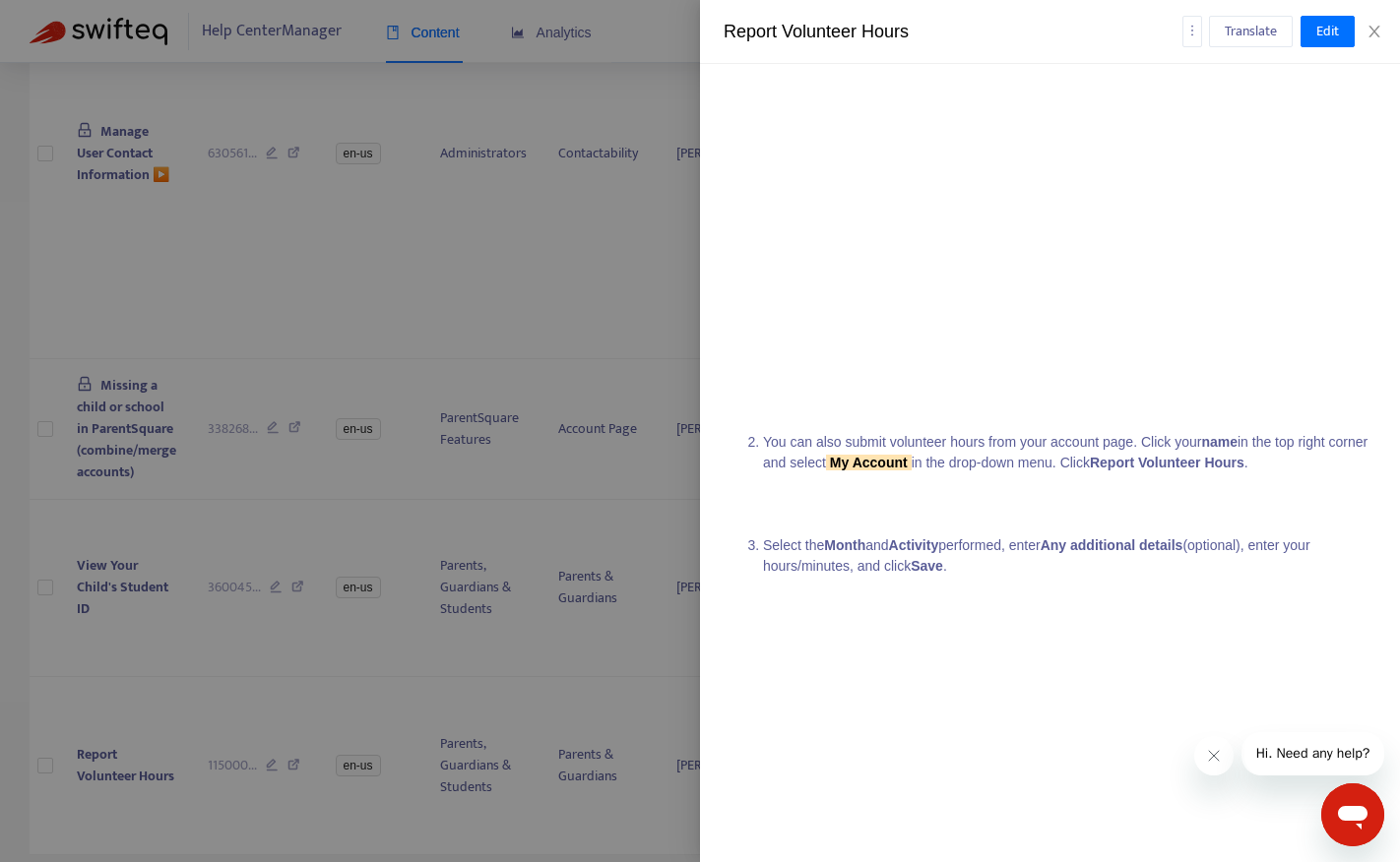 scroll, scrollTop: 445, scrollLeft: 0, axis: vertical 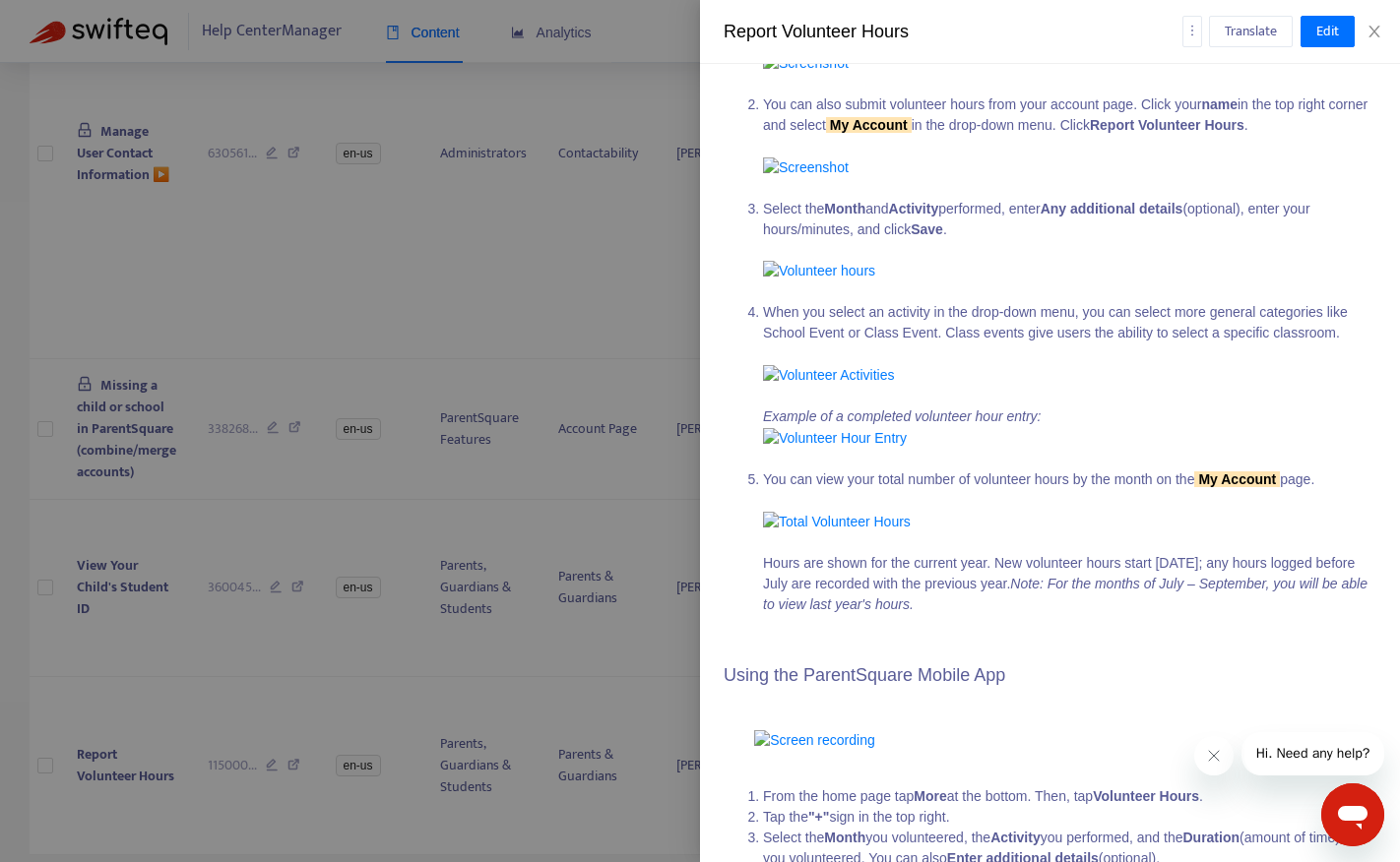 click at bounding box center (700, 431) 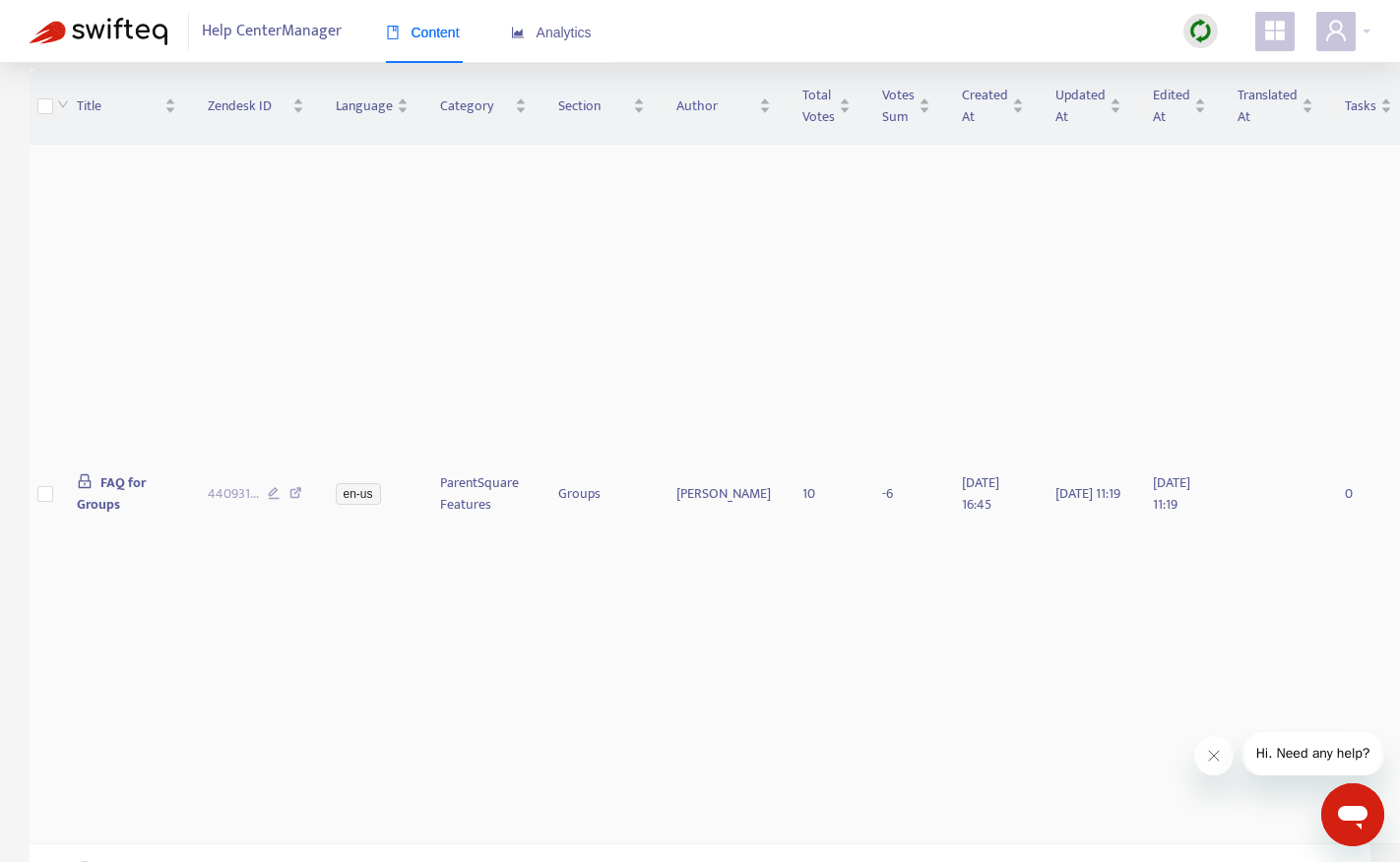 scroll, scrollTop: 0, scrollLeft: 0, axis: both 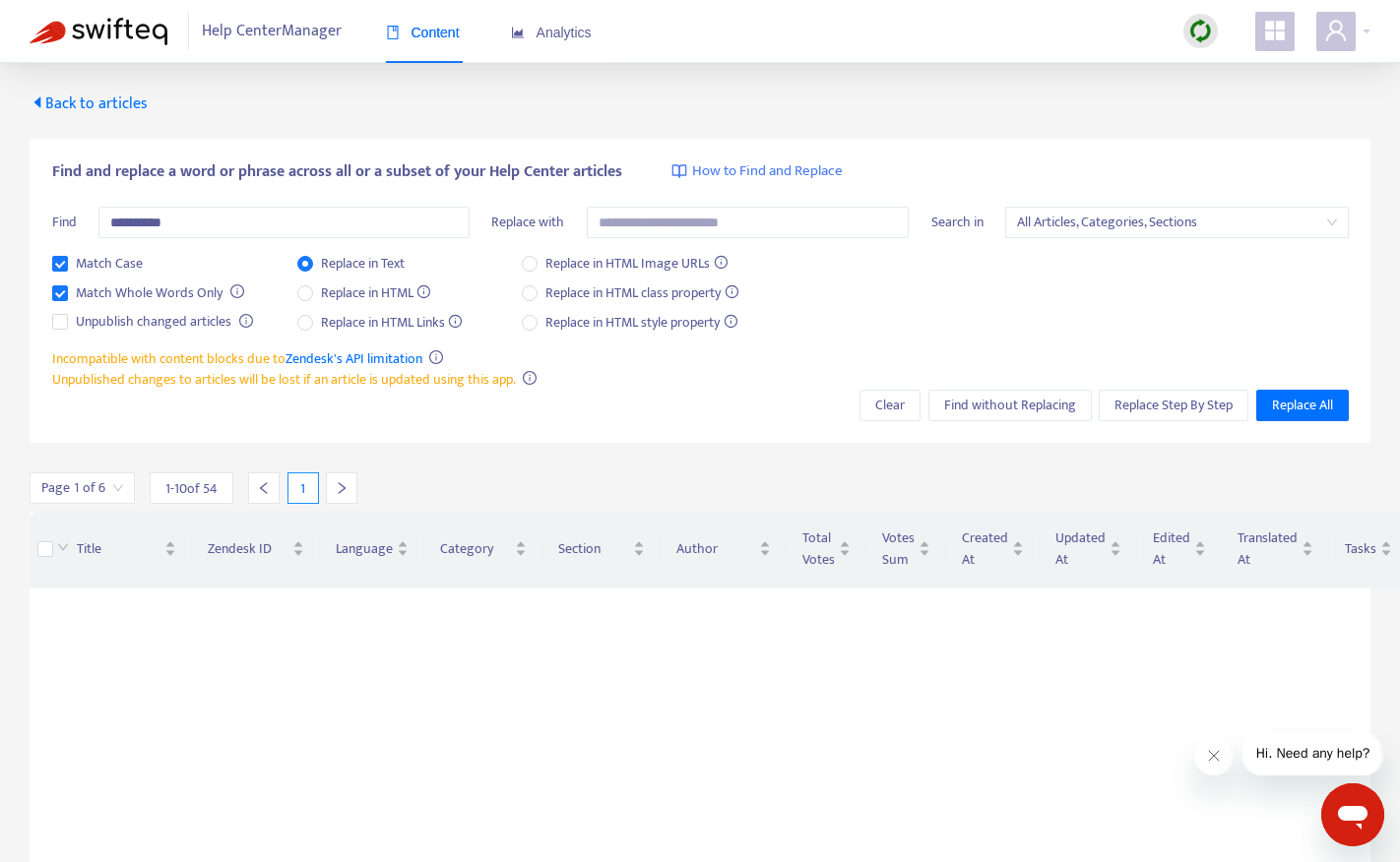 click 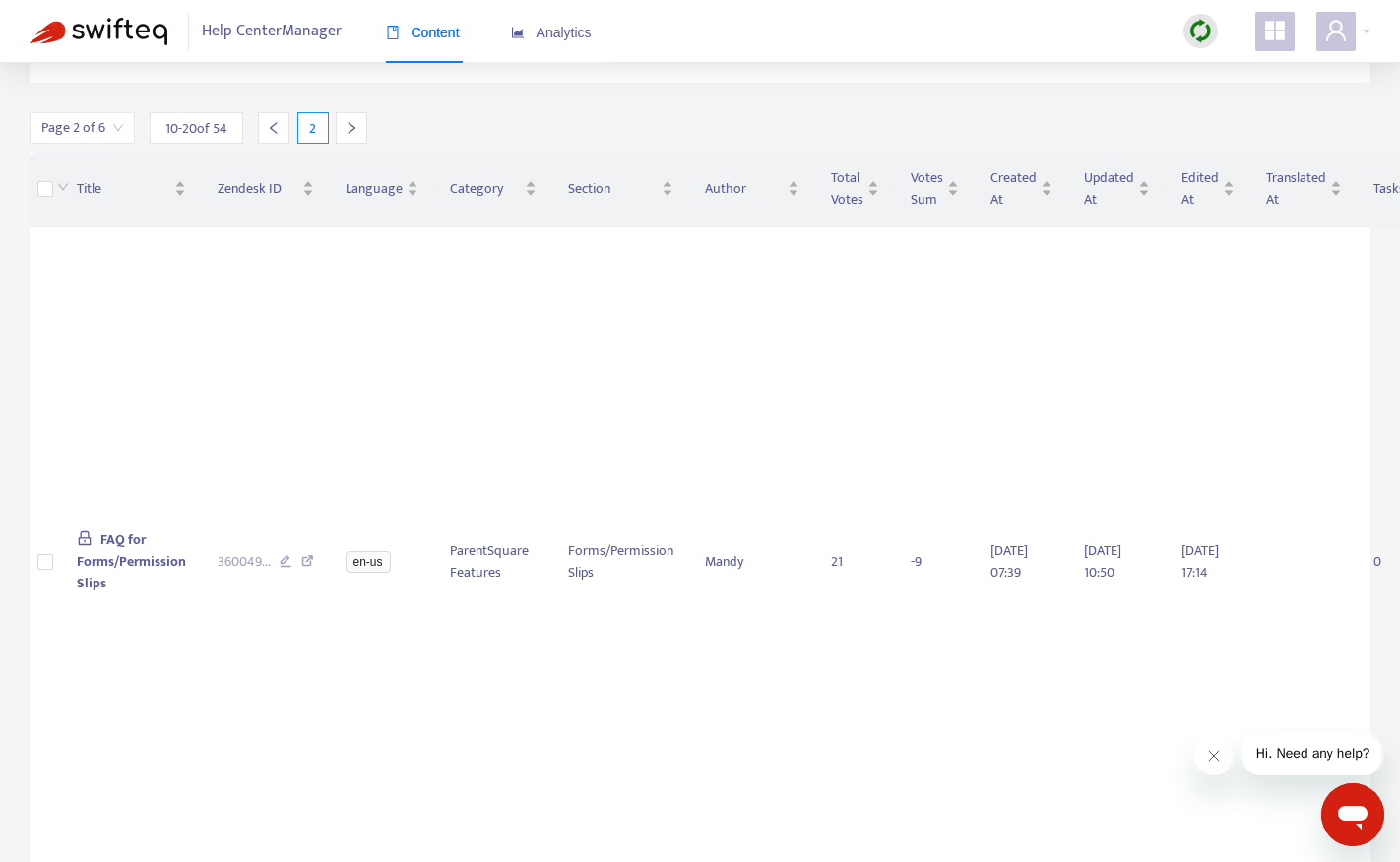 scroll, scrollTop: 372, scrollLeft: 0, axis: vertical 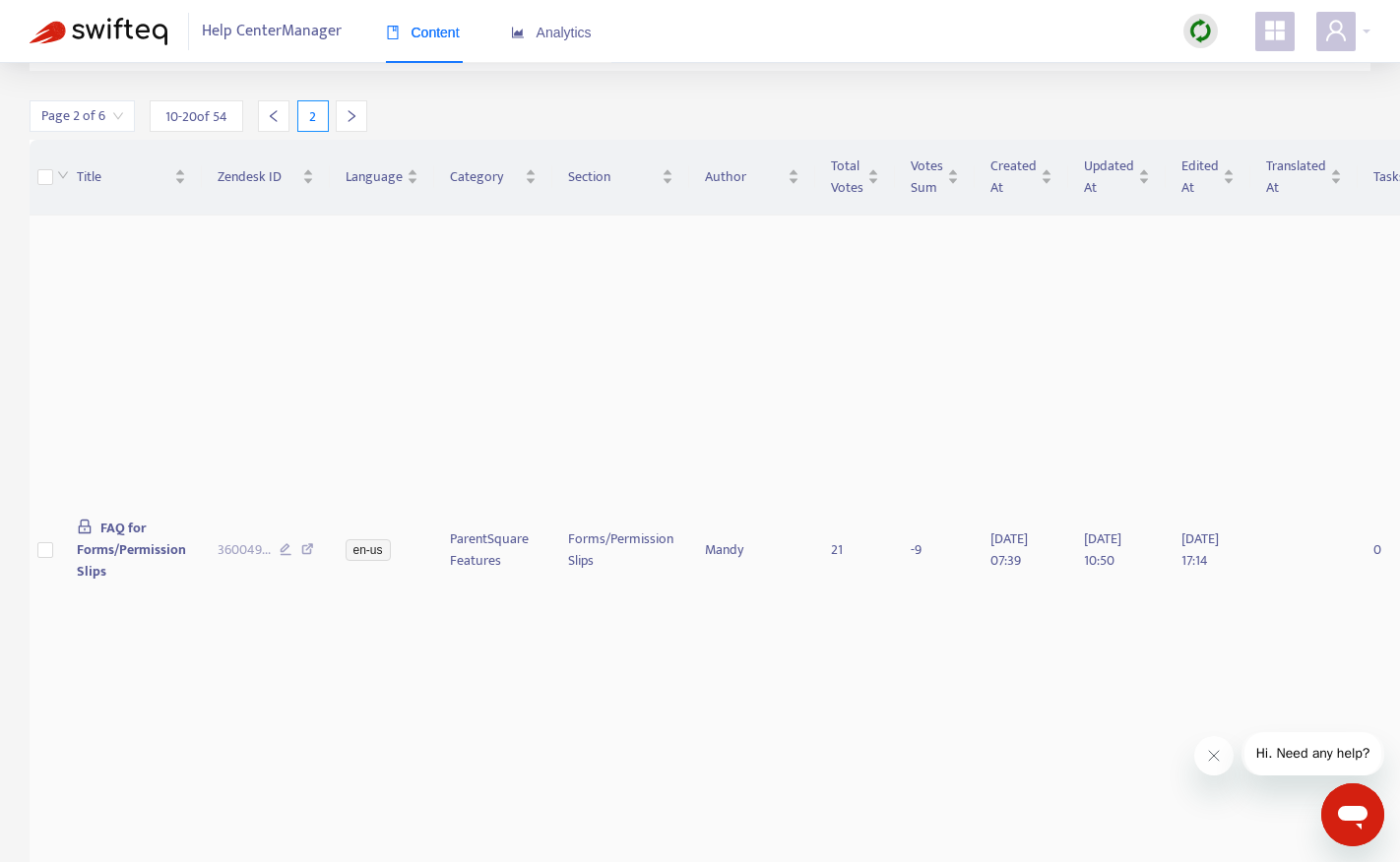 click on "FAQ for Forms/Permission Slips" at bounding box center [131, 549] 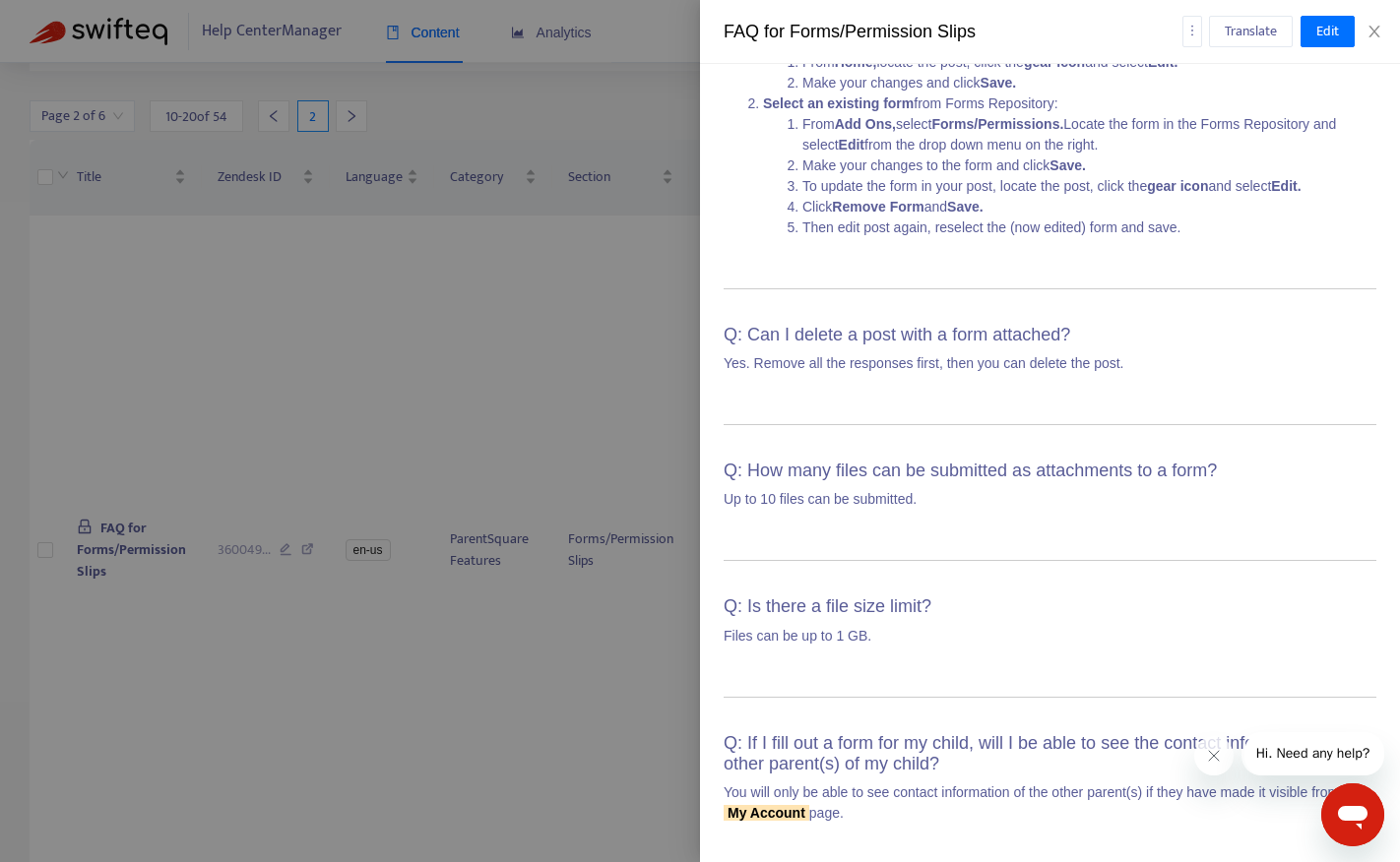 scroll, scrollTop: 12294, scrollLeft: 0, axis: vertical 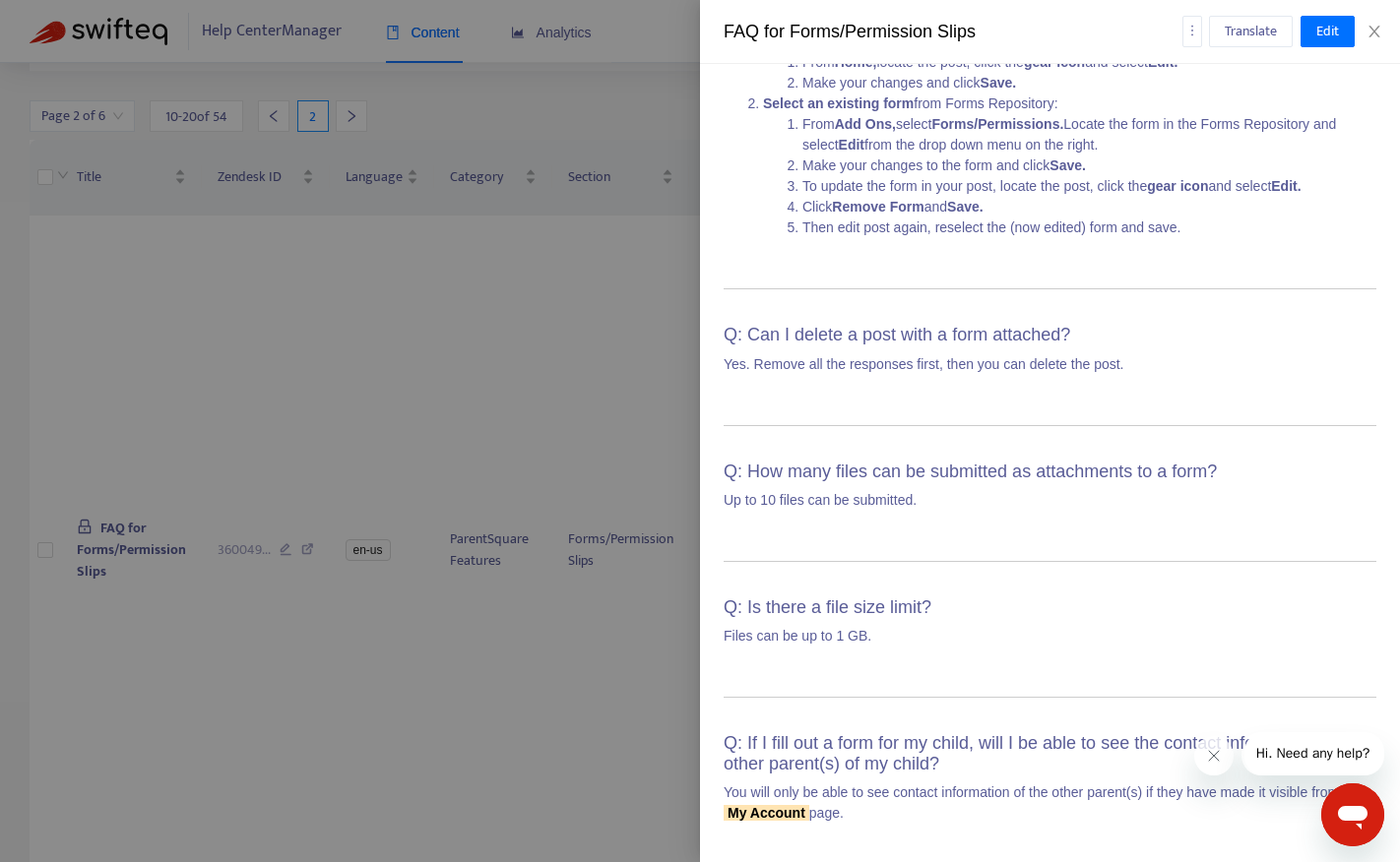 click at bounding box center (700, 431) 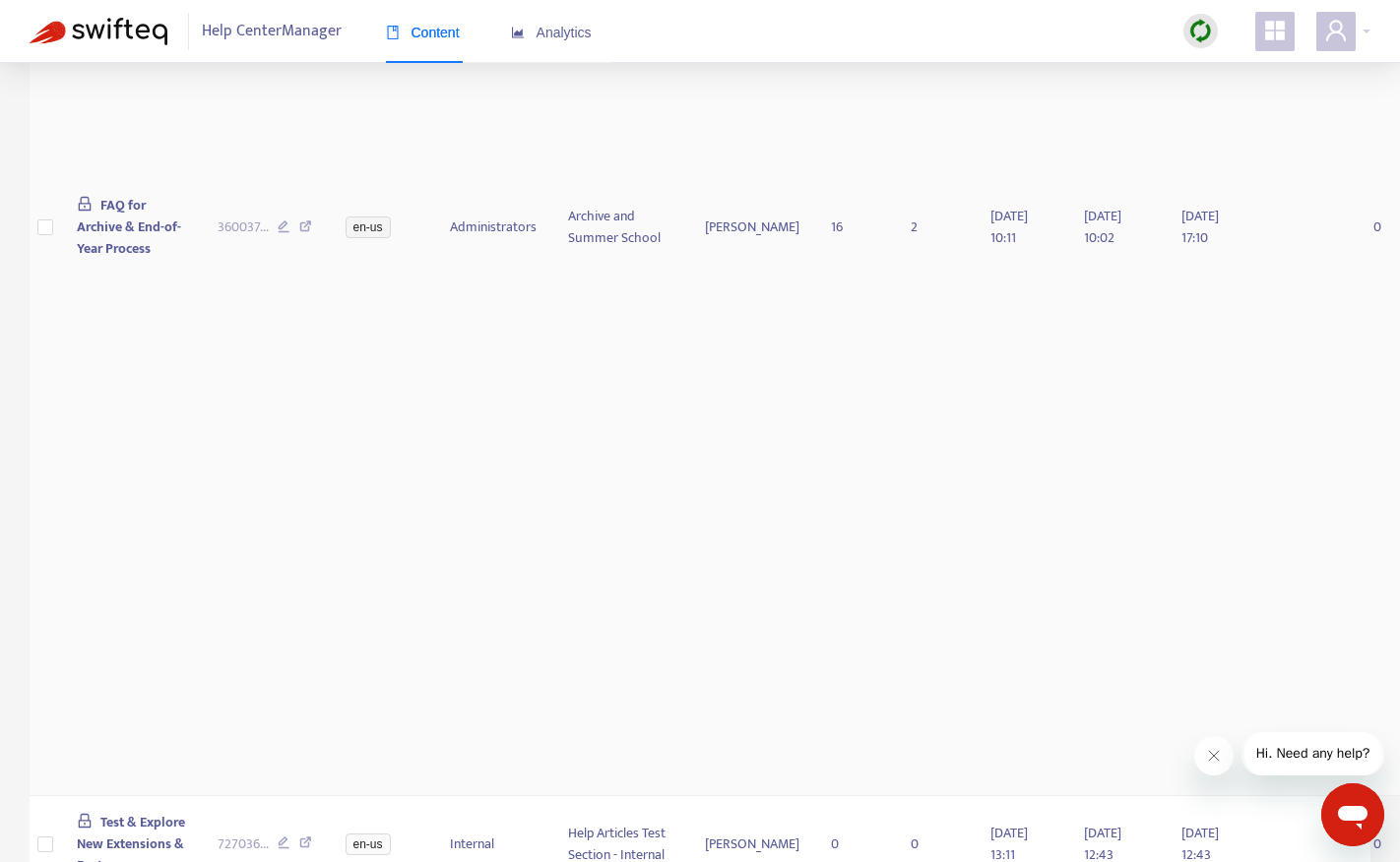 scroll, scrollTop: 1613, scrollLeft: 0, axis: vertical 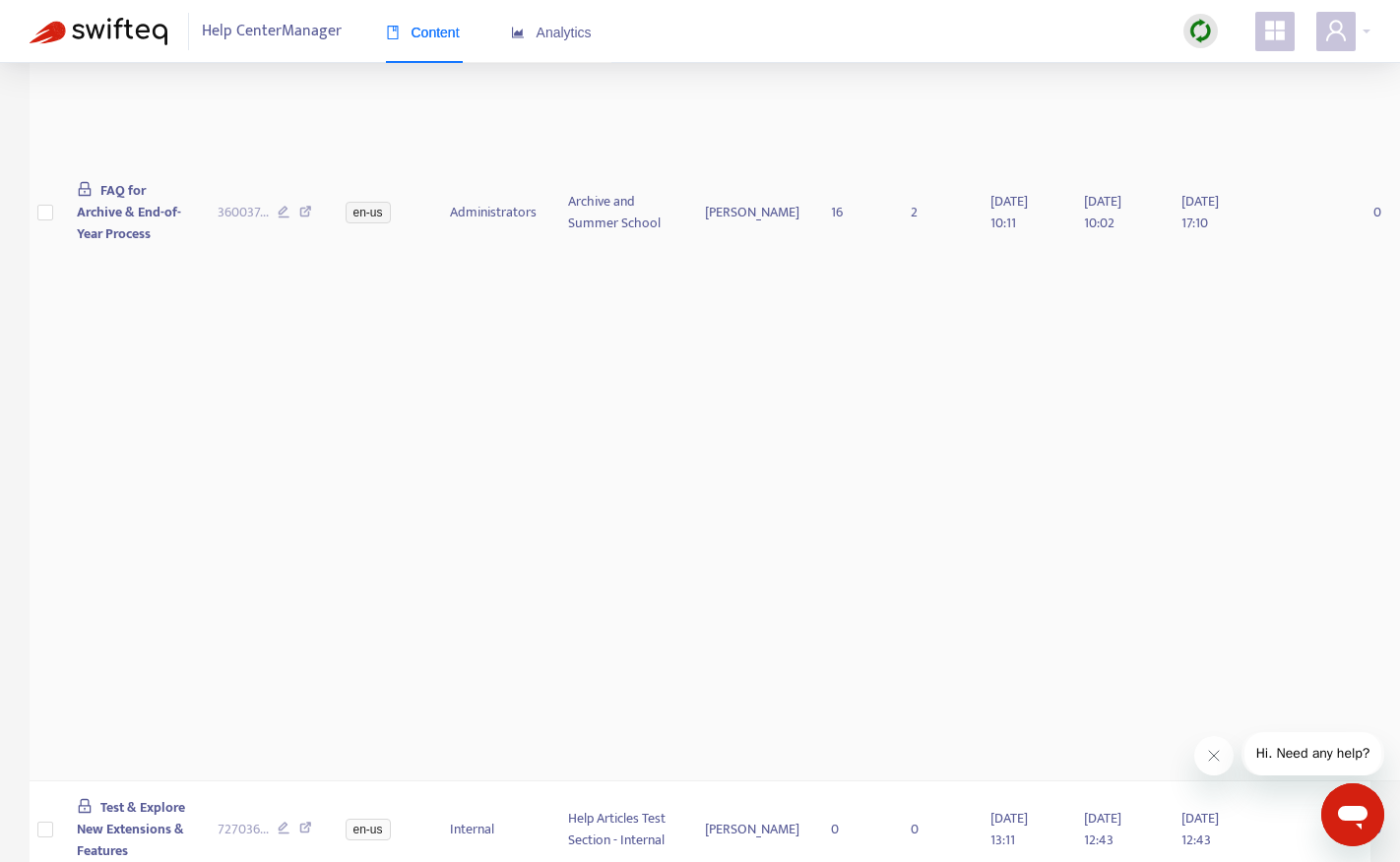 click on "FAQ for Archive & End-of-Year Process" at bounding box center [129, 212] 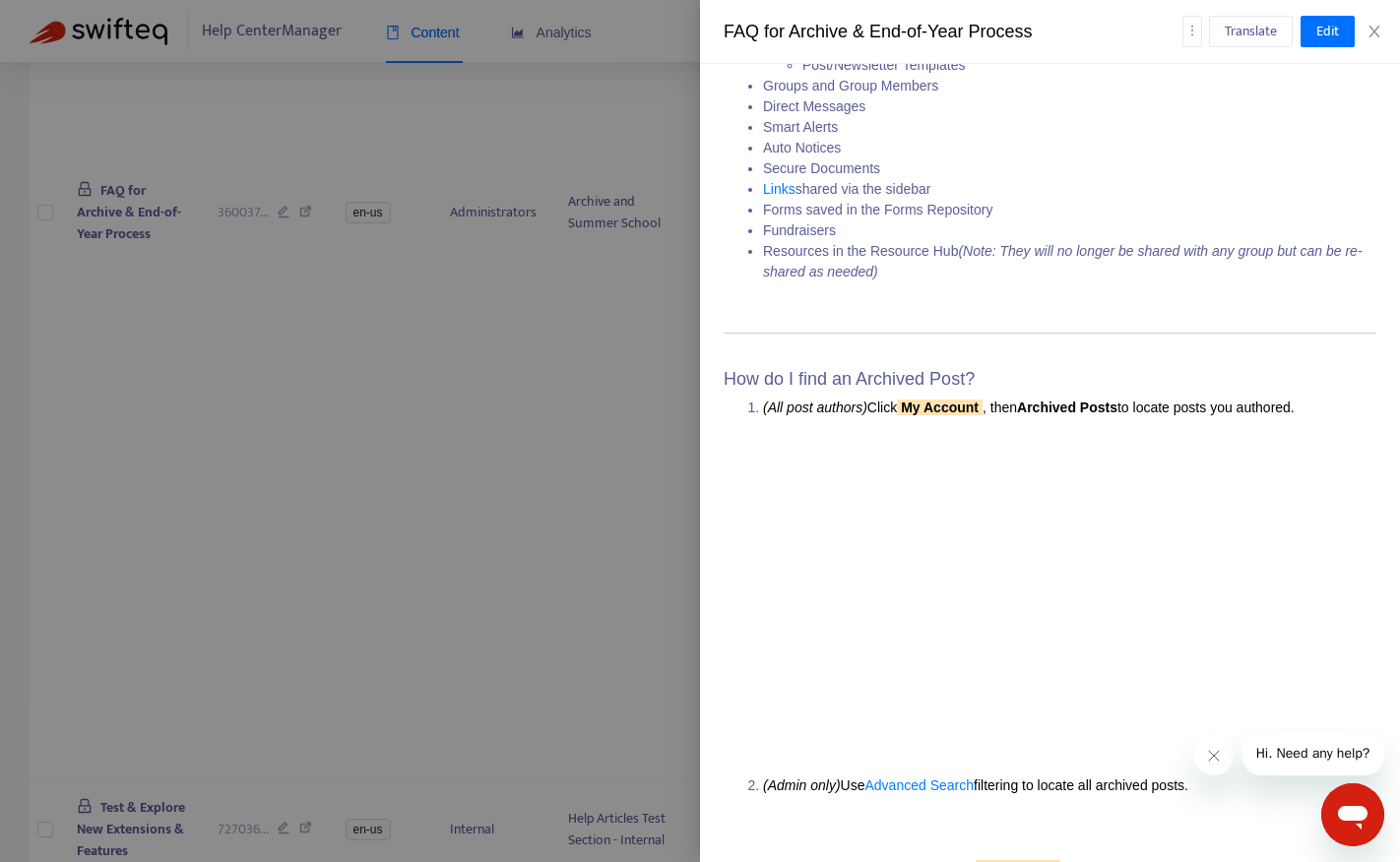 scroll, scrollTop: 1210, scrollLeft: 0, axis: vertical 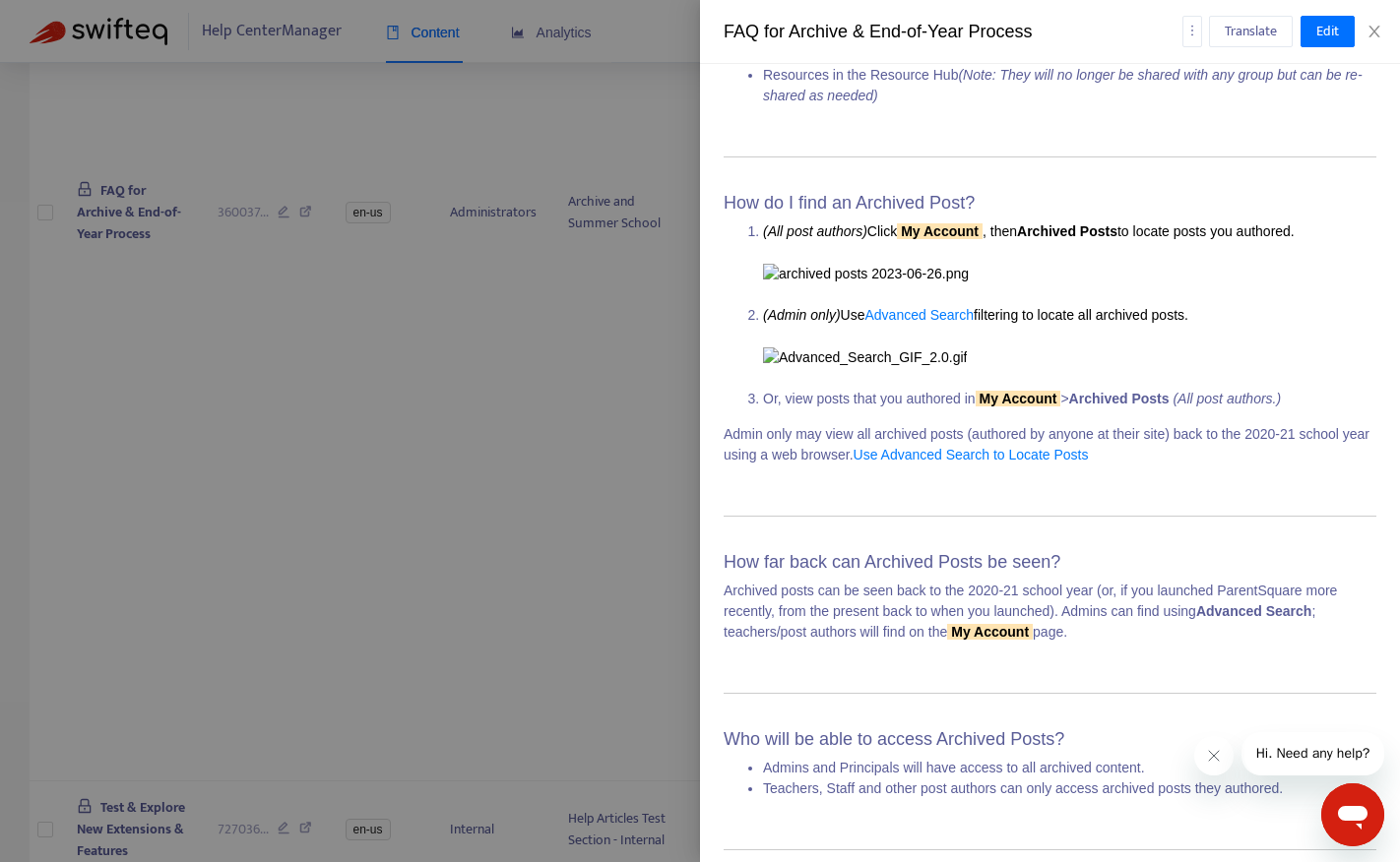 click at bounding box center [700, 431] 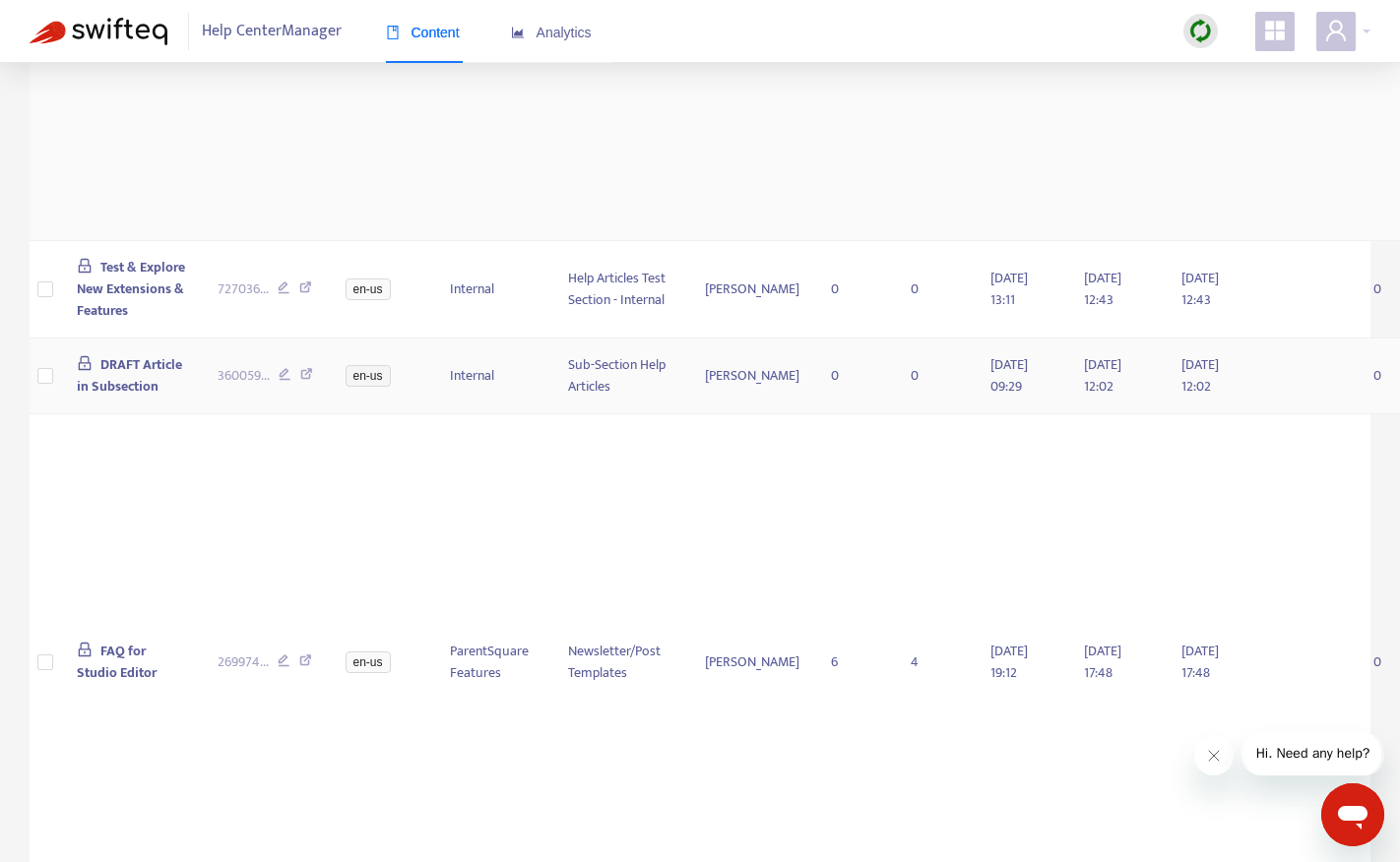 scroll, scrollTop: 2185, scrollLeft: 0, axis: vertical 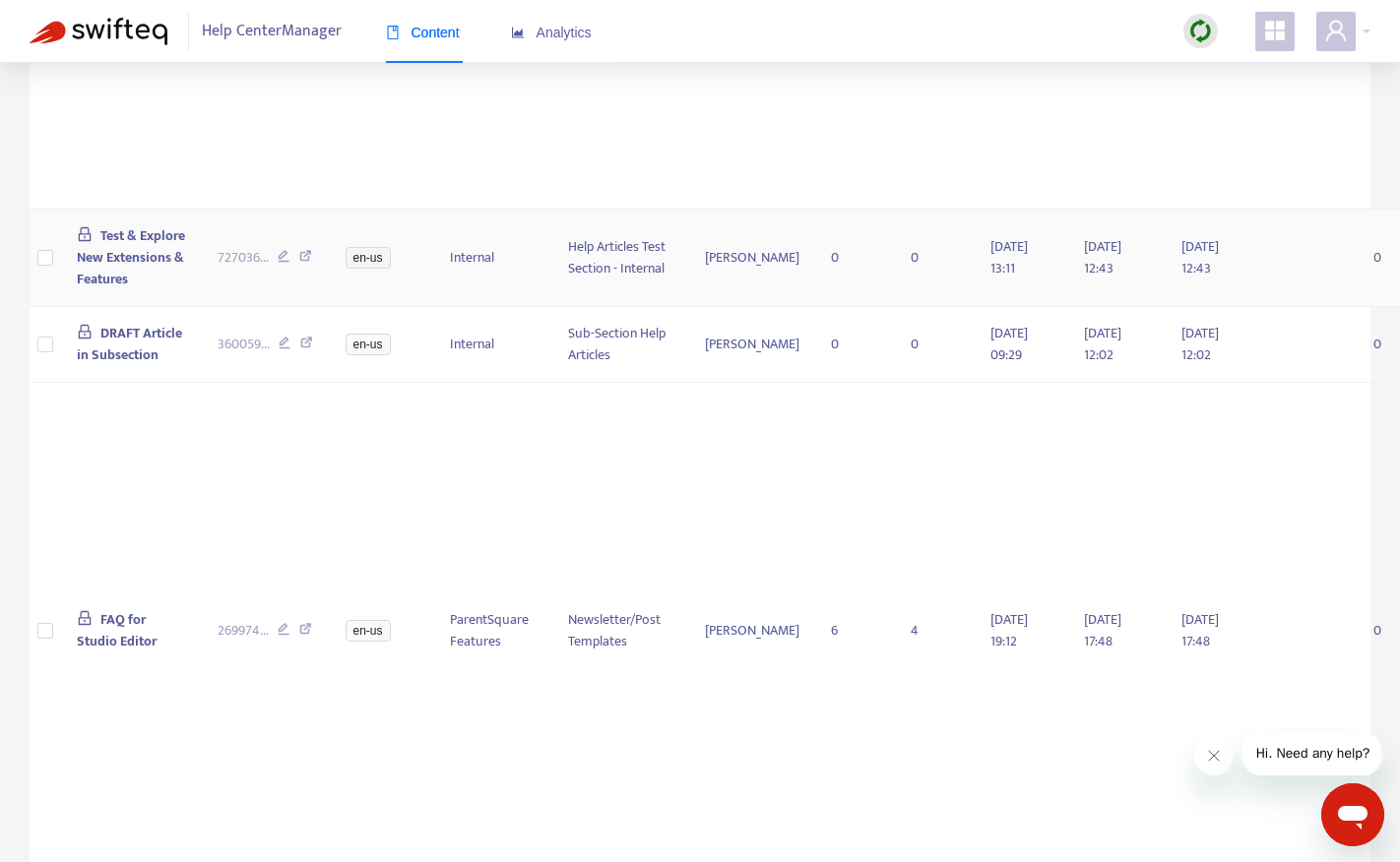 click on "Test & Explore New Extensions & Features" at bounding box center (131, 257) 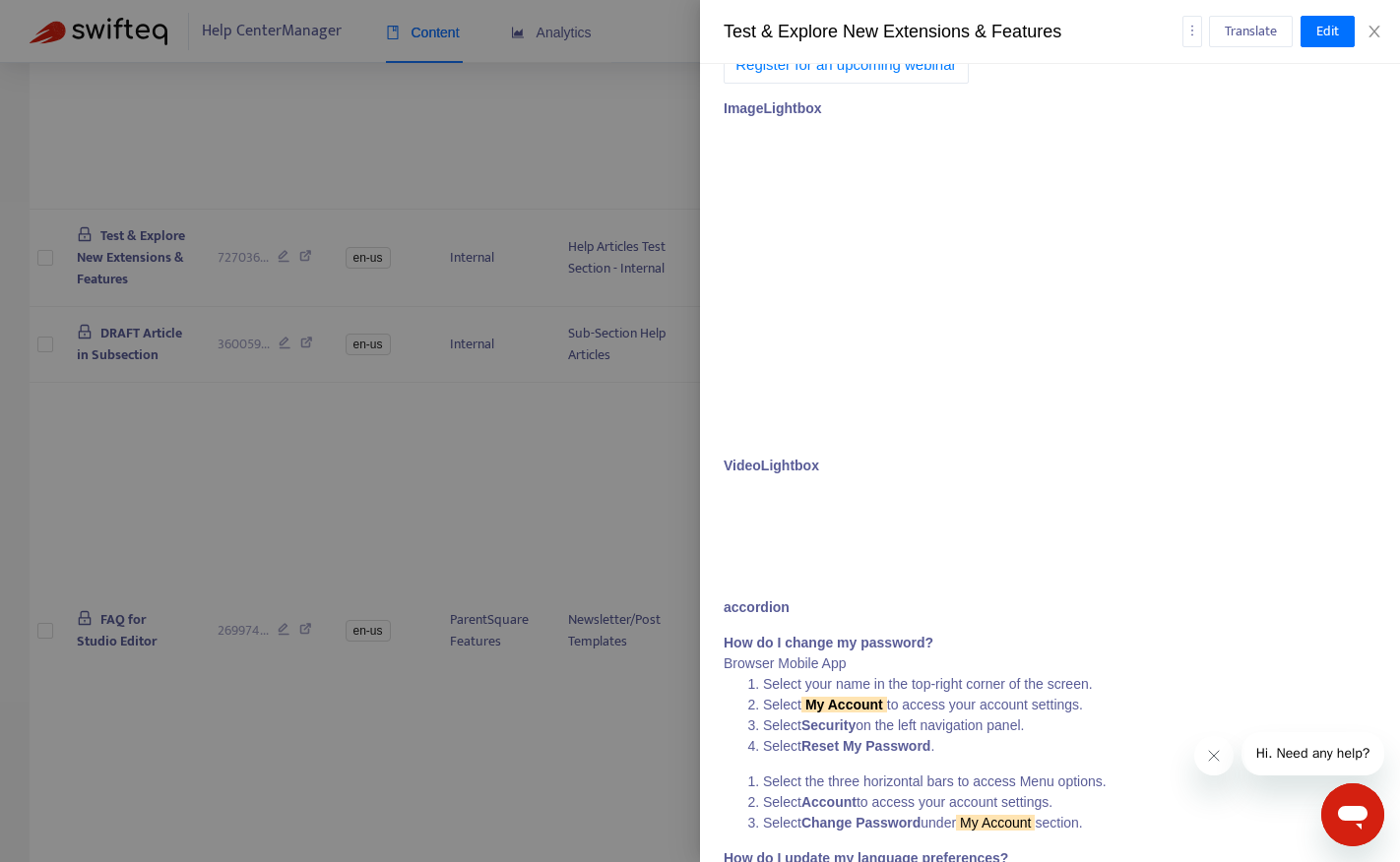 scroll, scrollTop: 0, scrollLeft: 0, axis: both 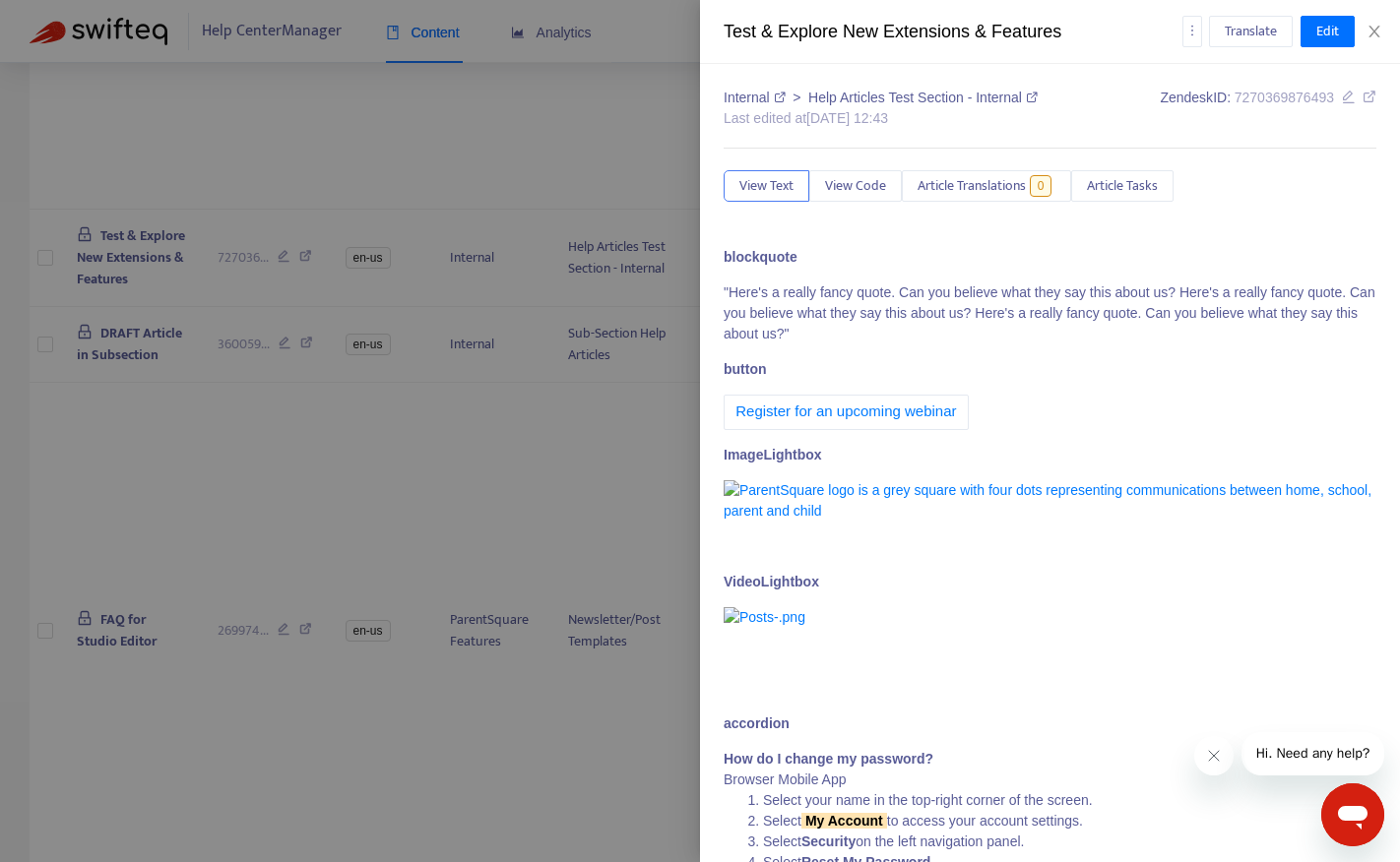 click at bounding box center [700, 431] 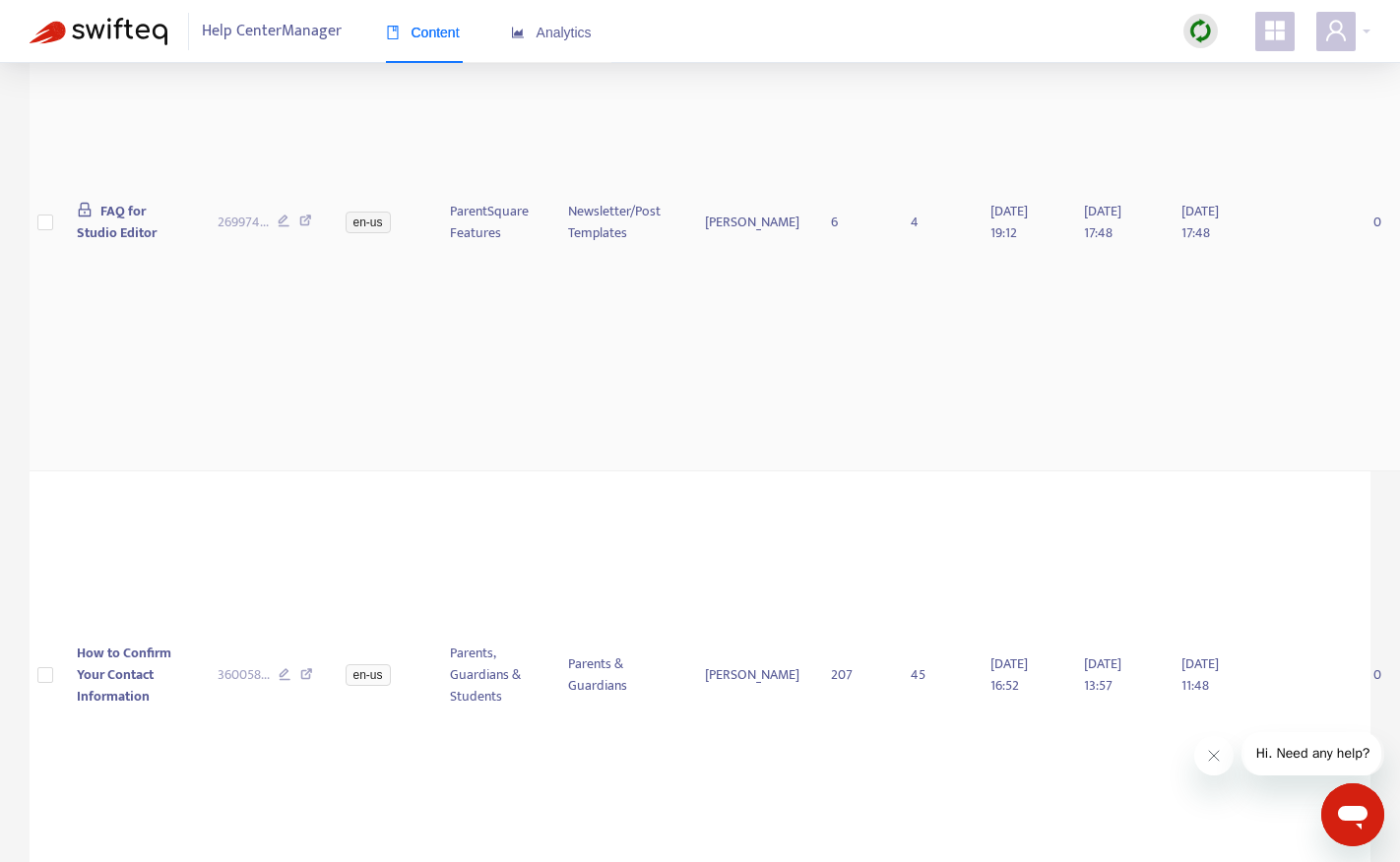 scroll, scrollTop: 2601, scrollLeft: 0, axis: vertical 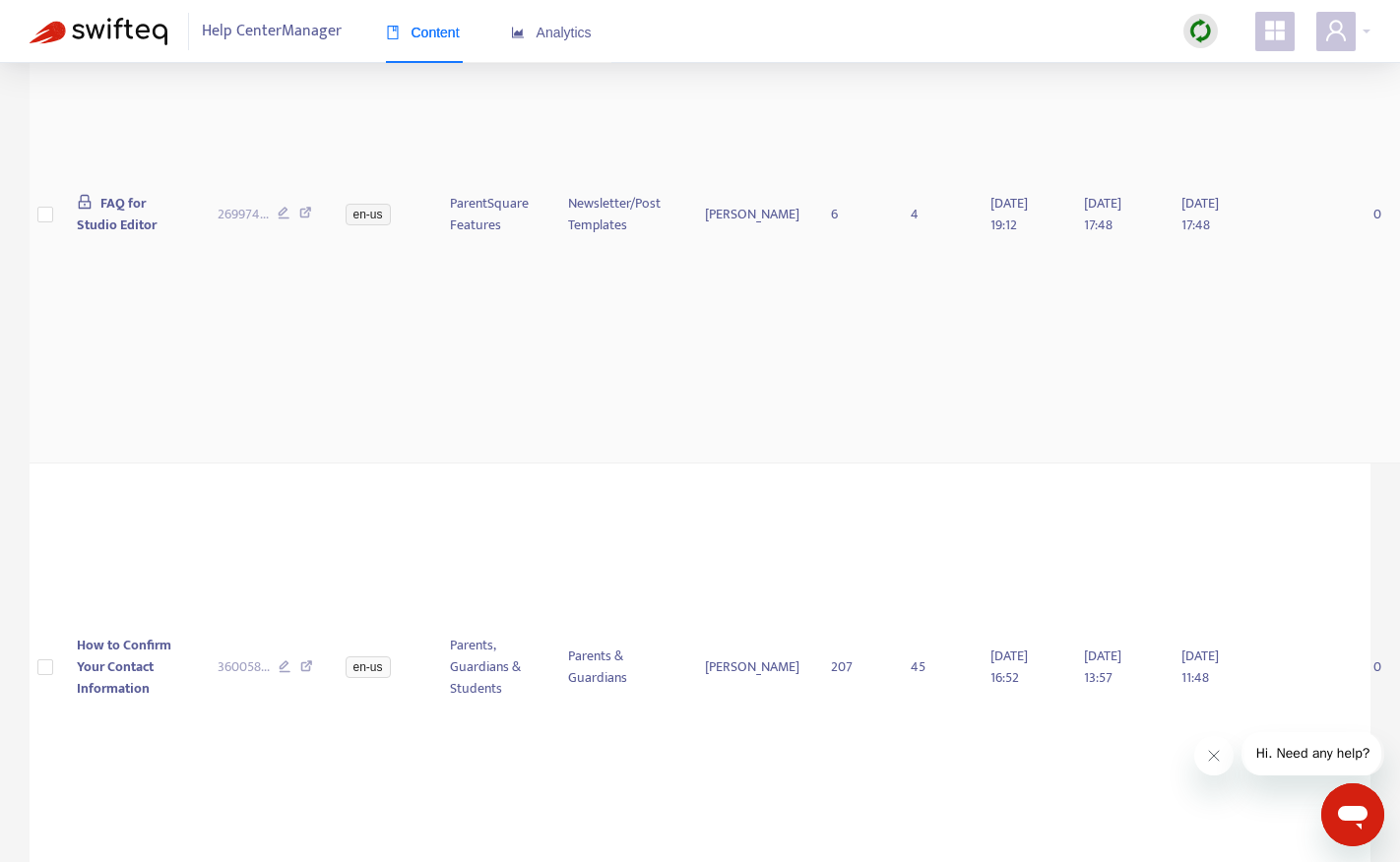 click on "FAQ for Studio Editor" at bounding box center [116, 214] 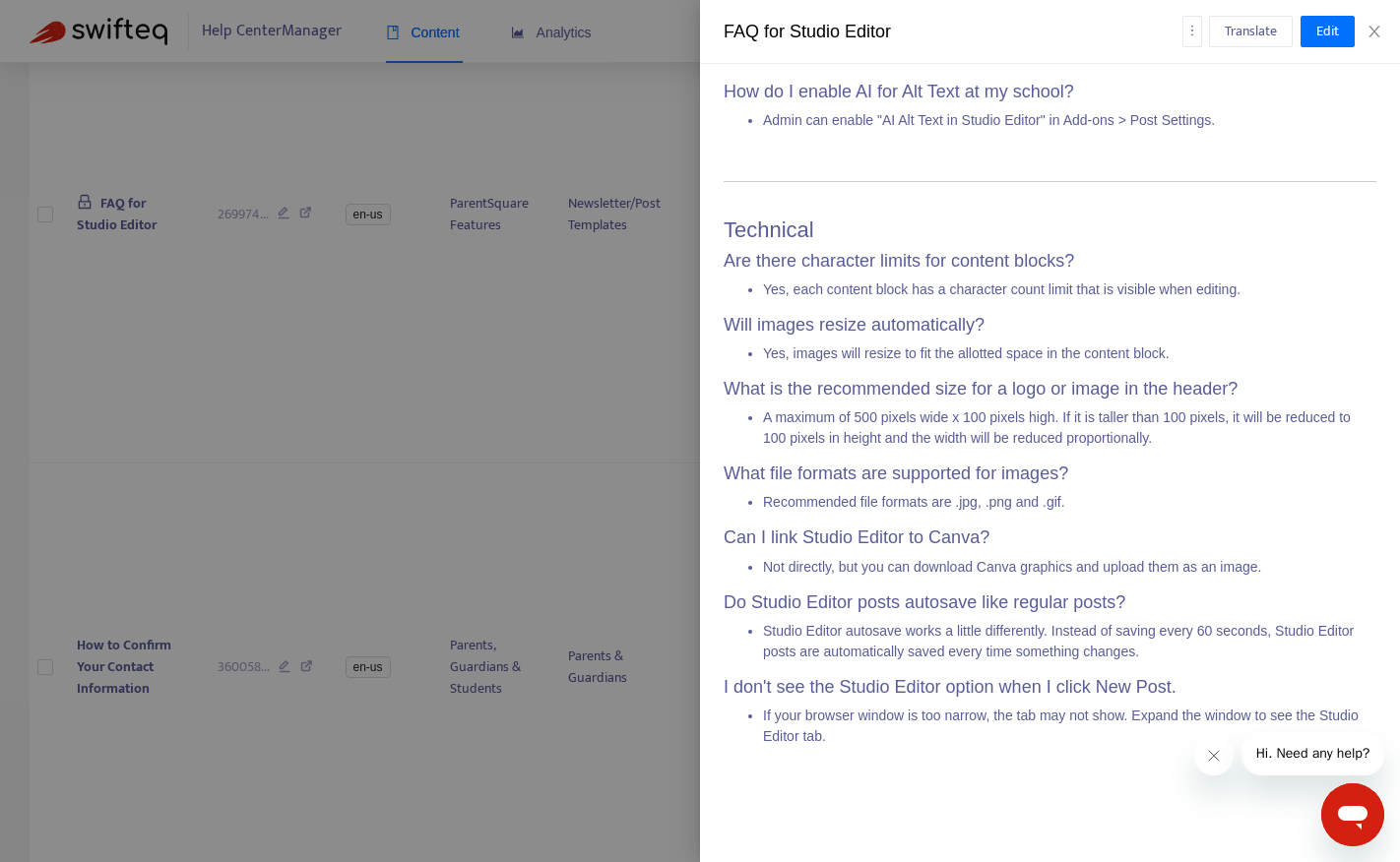 scroll, scrollTop: 4802, scrollLeft: 0, axis: vertical 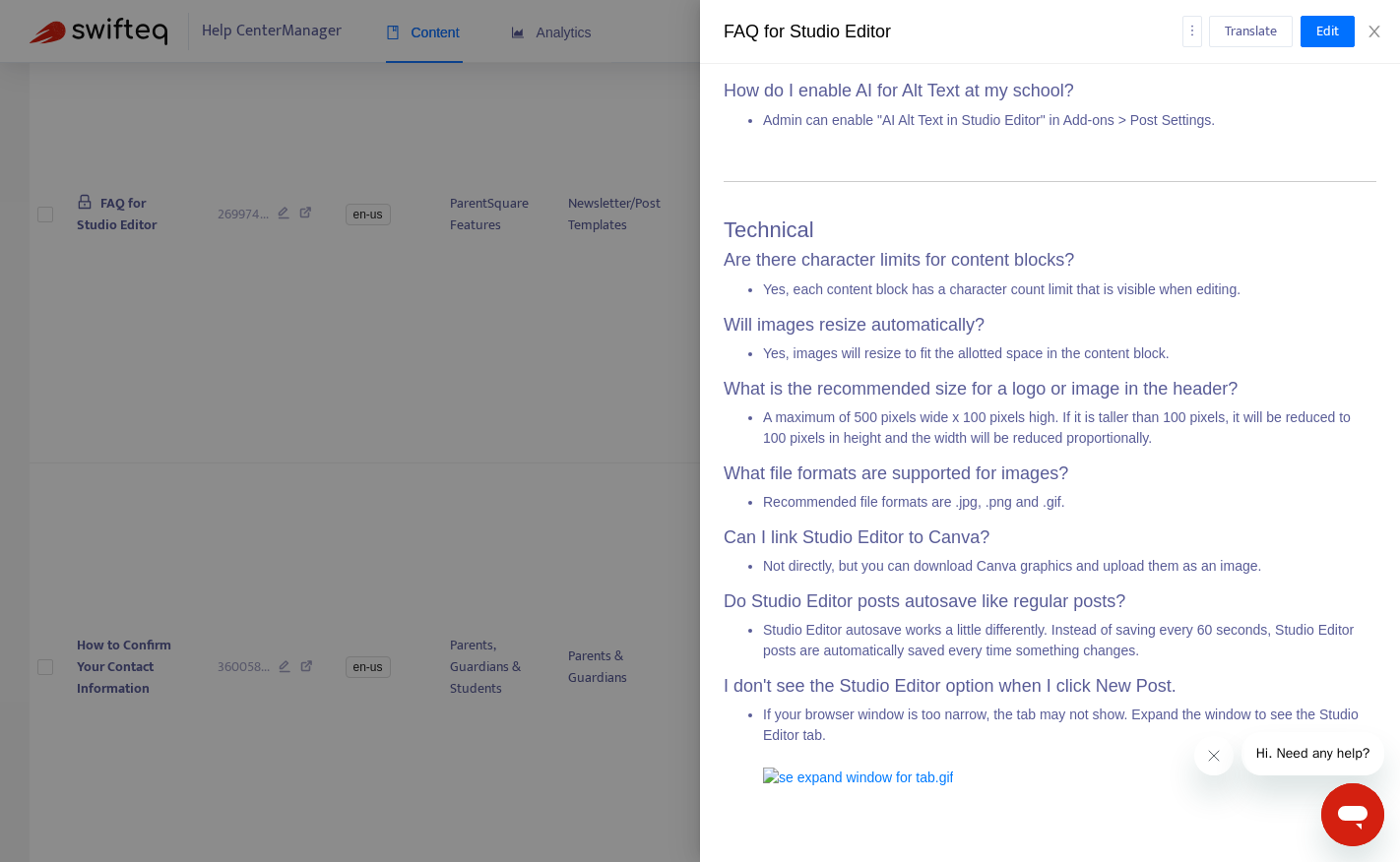 click at bounding box center (700, 431) 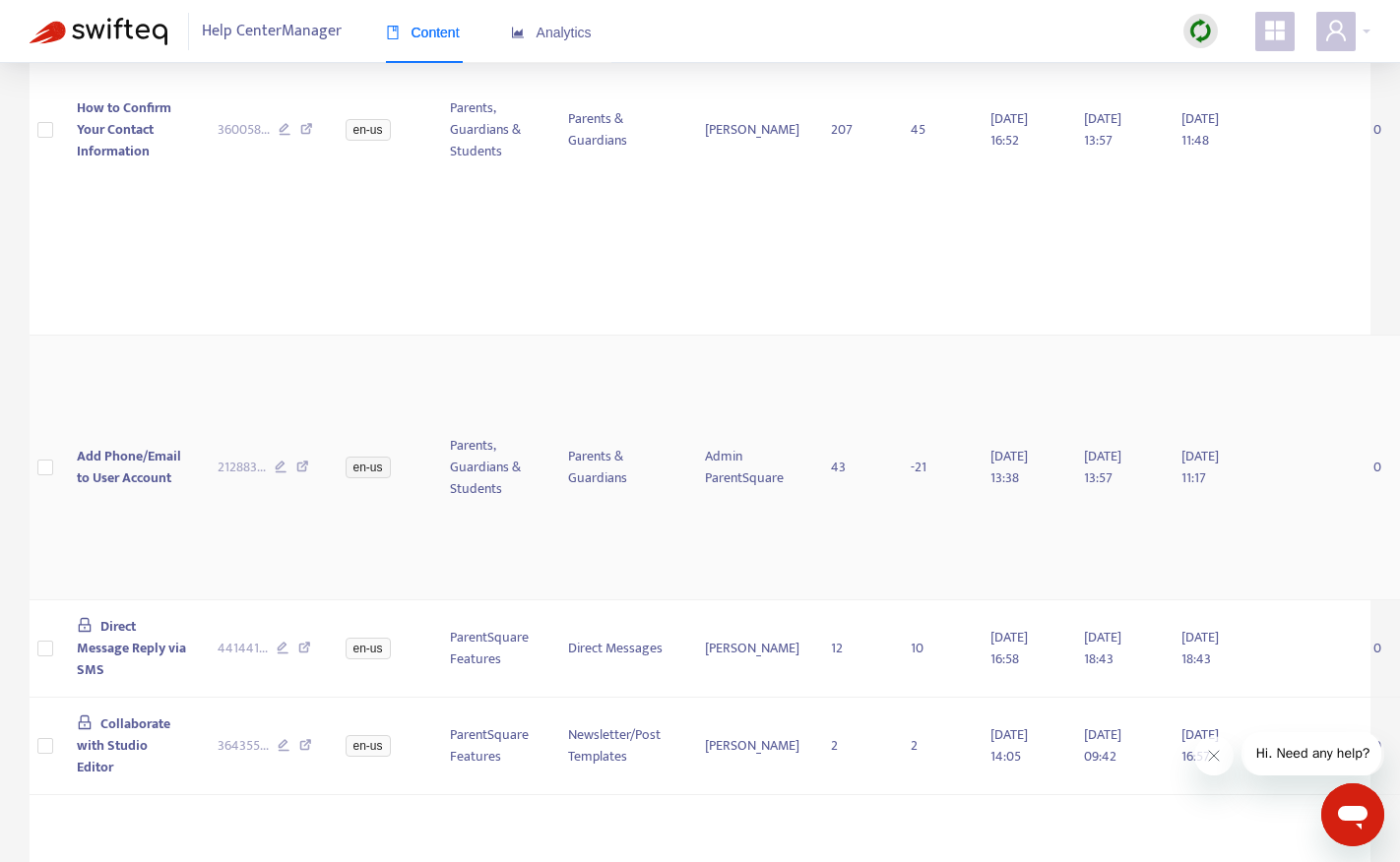 scroll, scrollTop: 3177, scrollLeft: 0, axis: vertical 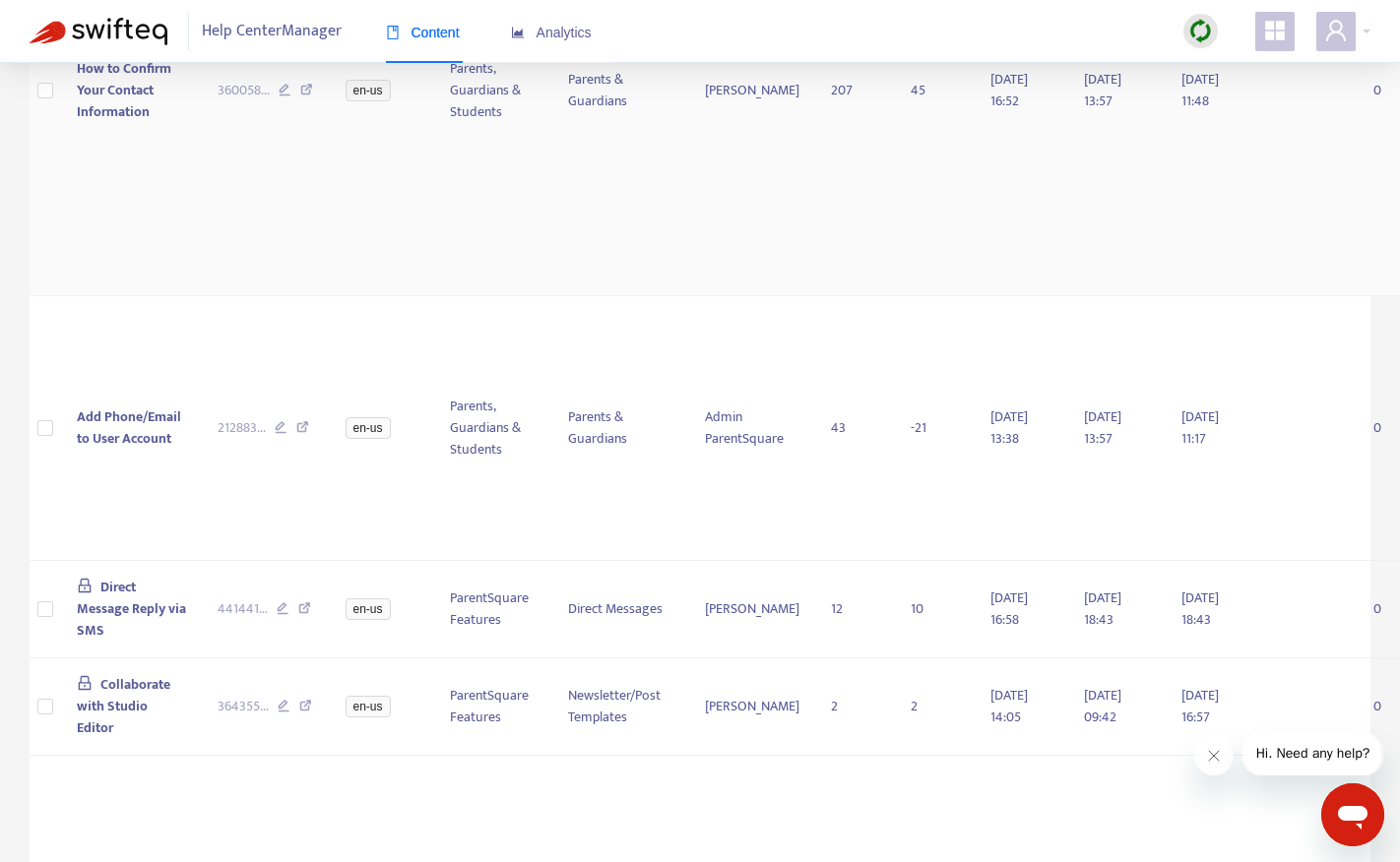 click on "How to Confirm Your Contact Information" at bounding box center [124, 90] 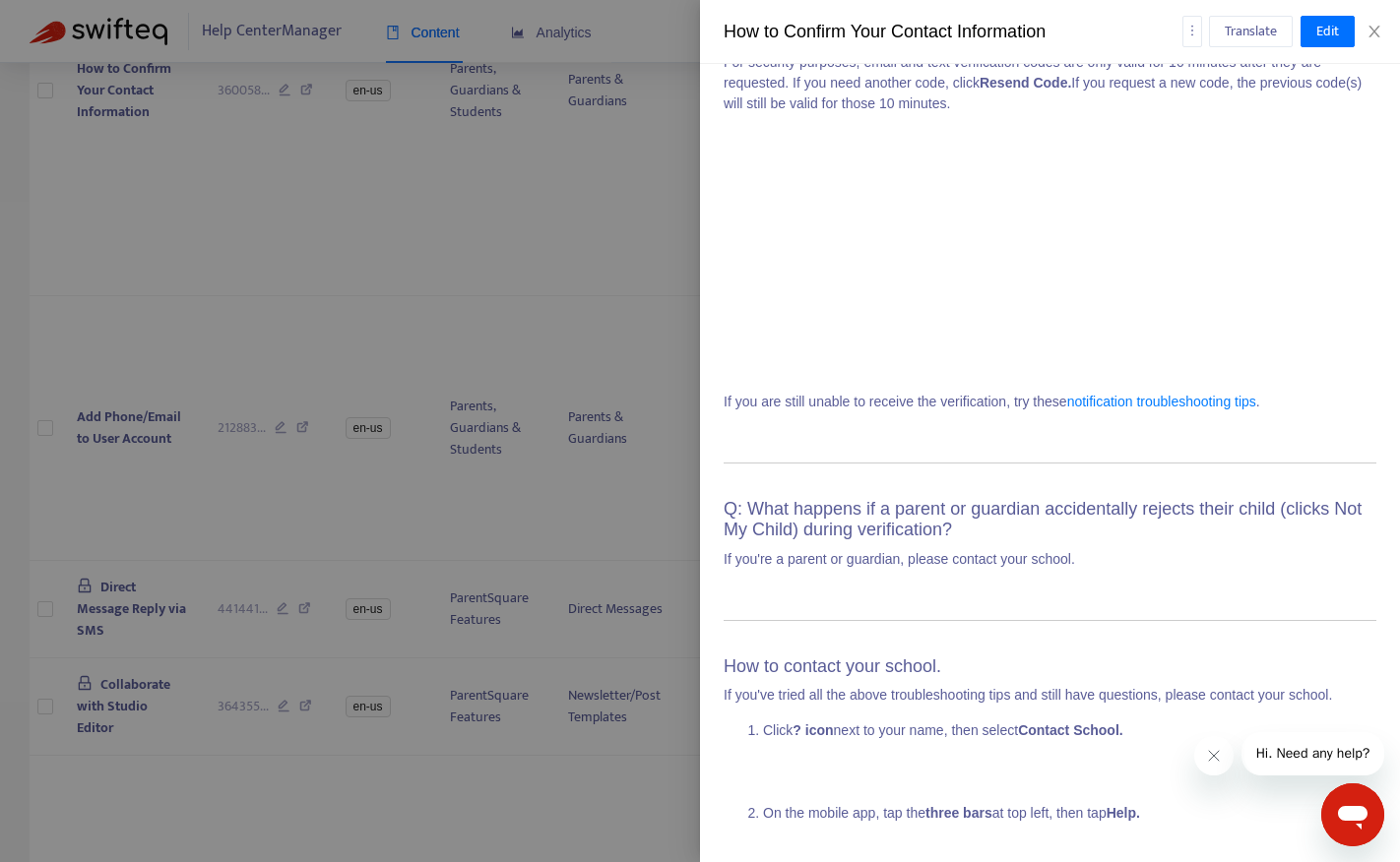 scroll, scrollTop: 6594, scrollLeft: 0, axis: vertical 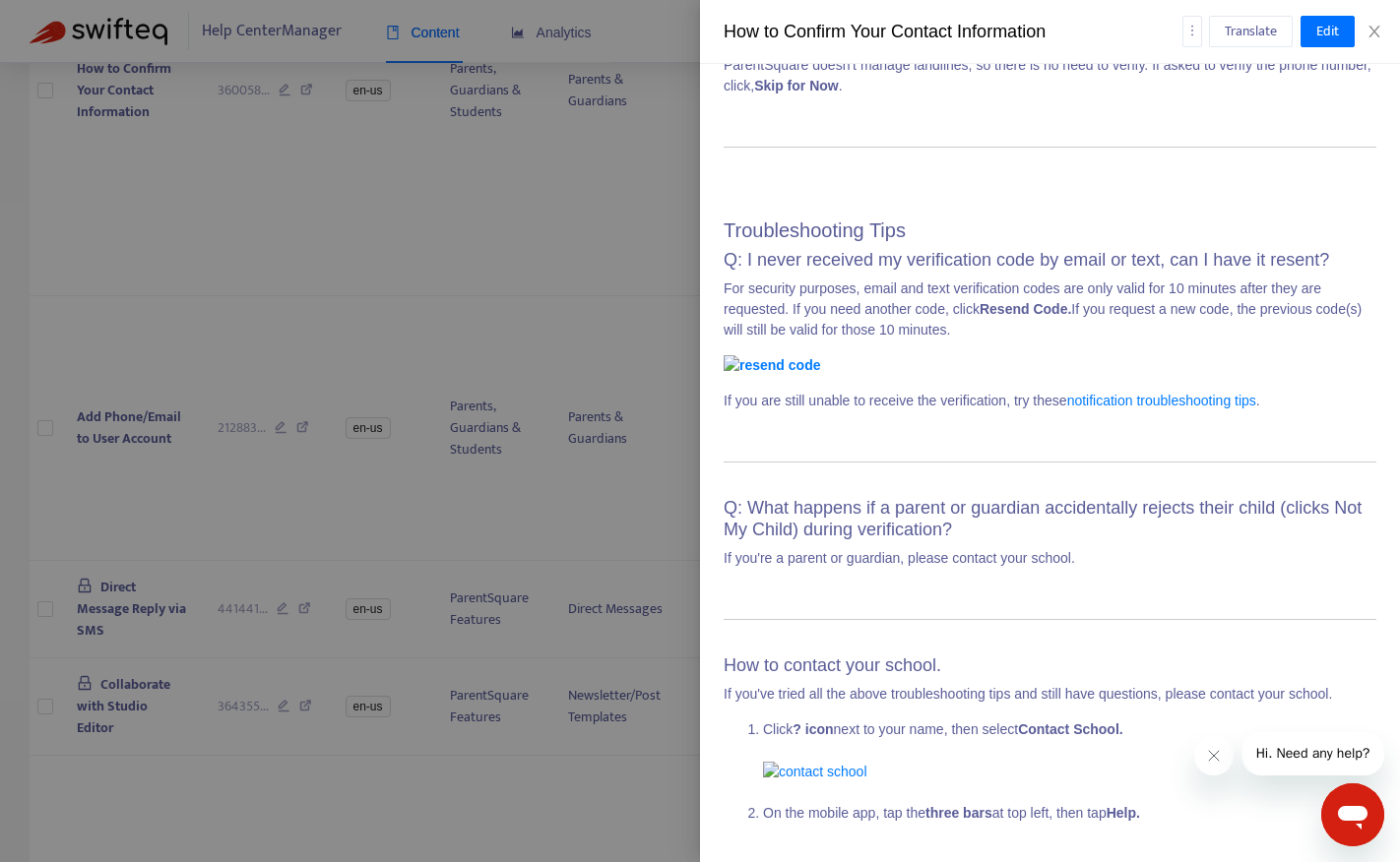 click at bounding box center [700, 431] 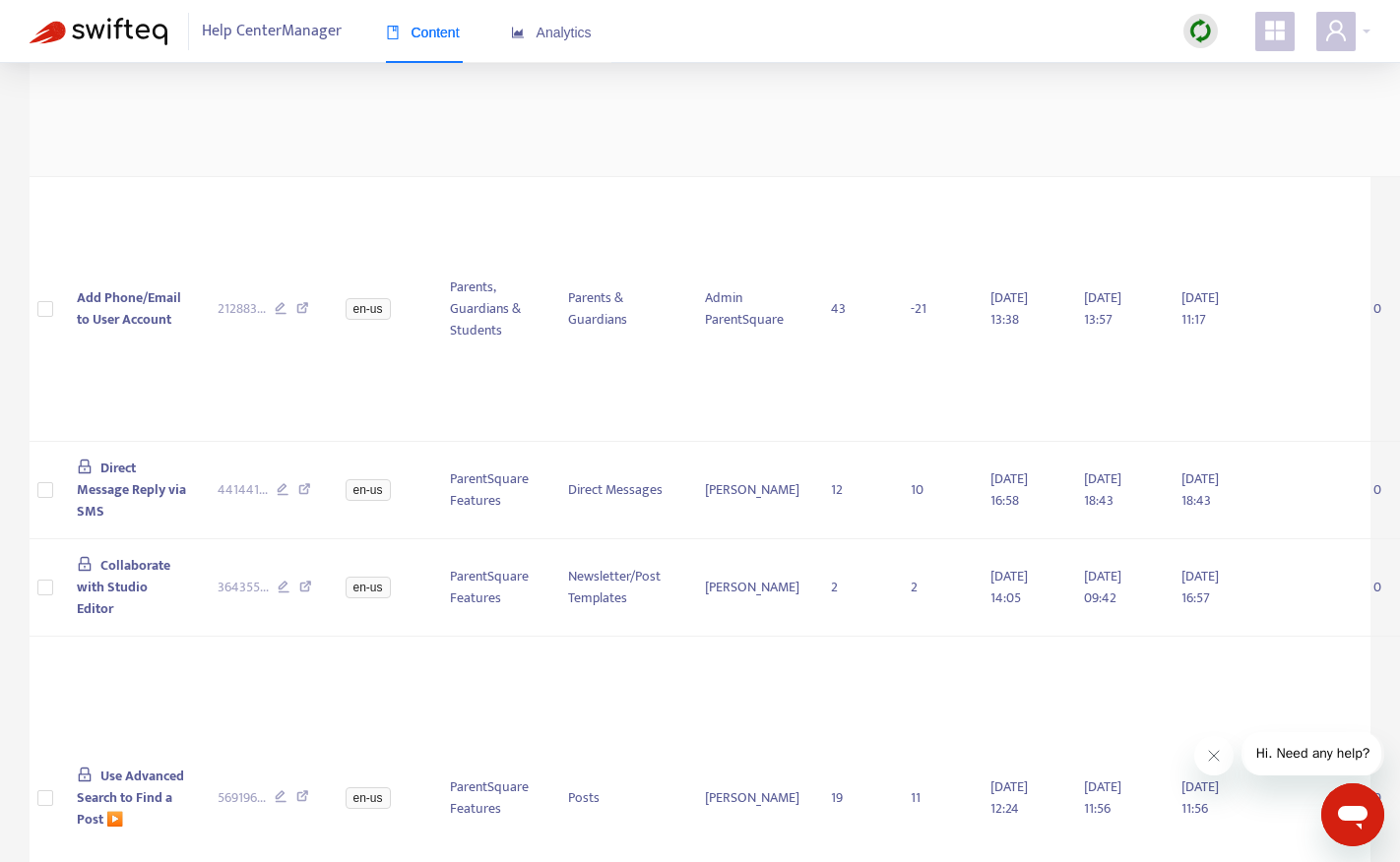 scroll, scrollTop: 3305, scrollLeft: 0, axis: vertical 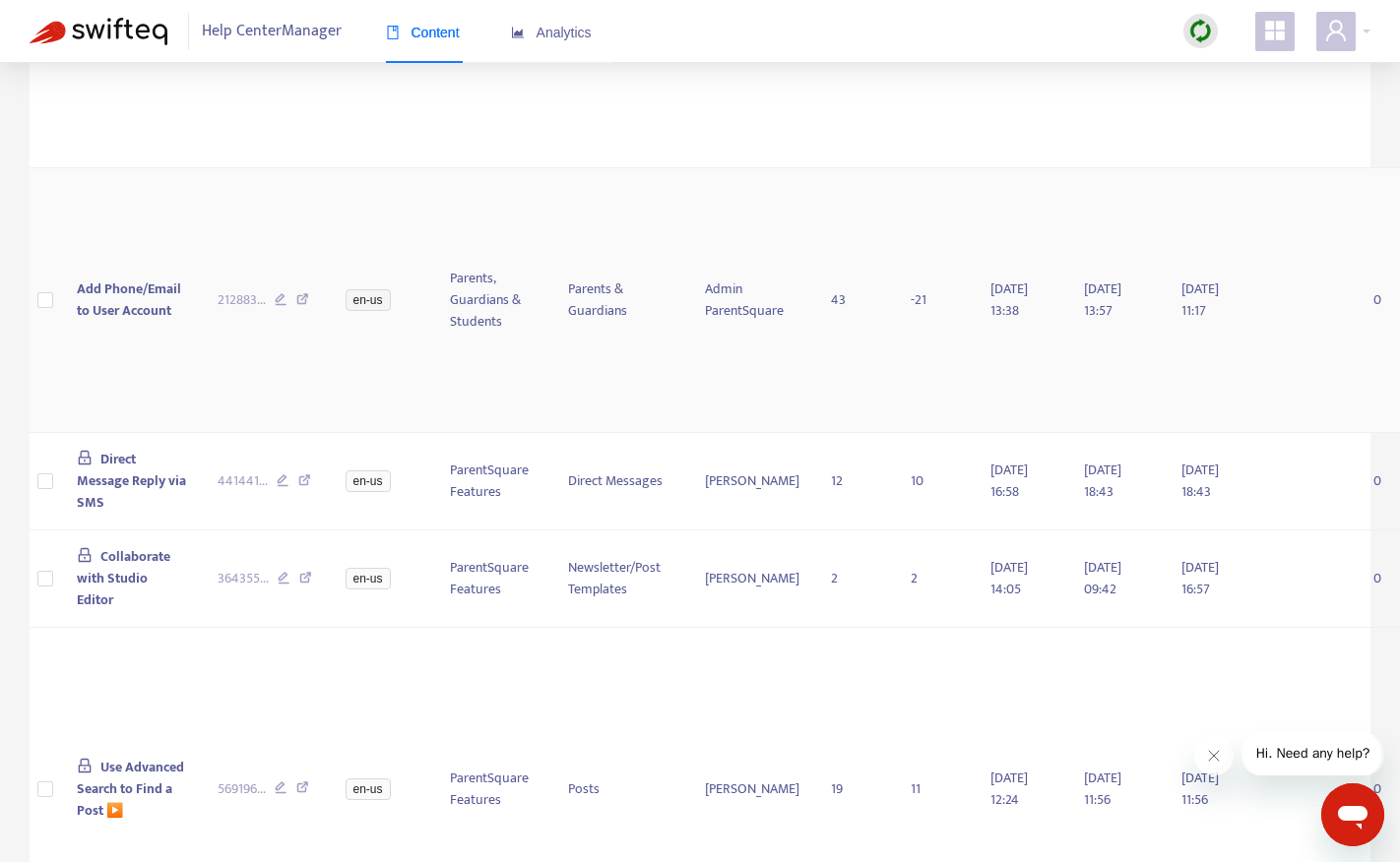 click on "Add Phone/Email to User Account" at bounding box center [129, 299] 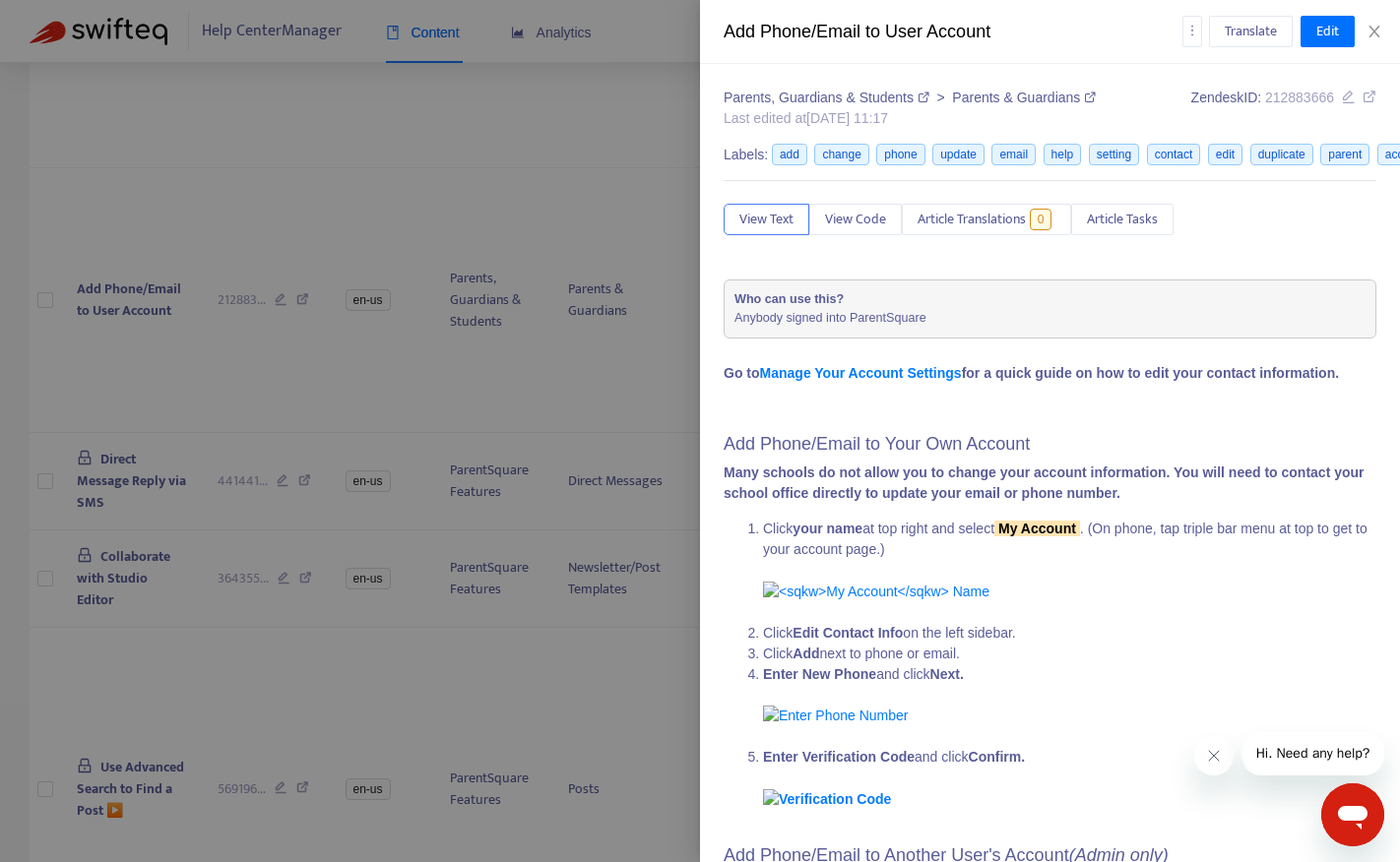 click at bounding box center [700, 431] 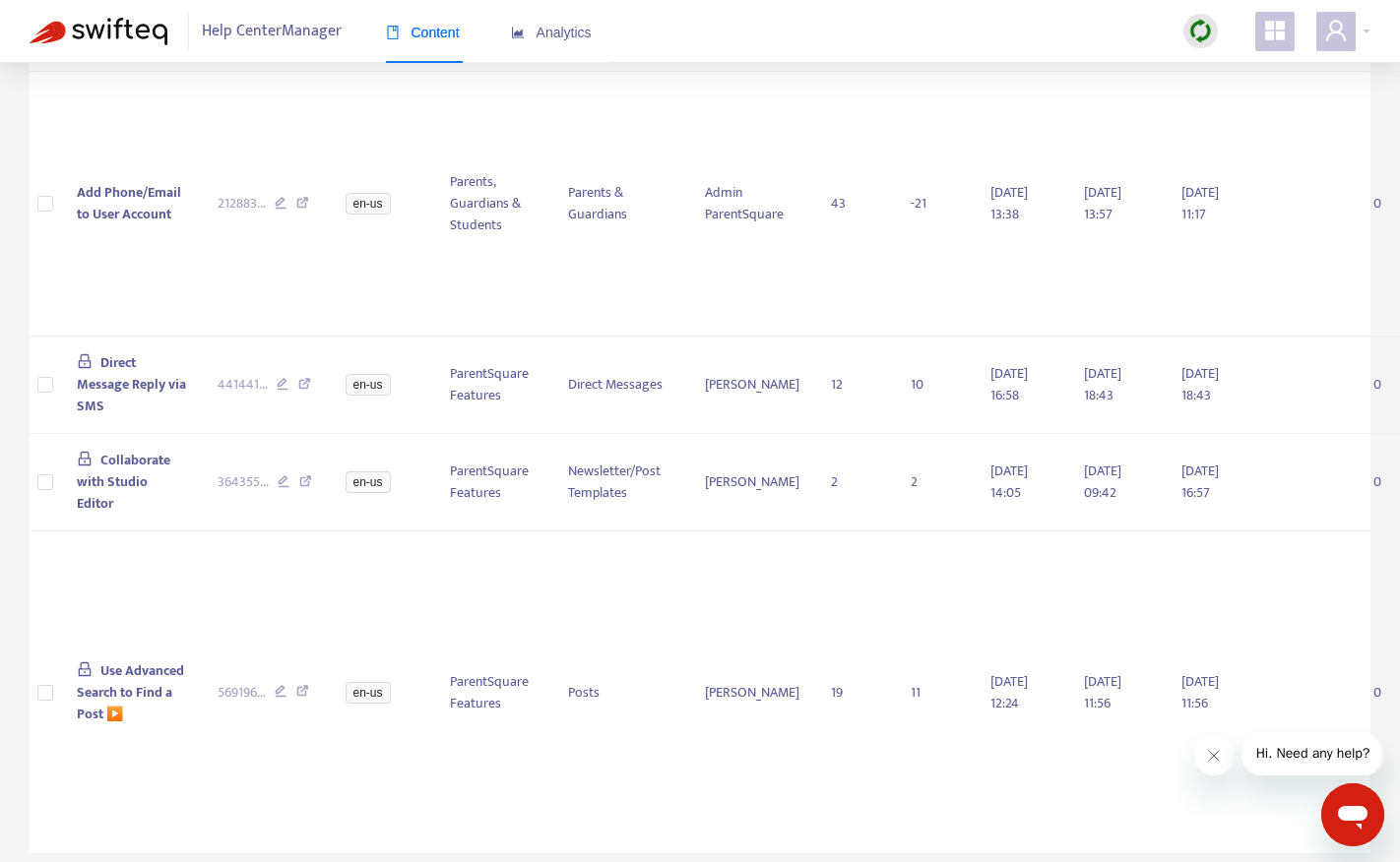 scroll, scrollTop: 3430, scrollLeft: 0, axis: vertical 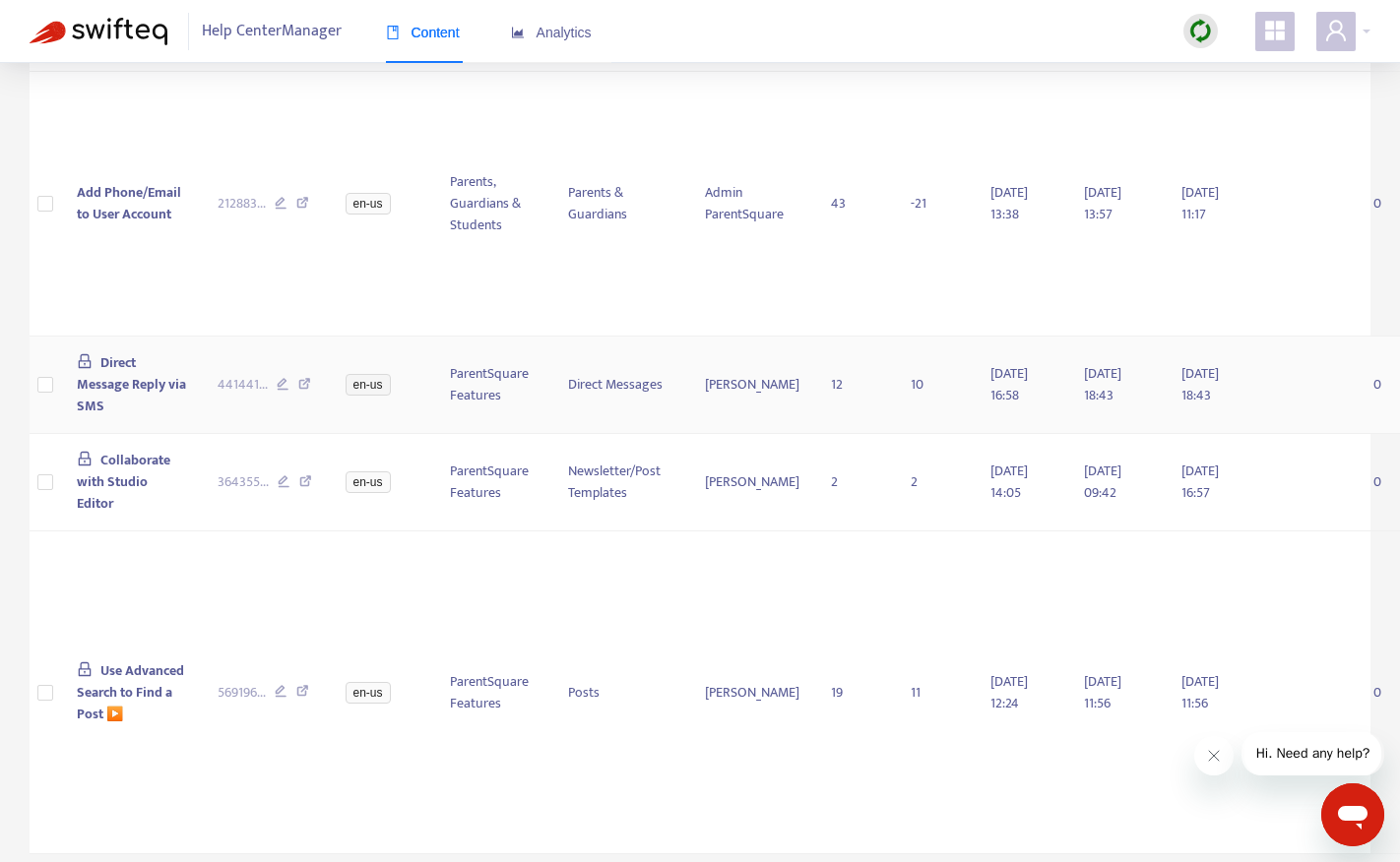 click on "Direct Message Reply via SMS" at bounding box center (131, 384) 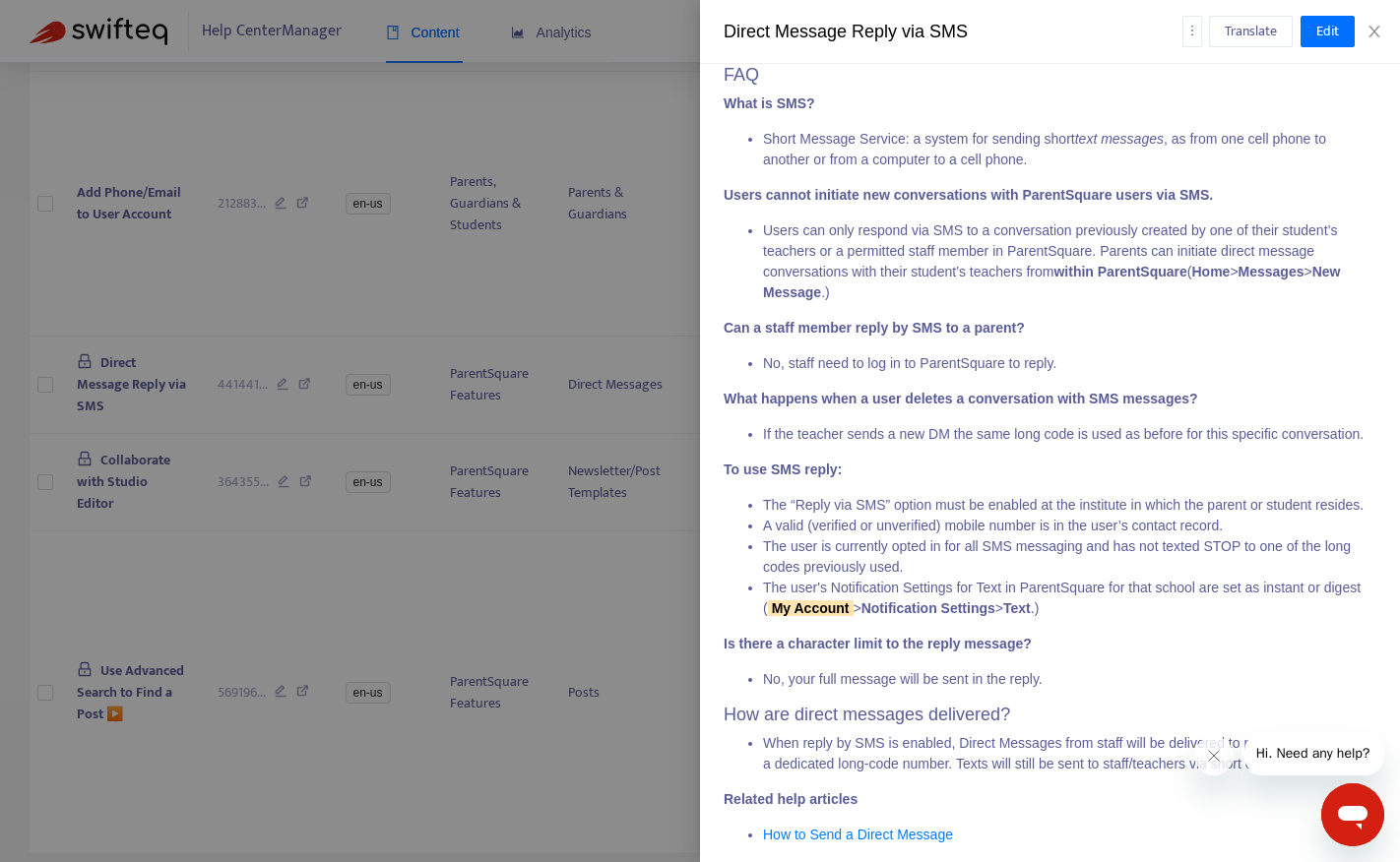 scroll, scrollTop: 1952, scrollLeft: 0, axis: vertical 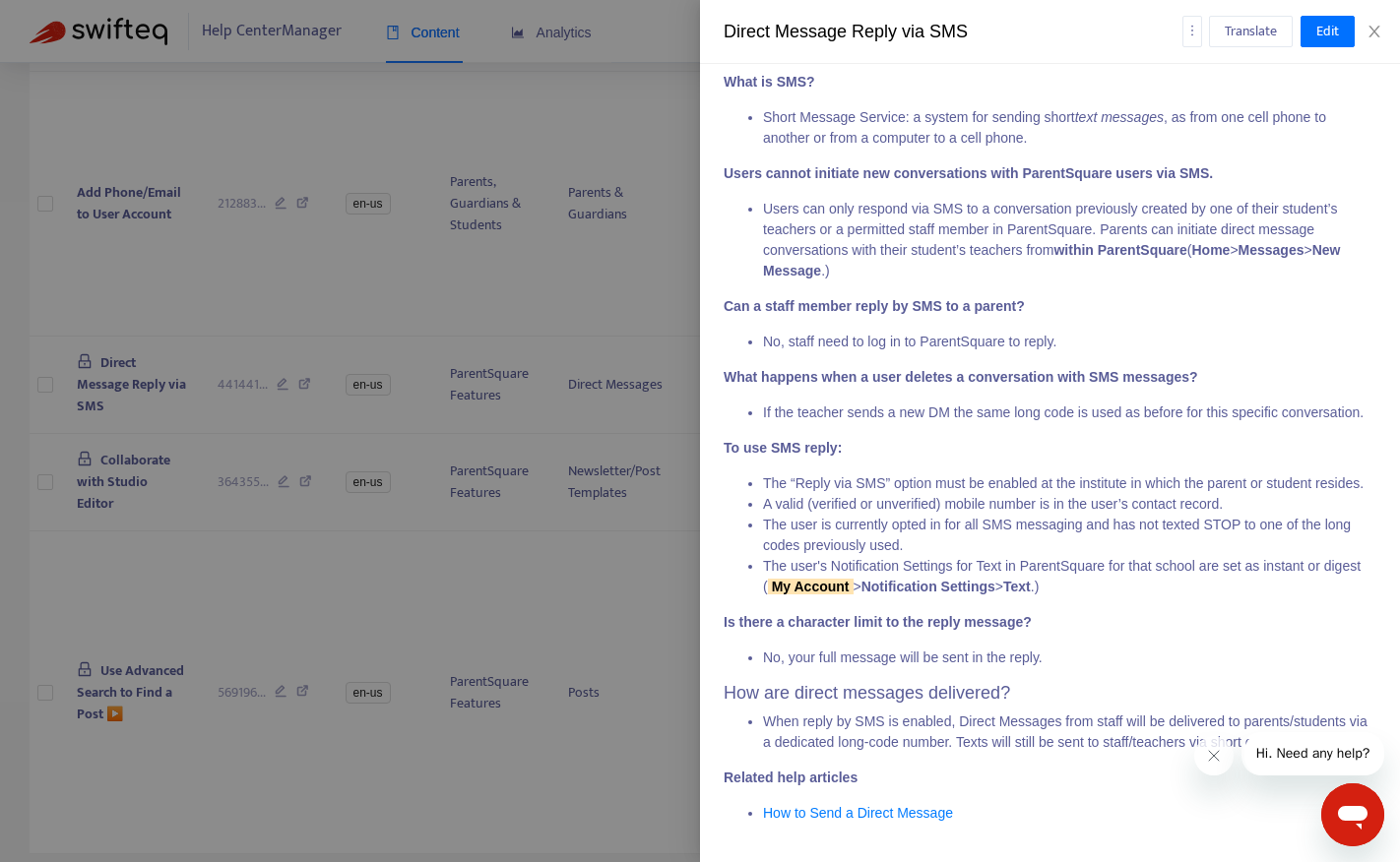 click at bounding box center [700, 431] 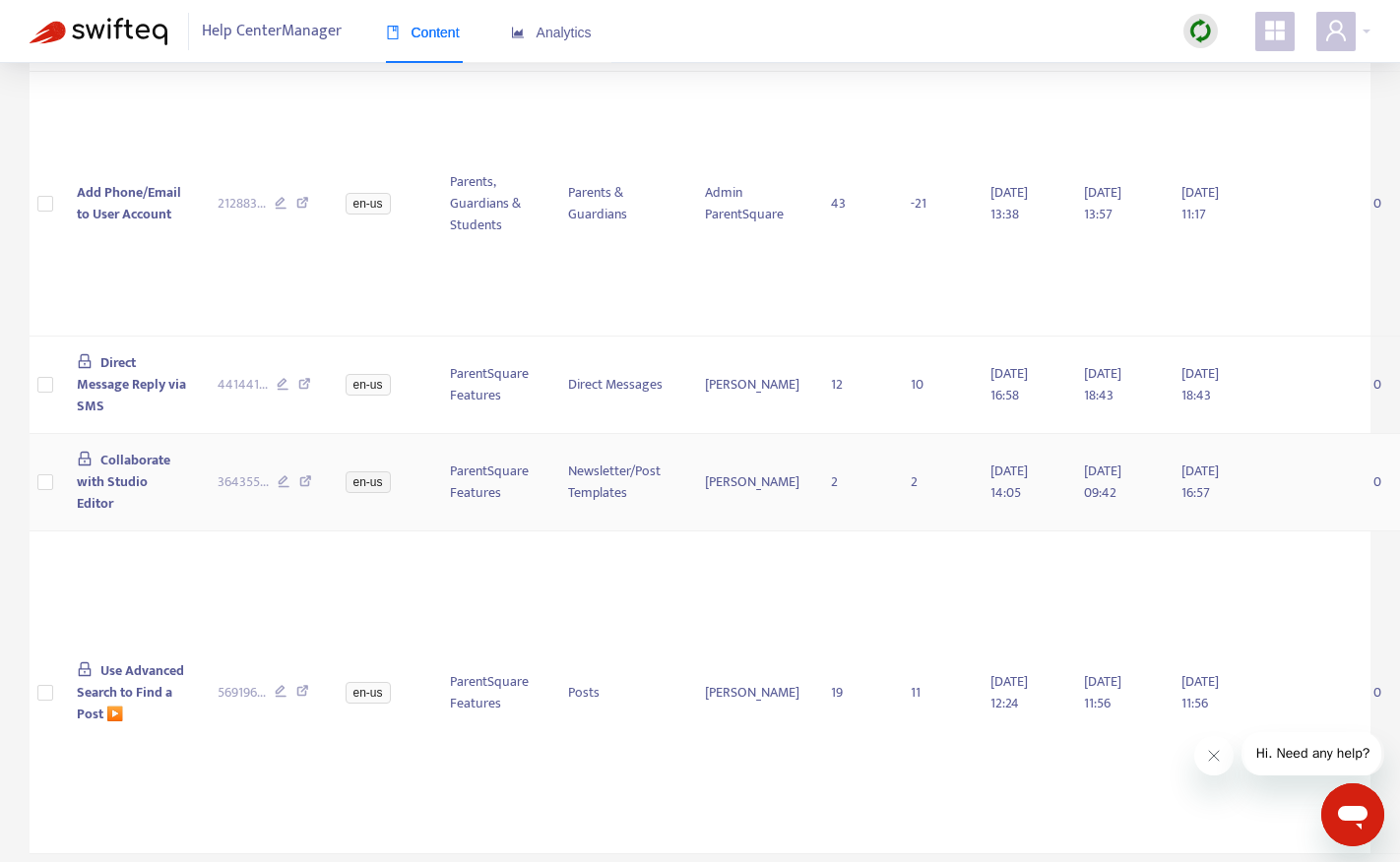 click on "Collaborate with Studio Editor" at bounding box center (123, 481) 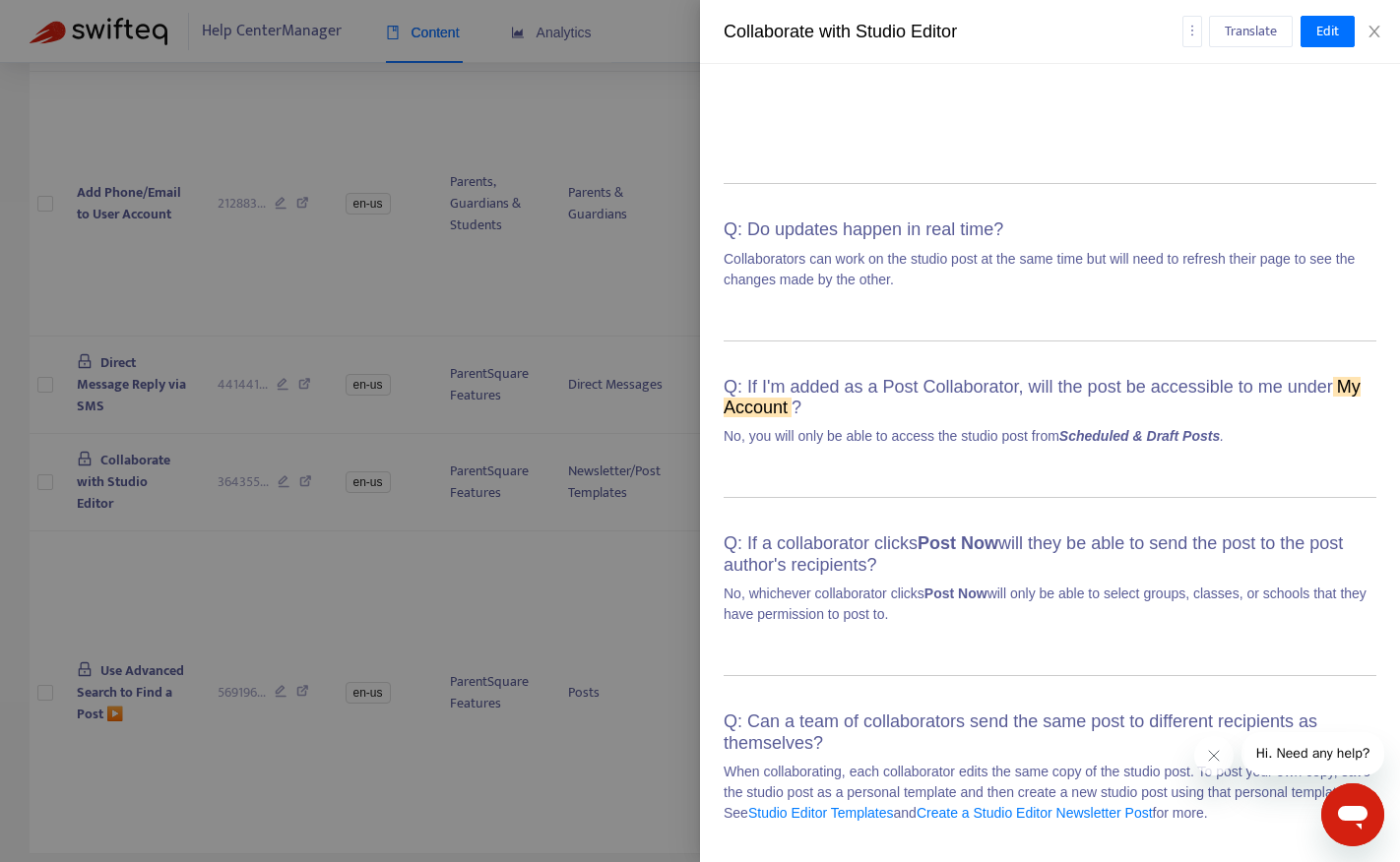 scroll, scrollTop: 6425, scrollLeft: 11, axis: both 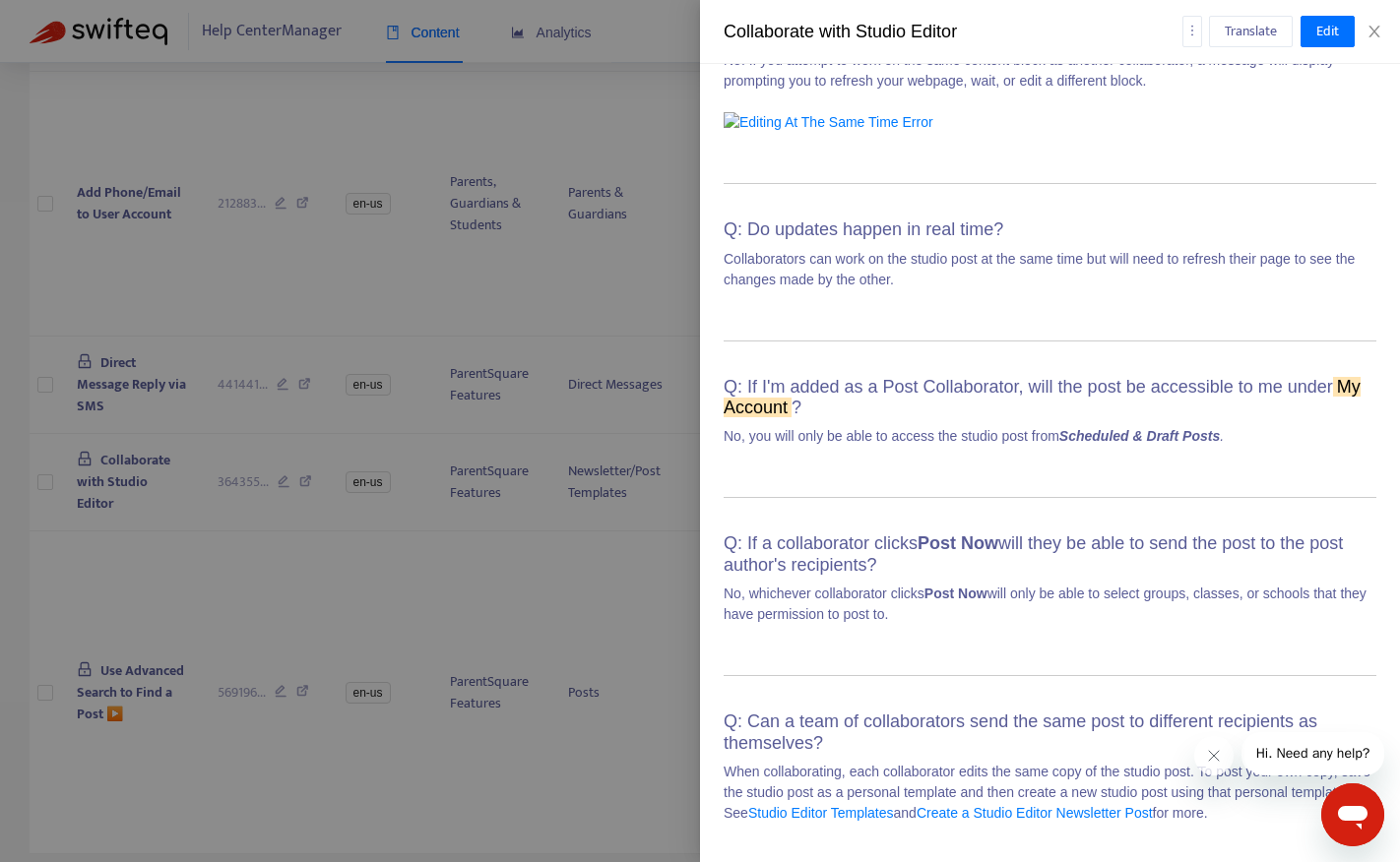 click at bounding box center [700, 431] 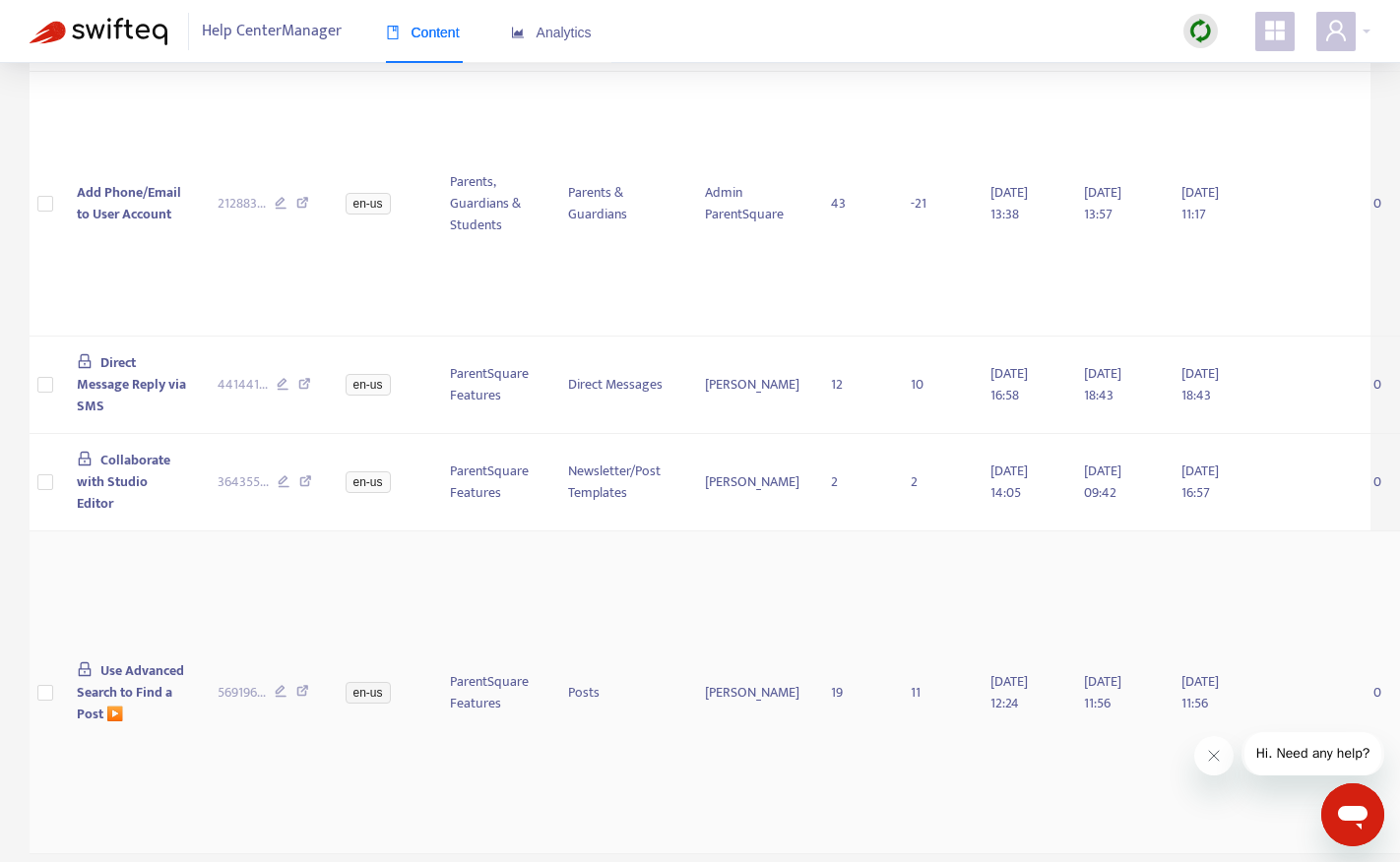 click on "Use Advanced Search to Find a Post ▶️" at bounding box center [130, 692] 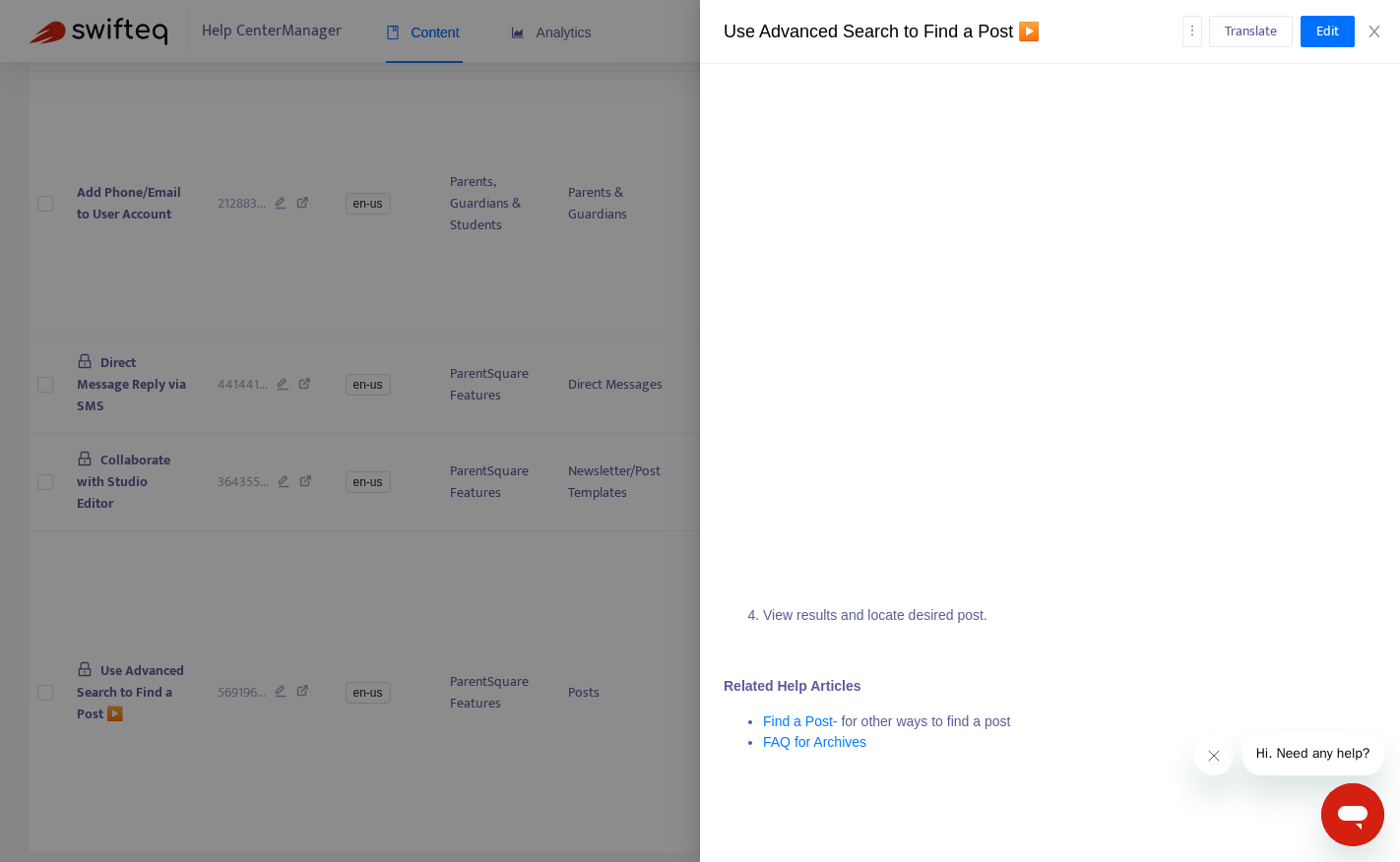 scroll, scrollTop: 8105, scrollLeft: 0, axis: vertical 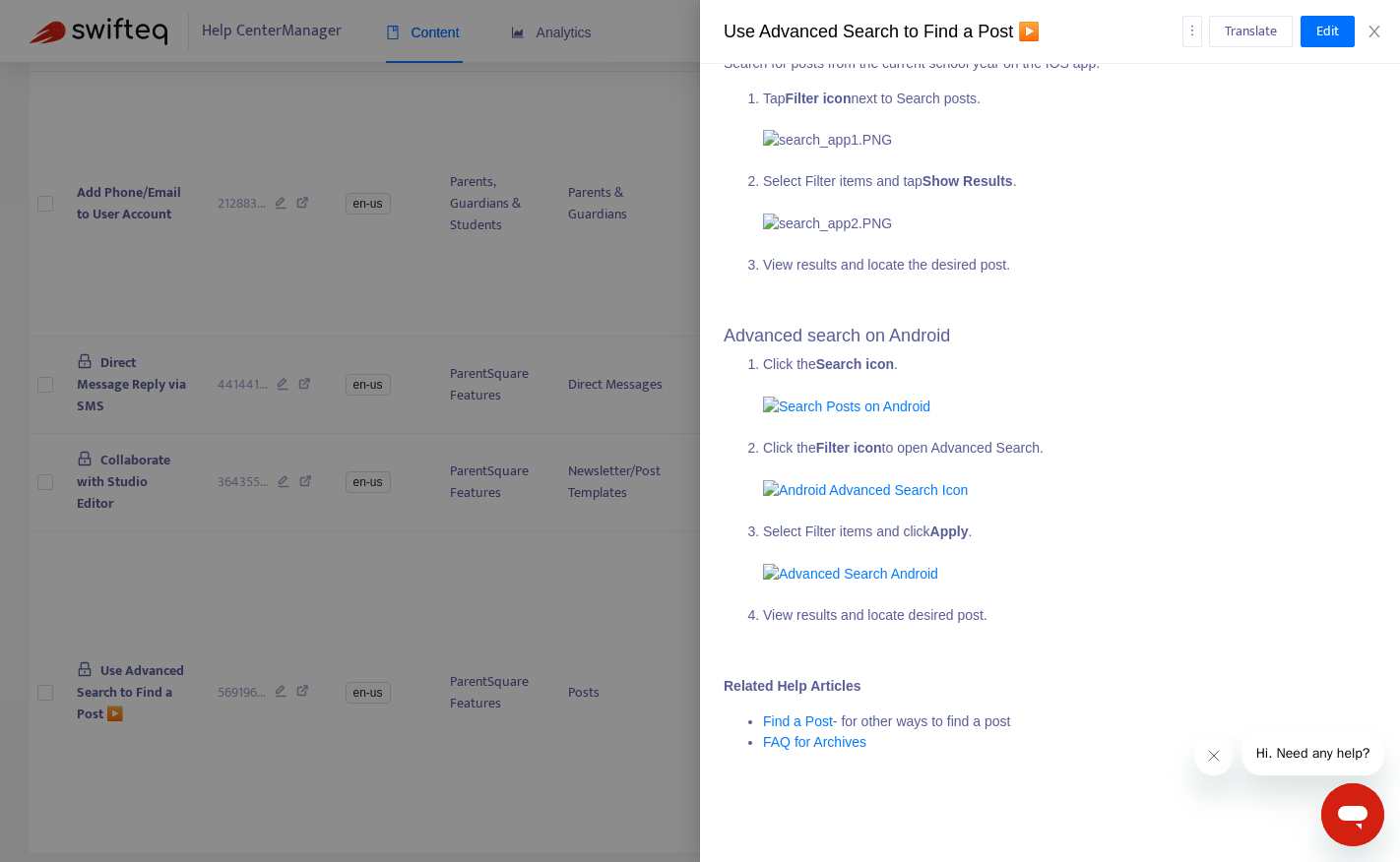 click at bounding box center (700, 431) 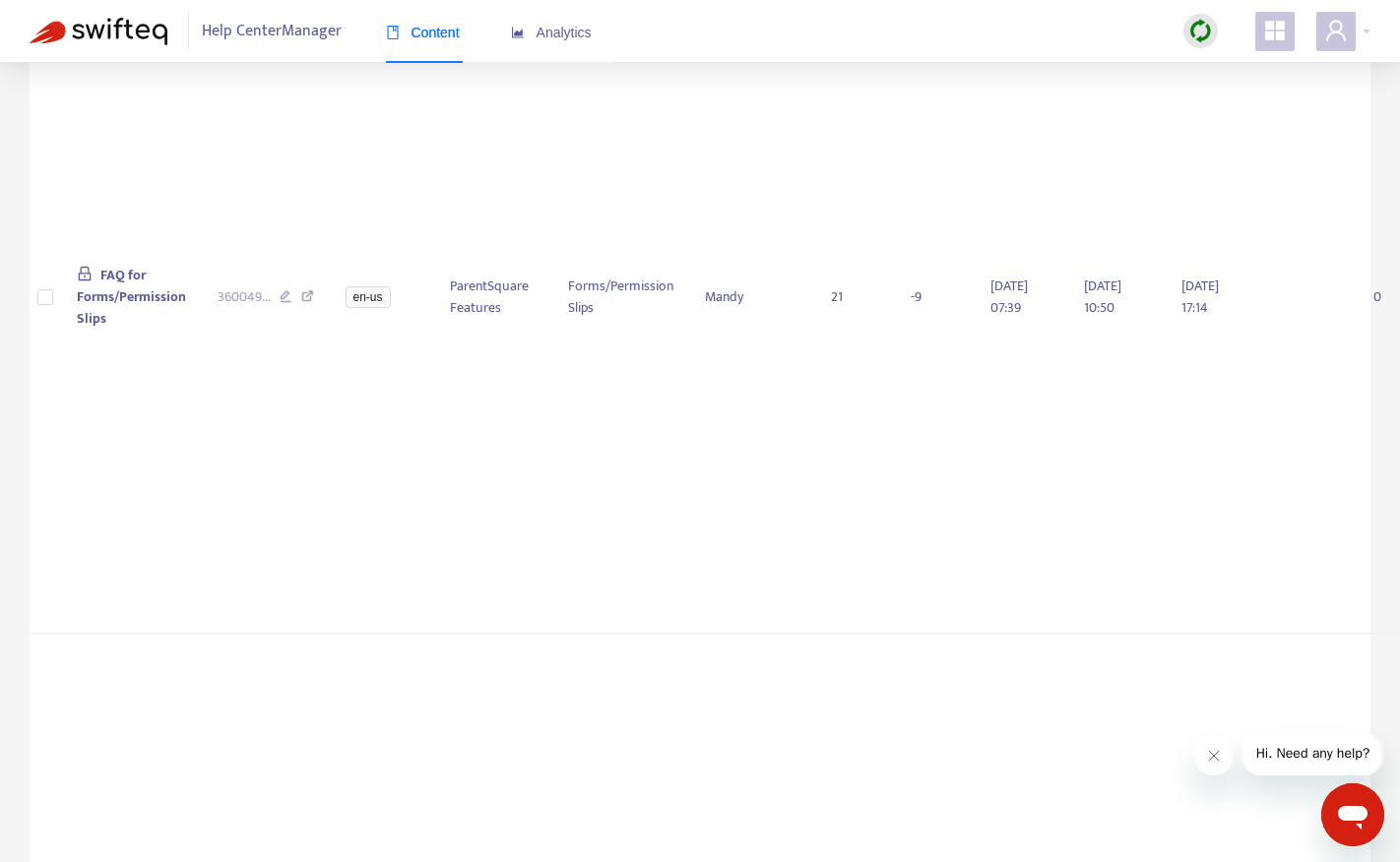 scroll, scrollTop: 0, scrollLeft: 0, axis: both 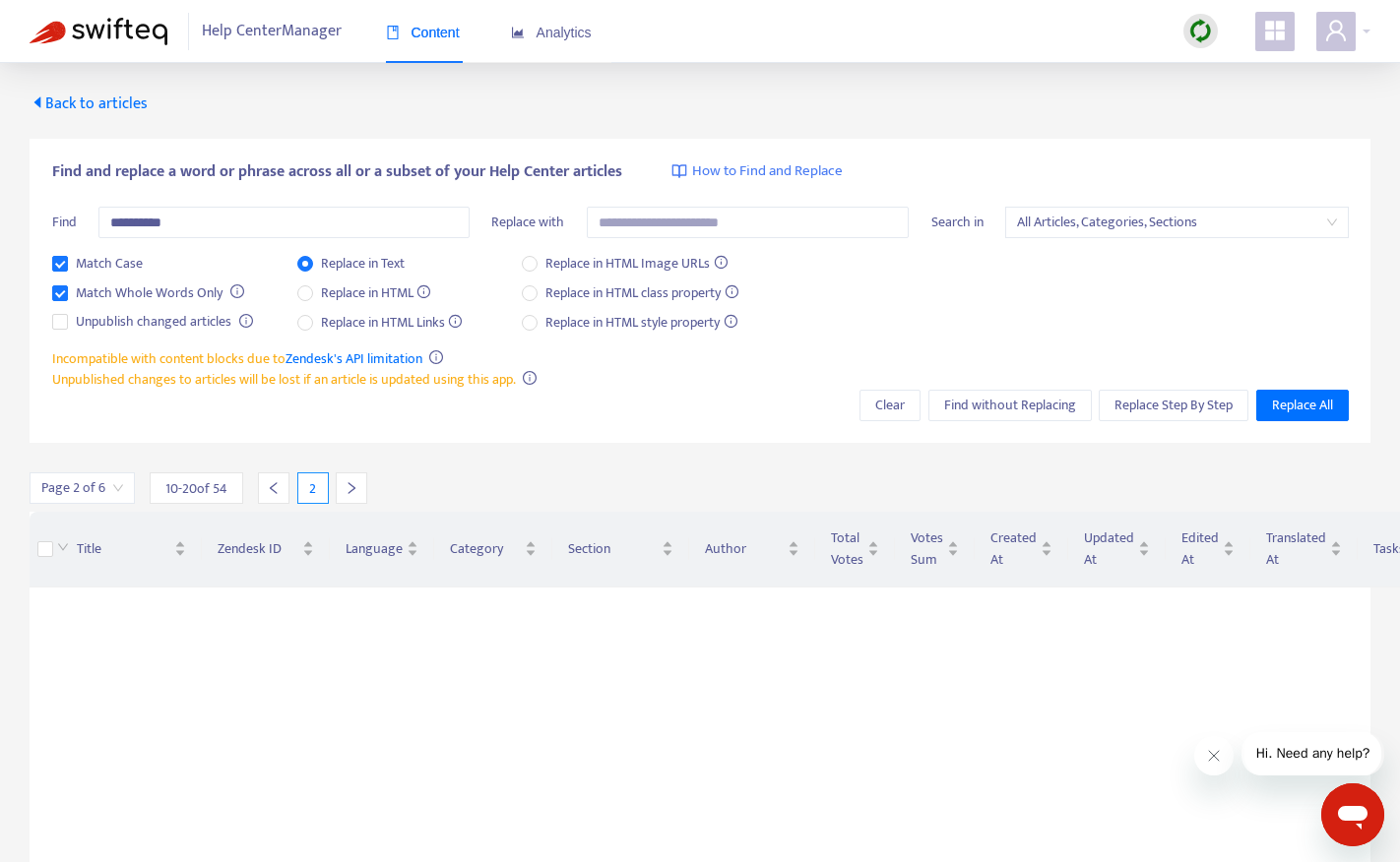 click at bounding box center (351, 488) 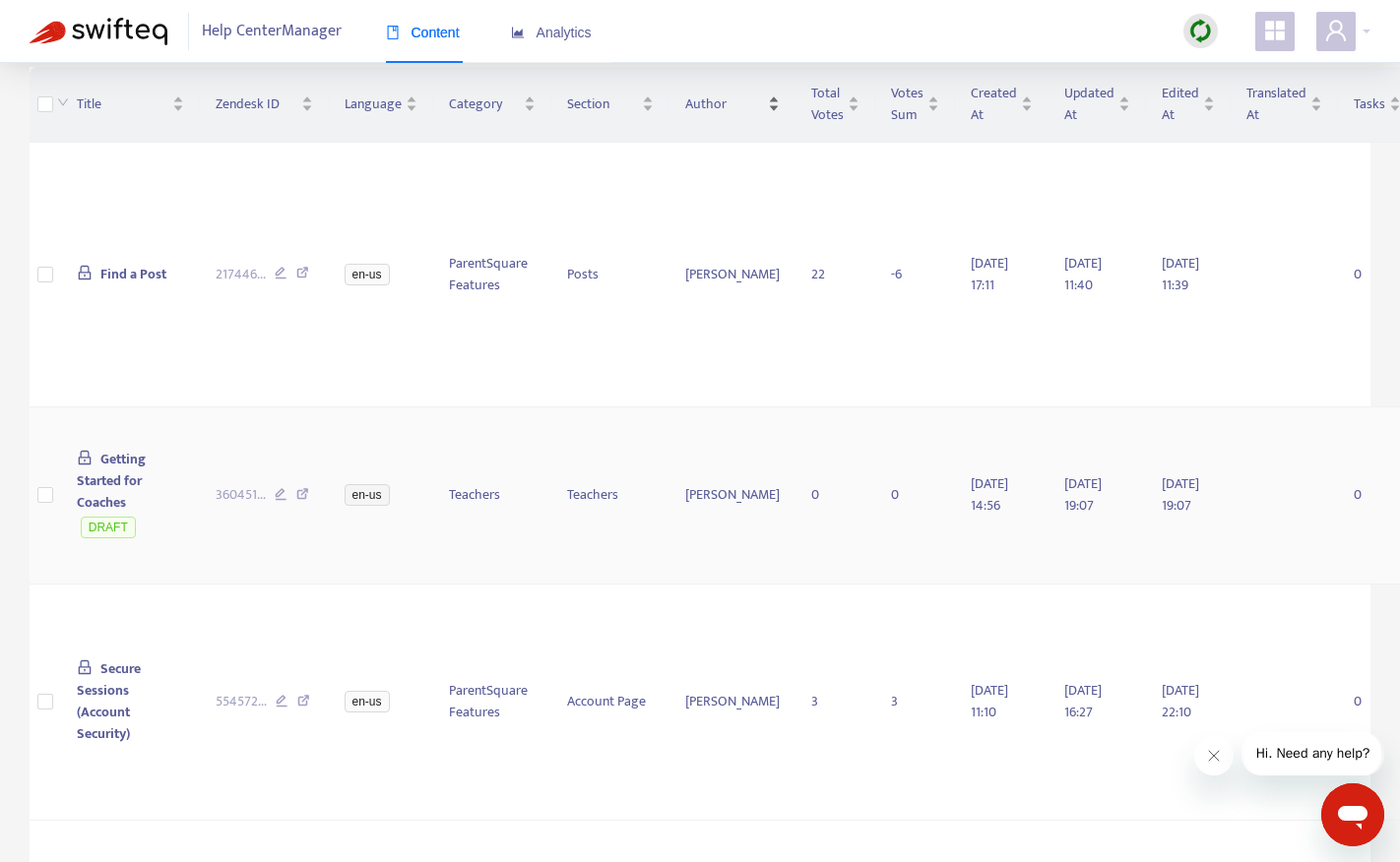 scroll, scrollTop: 462, scrollLeft: 0, axis: vertical 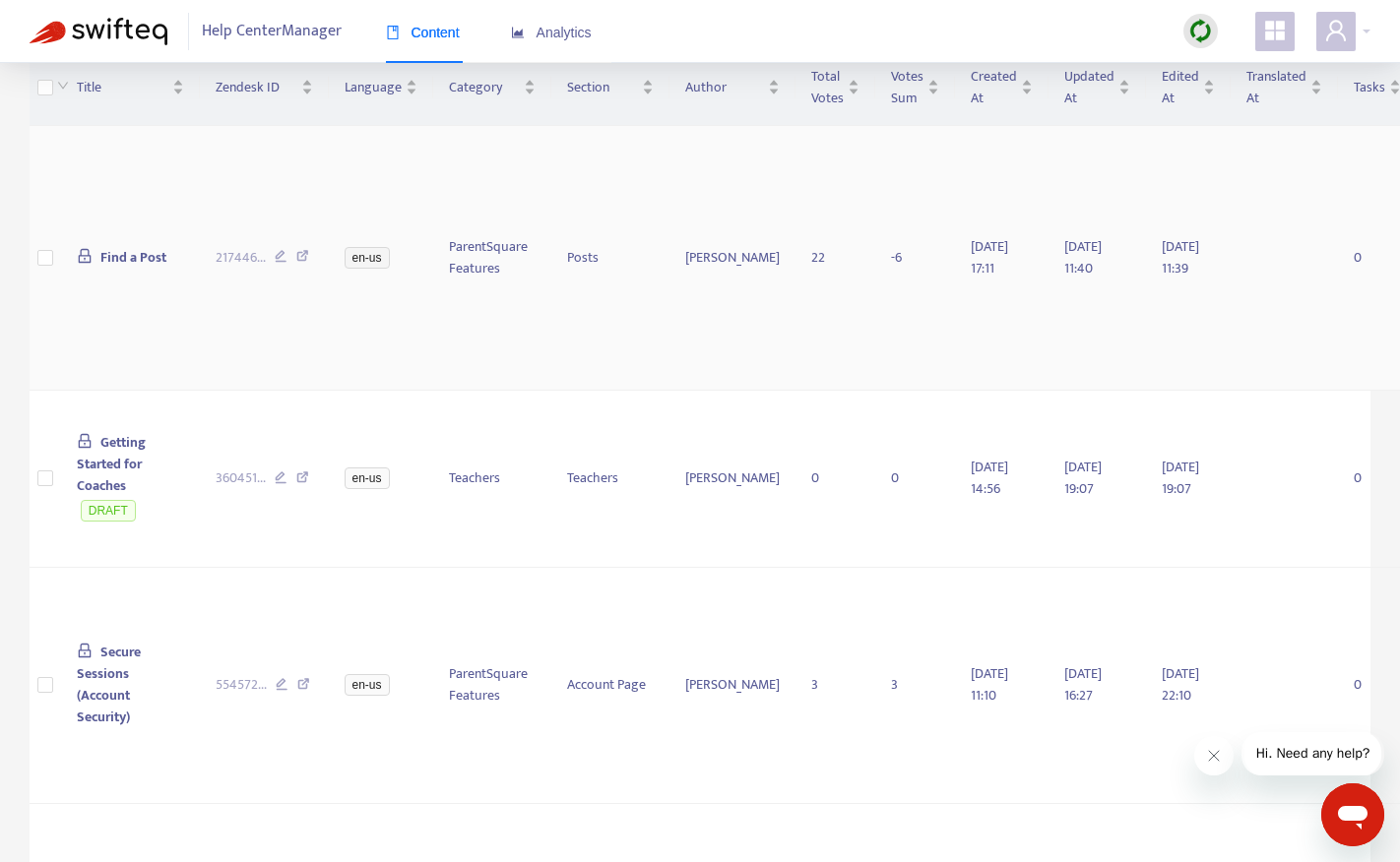 click on "Find a Post" at bounding box center [133, 257] 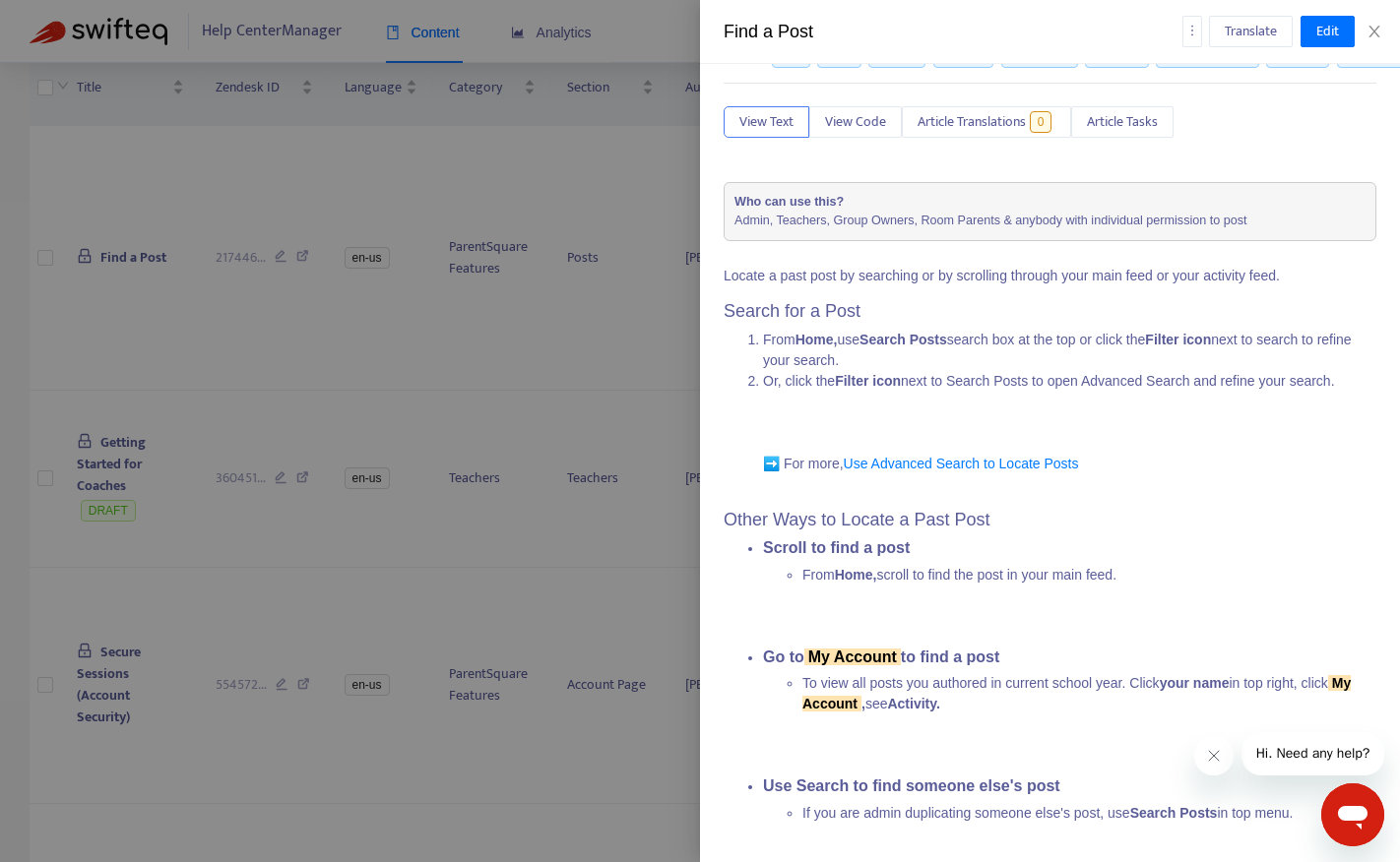 scroll, scrollTop: 1392, scrollLeft: 0, axis: vertical 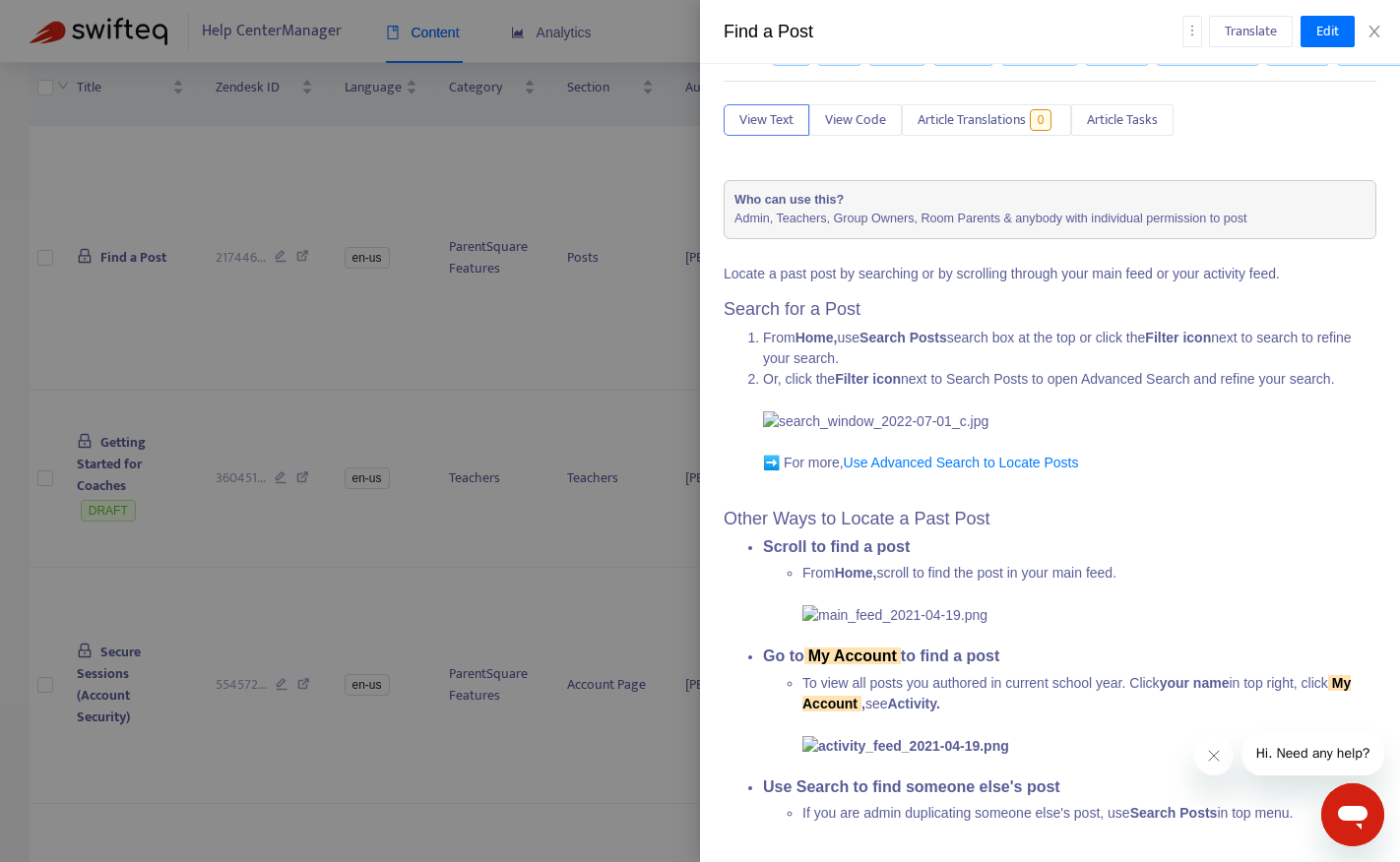 click at bounding box center (700, 431) 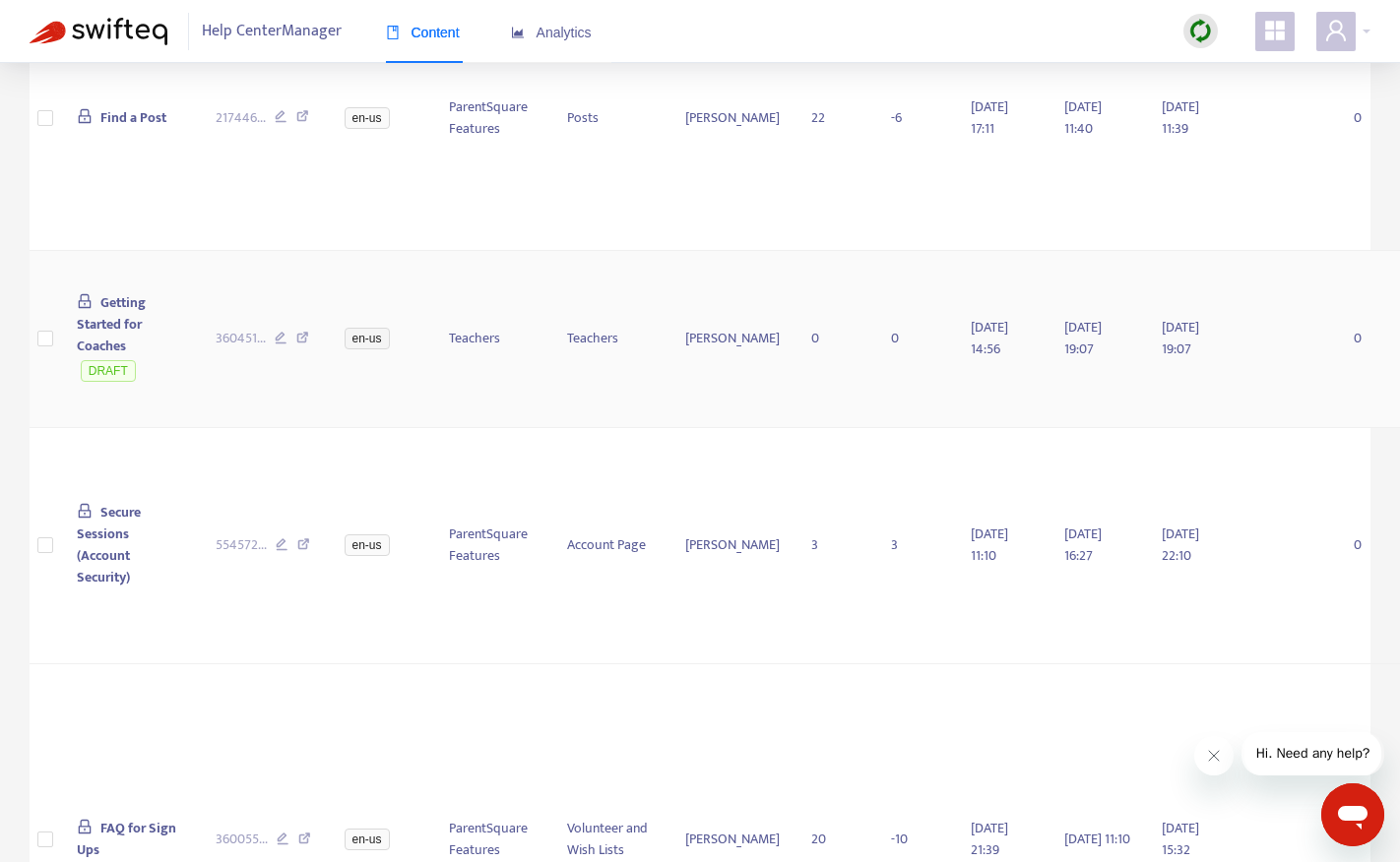 scroll, scrollTop: 677, scrollLeft: 0, axis: vertical 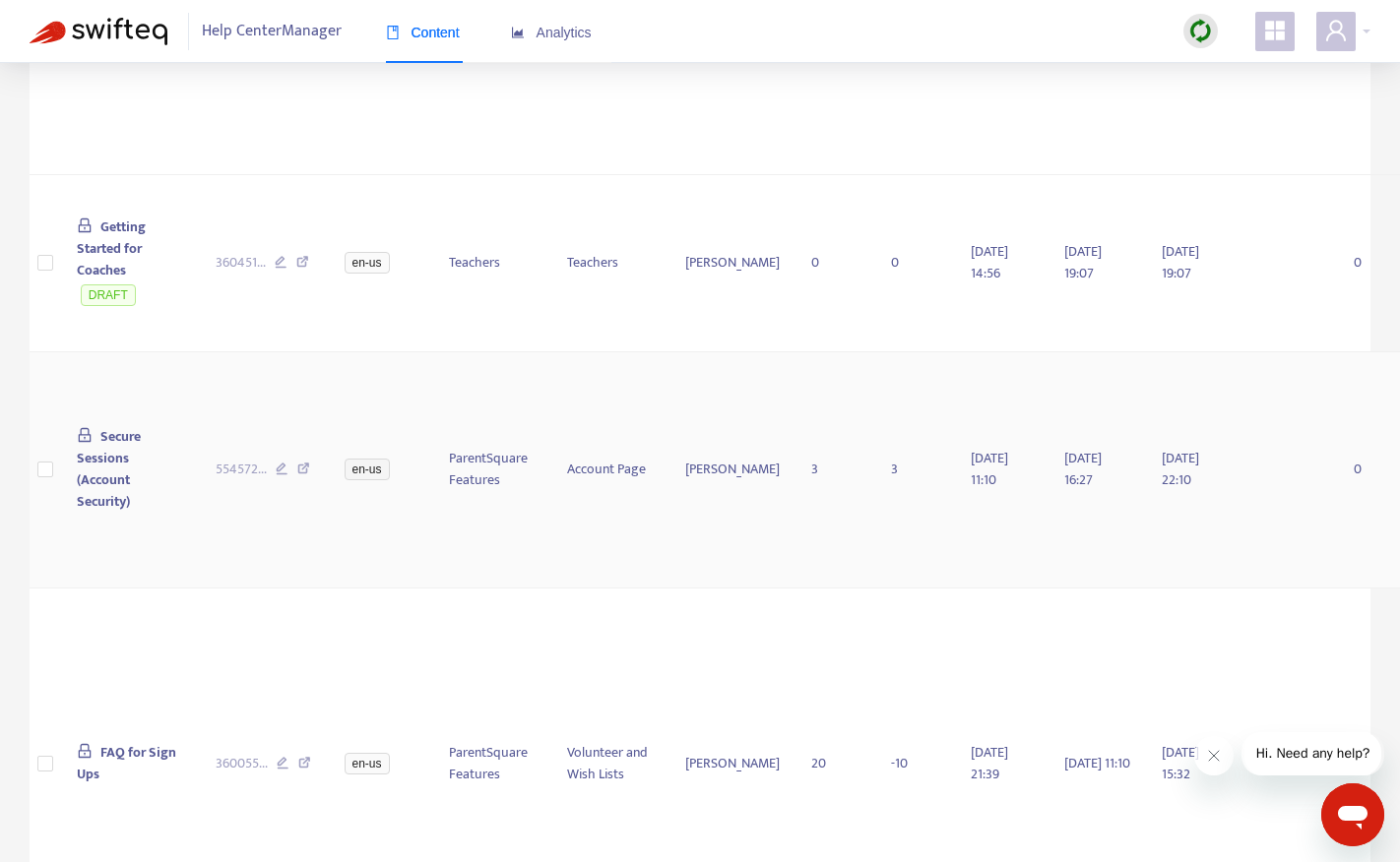 click on "Secure Sessions (Account Security)" at bounding box center [108, 468] 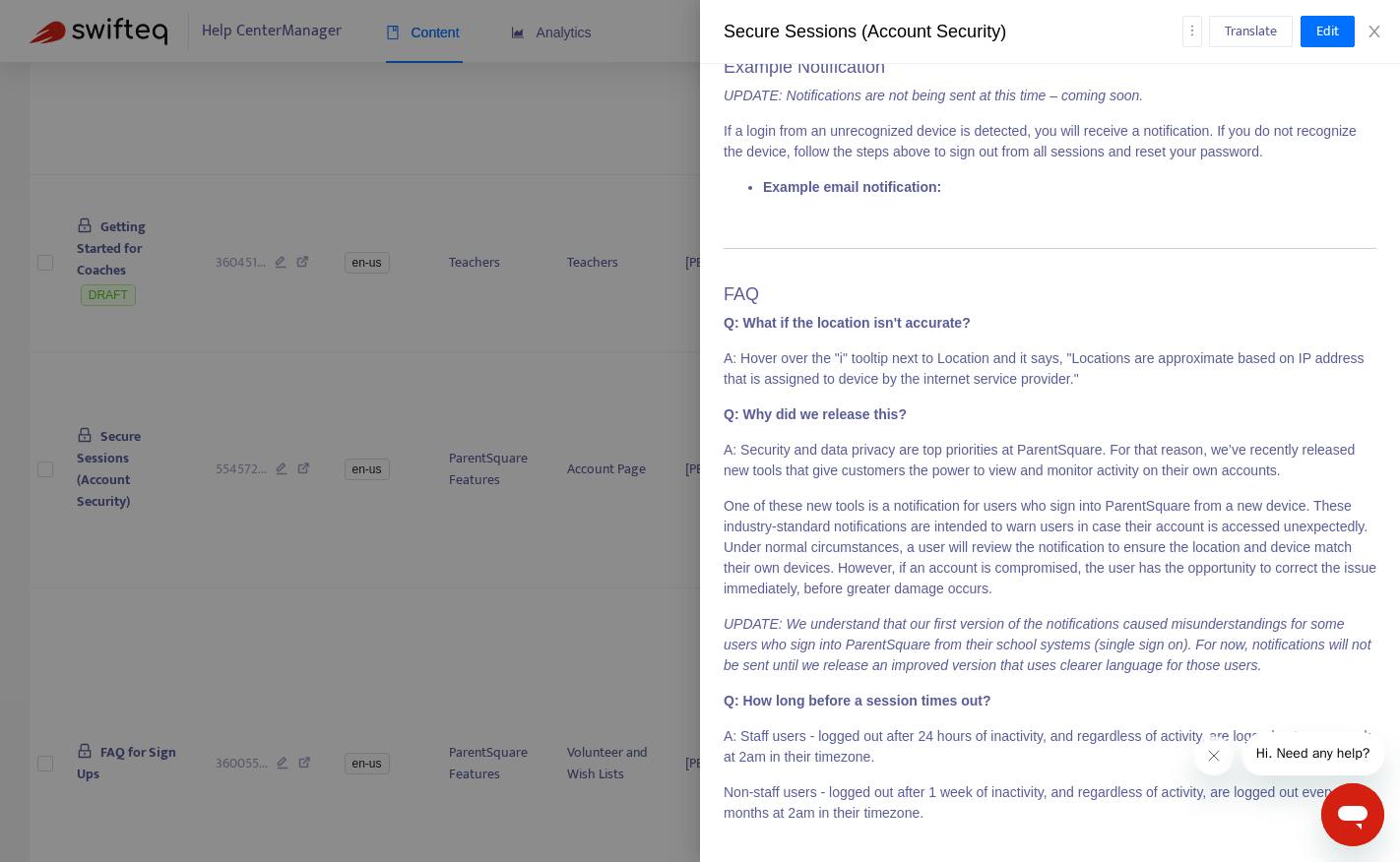 scroll, scrollTop: 2560, scrollLeft: 0, axis: vertical 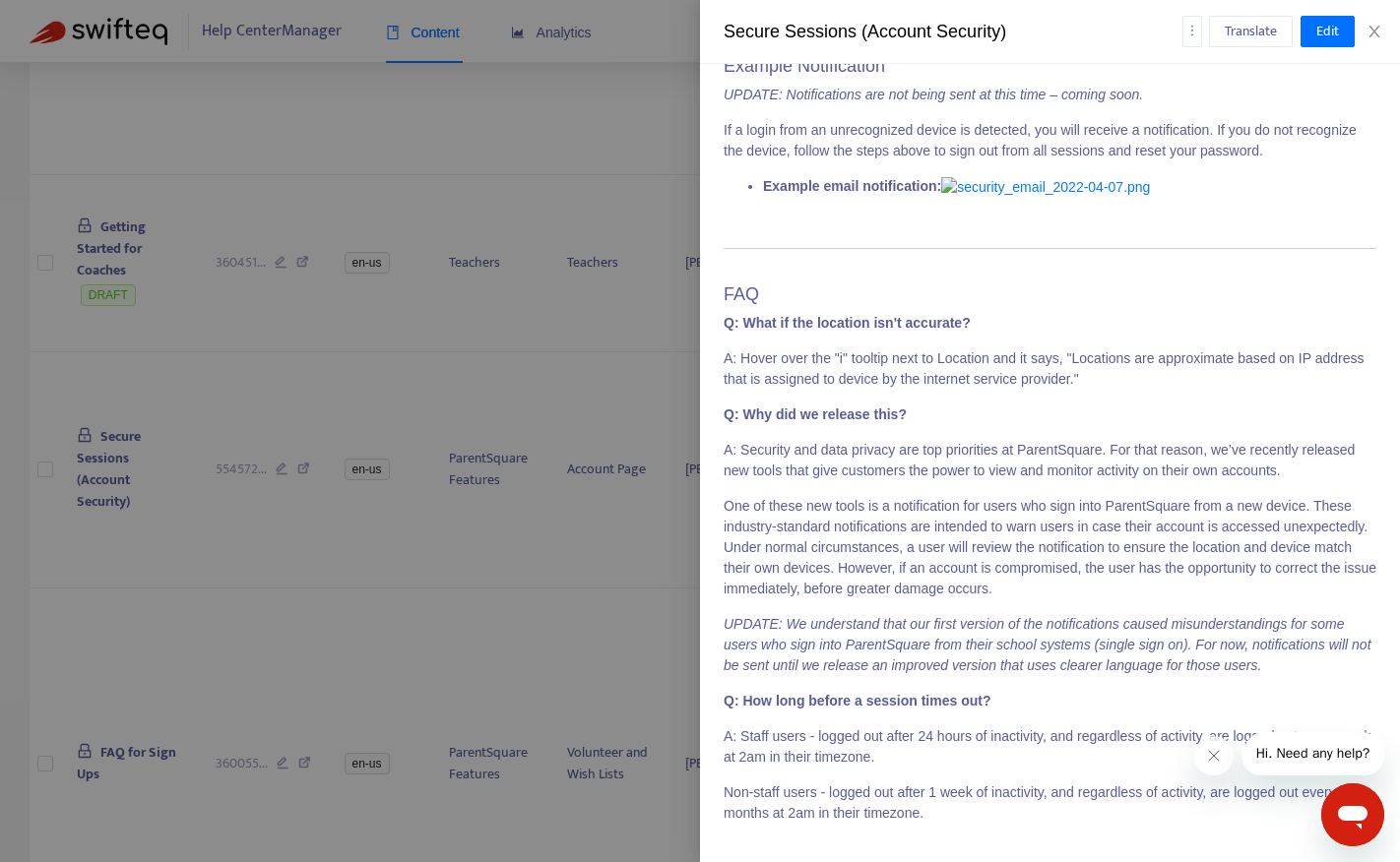 click at bounding box center [700, 431] 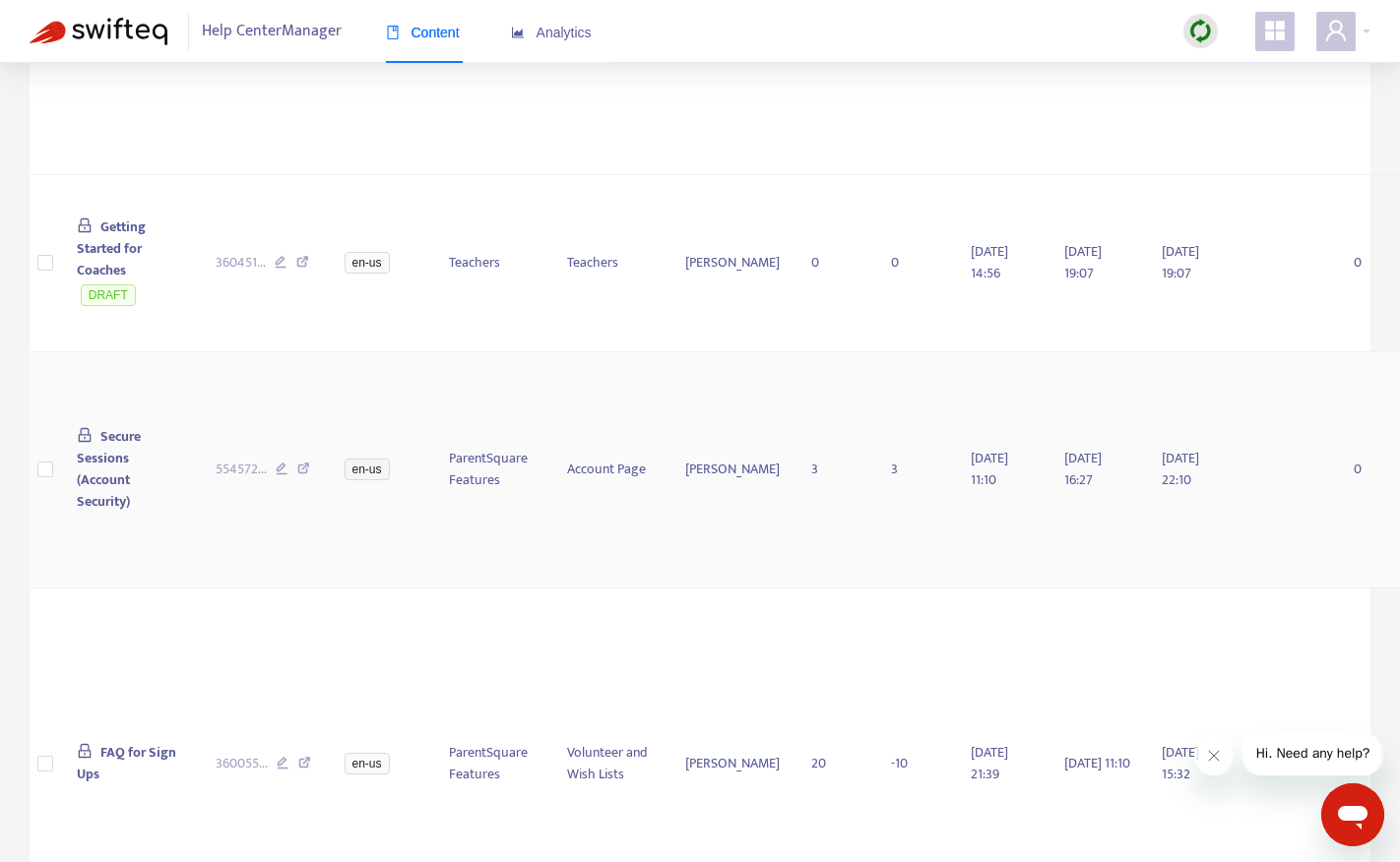 click on "Secure Sessions (Account Security)" at bounding box center (108, 468) 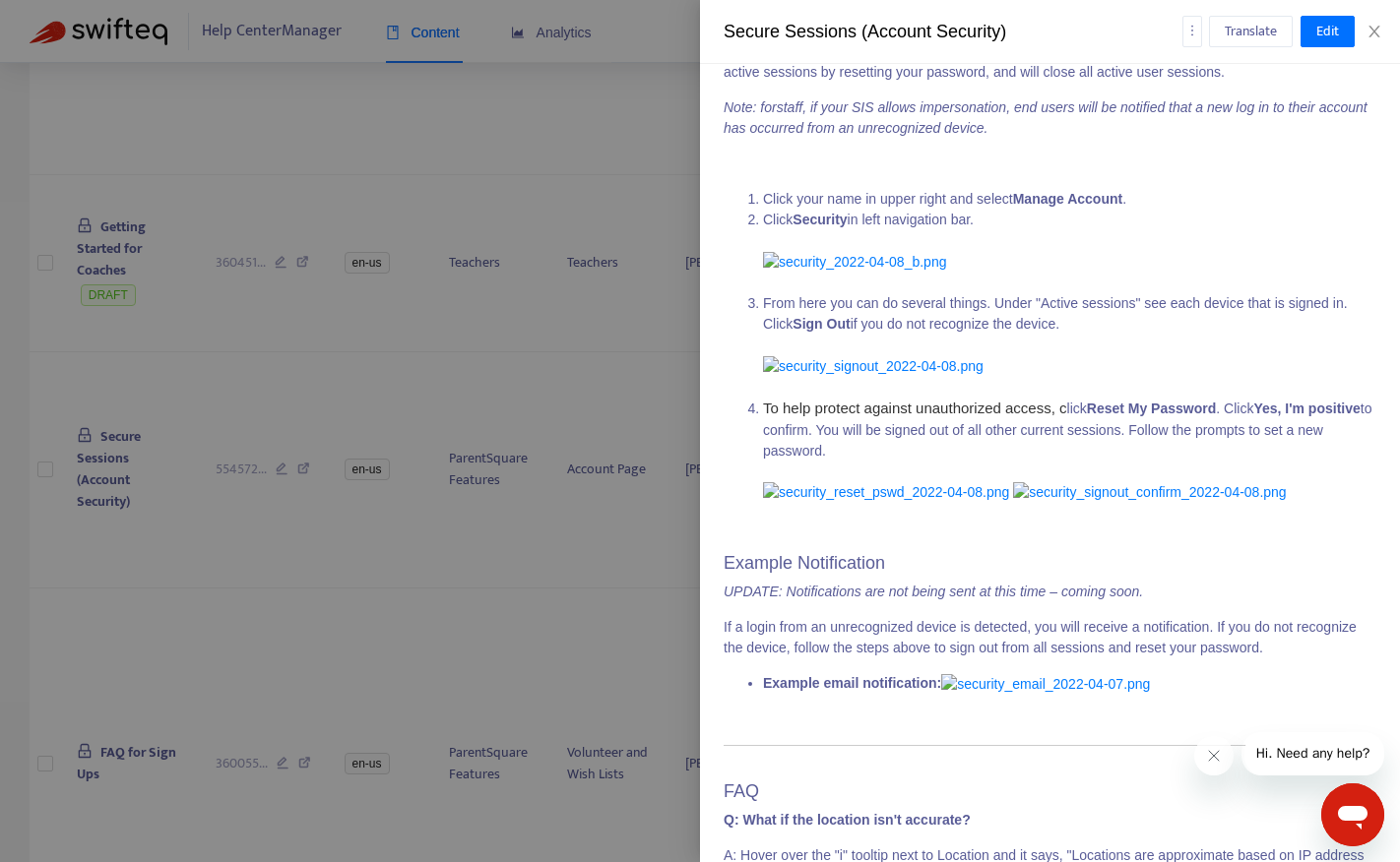 scroll, scrollTop: 552, scrollLeft: 0, axis: vertical 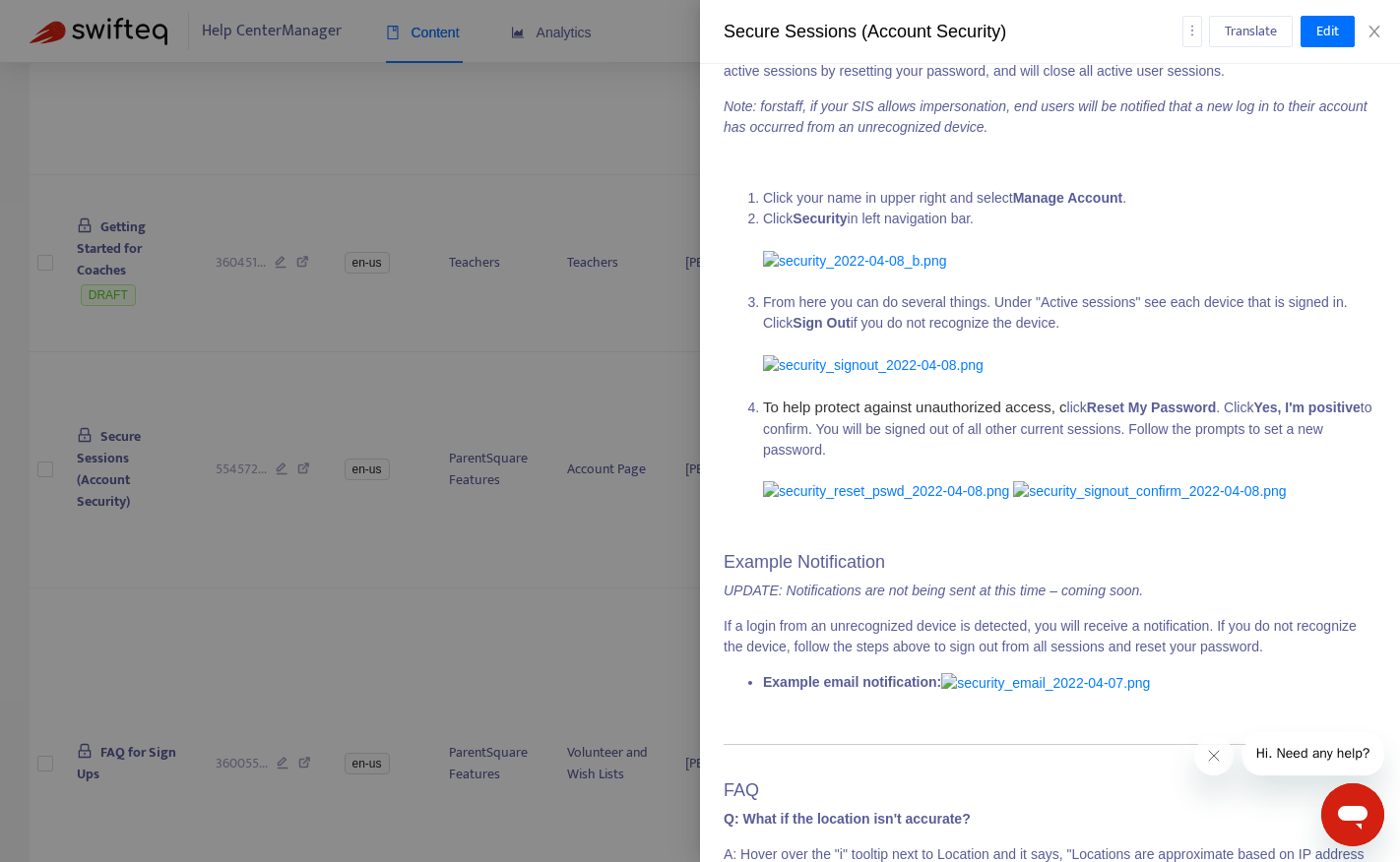 click at bounding box center [700, 431] 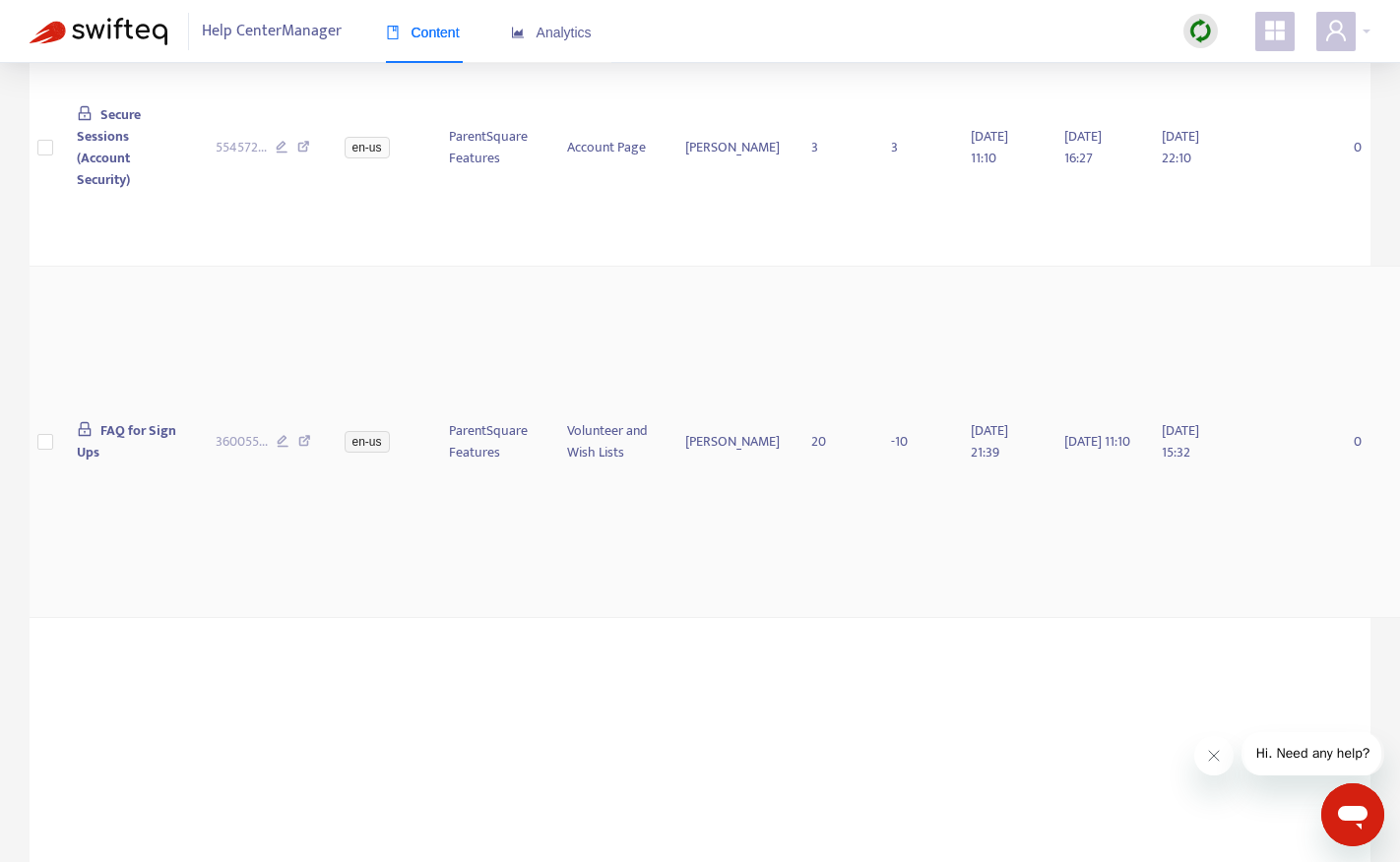scroll, scrollTop: 1022, scrollLeft: 0, axis: vertical 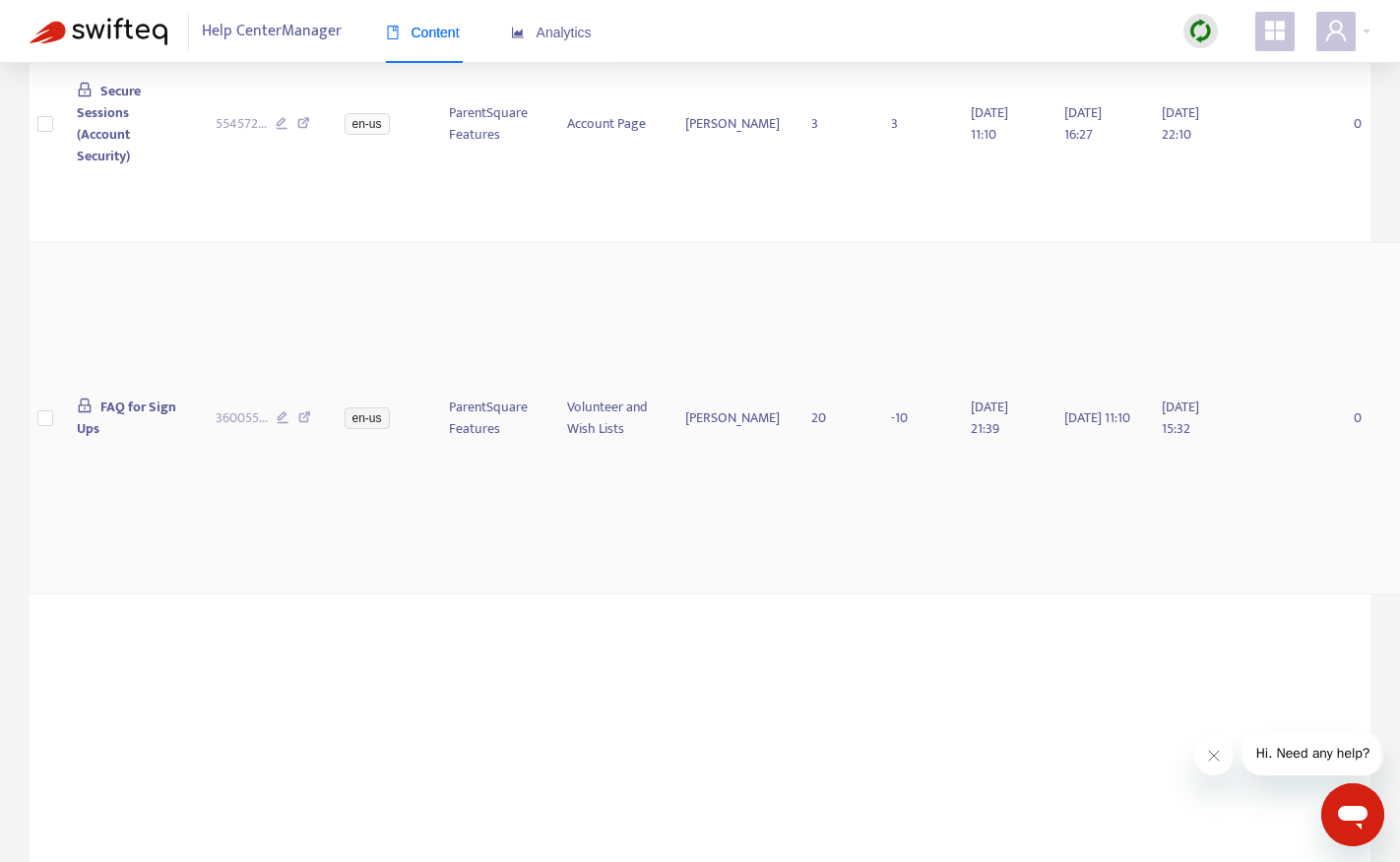 click on "FAQ for Sign Ups" at bounding box center [126, 417] 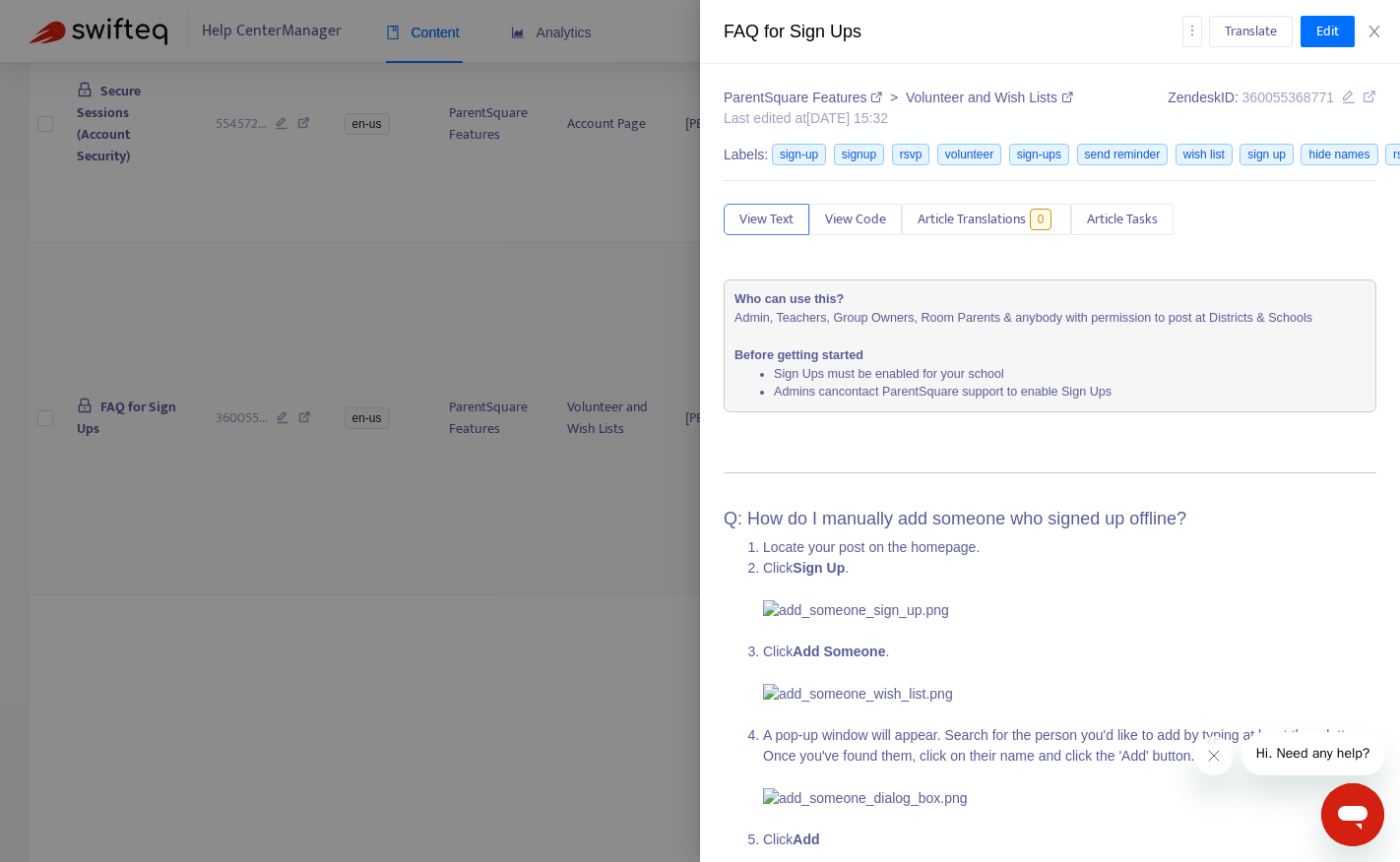 click at bounding box center [700, 431] 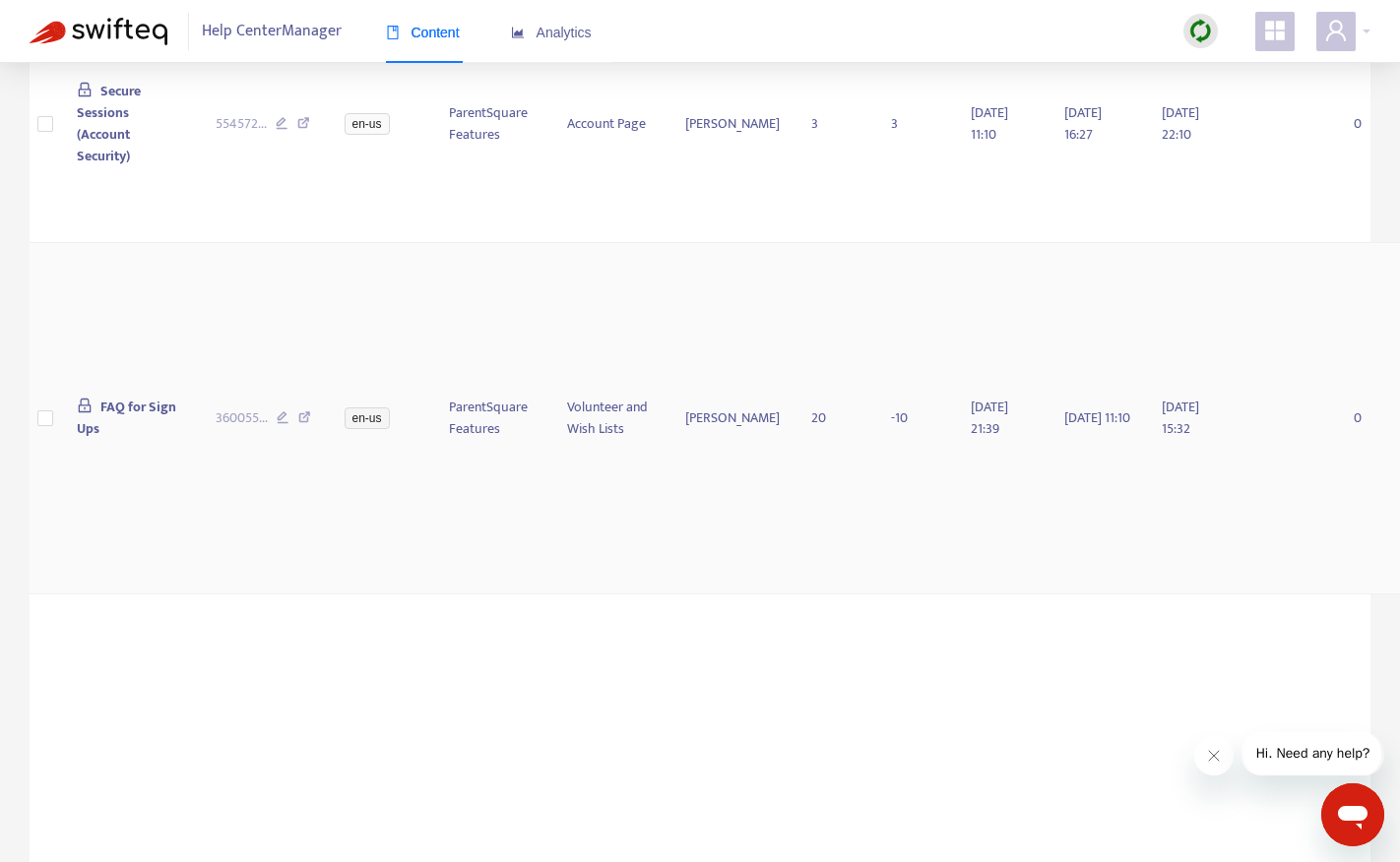 click on "FAQ for Sign Ups" at bounding box center (126, 417) 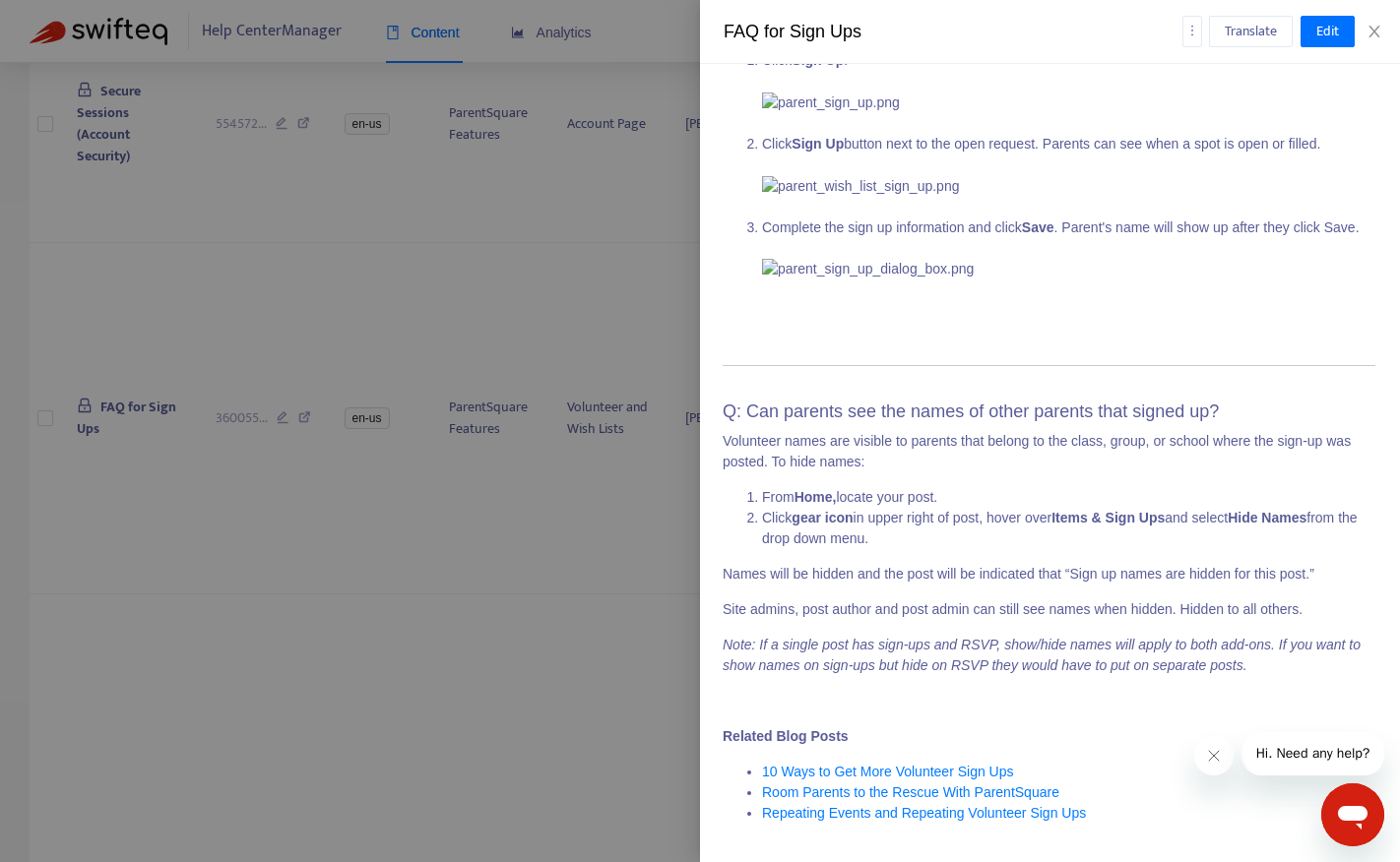 scroll, scrollTop: 8330, scrollLeft: 1, axis: both 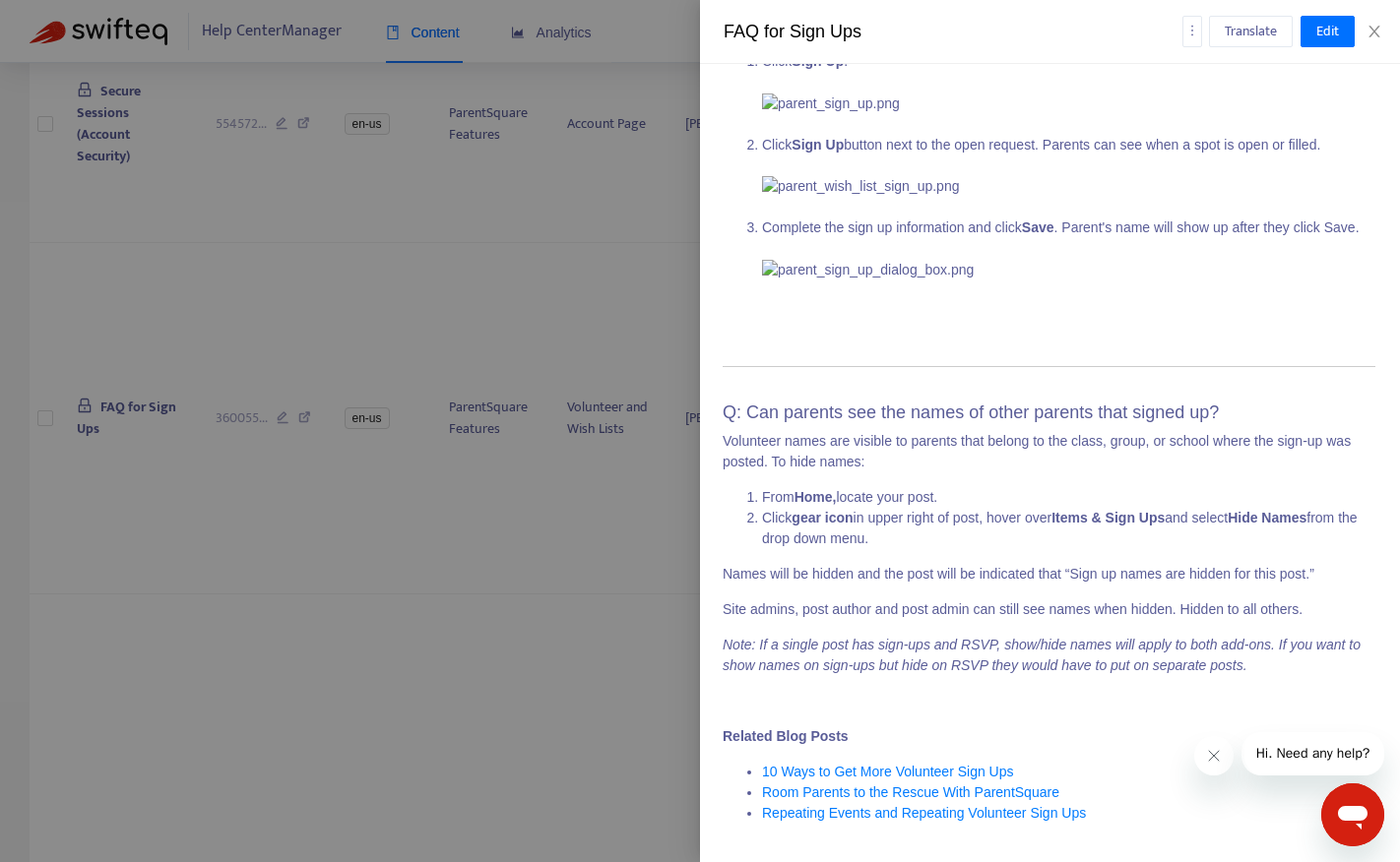 click at bounding box center [700, 431] 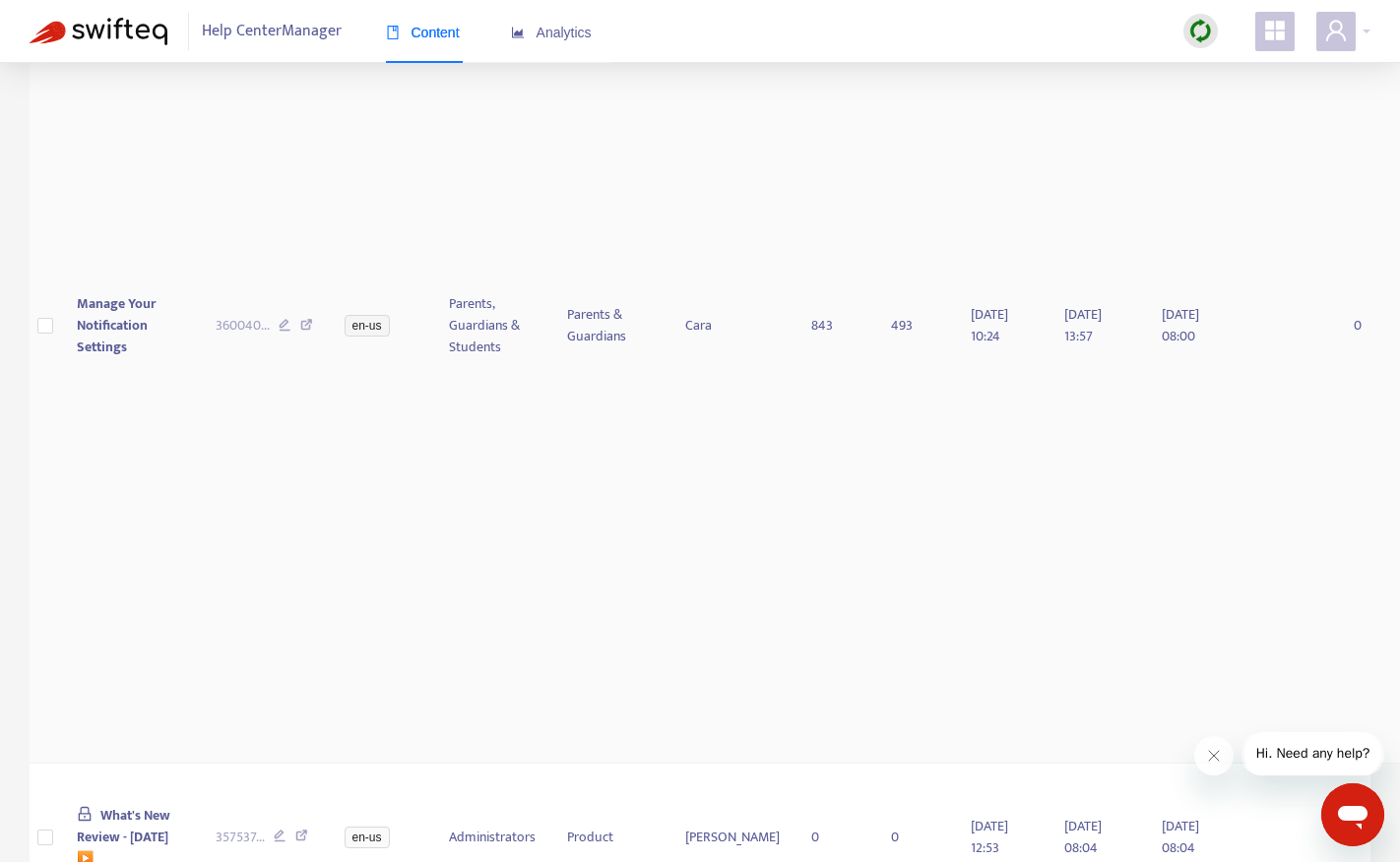 scroll, scrollTop: 1729, scrollLeft: 0, axis: vertical 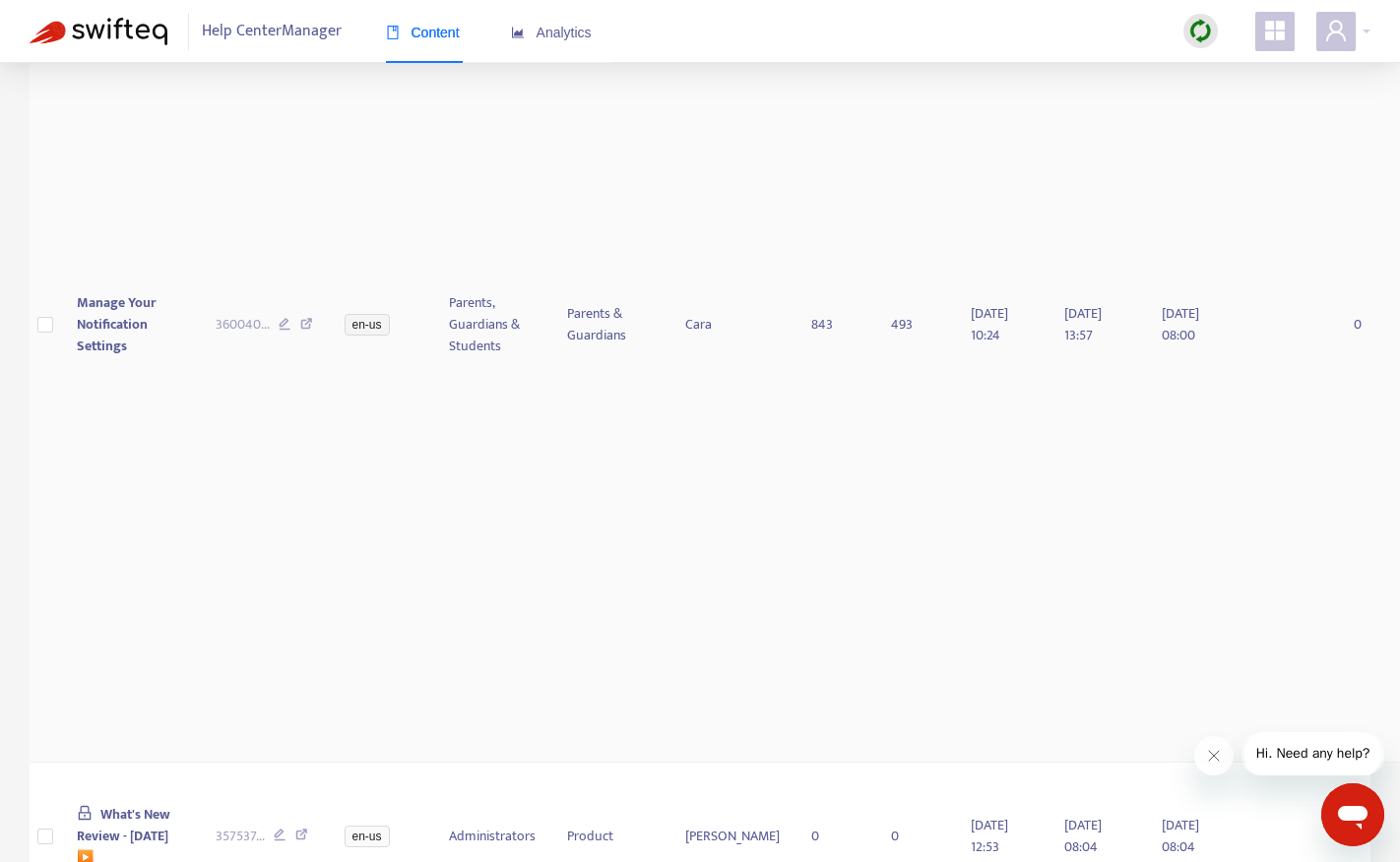 click on "Manage Your Notification Settings" at bounding box center [116, 324] 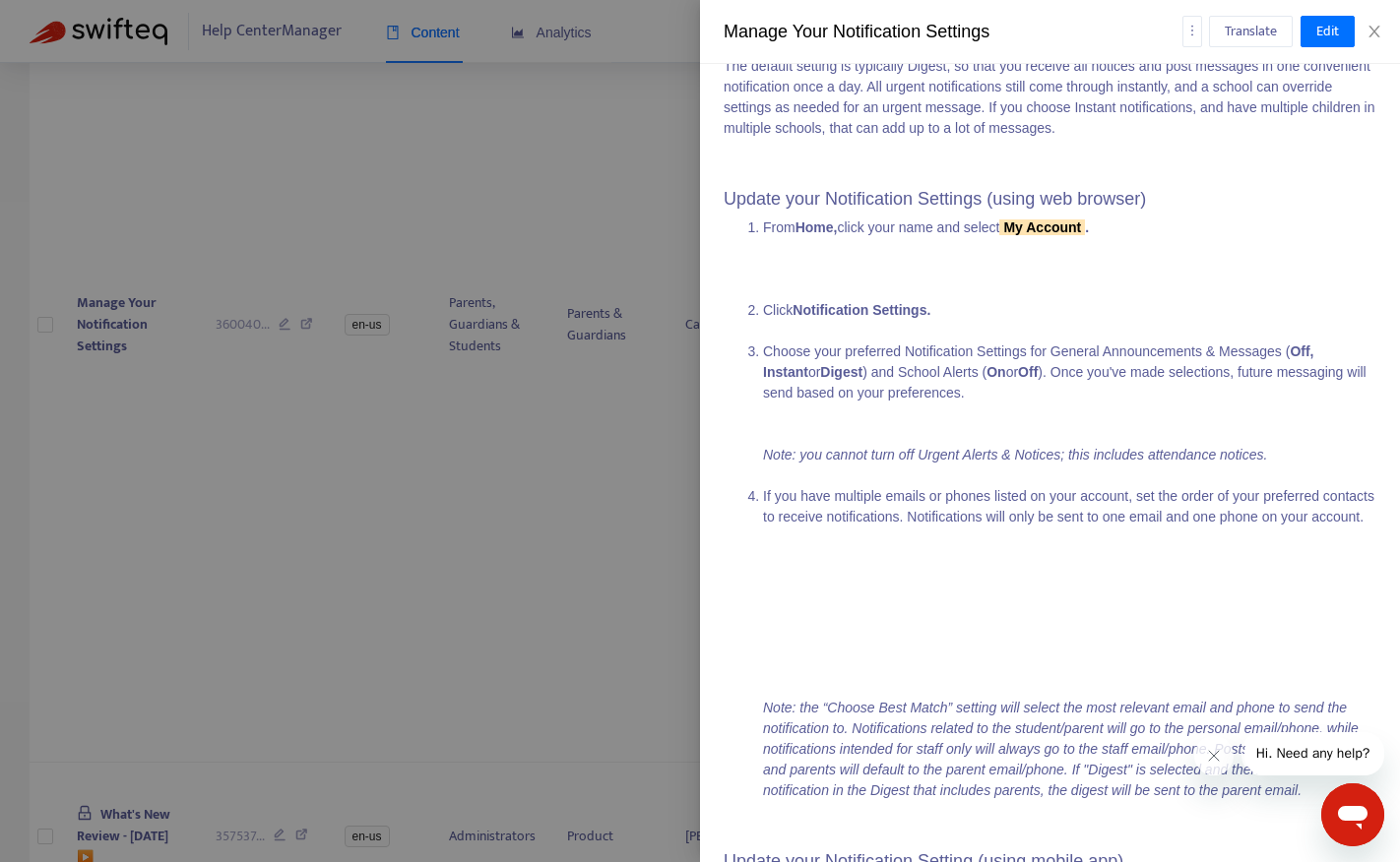 scroll, scrollTop: 1476, scrollLeft: 0, axis: vertical 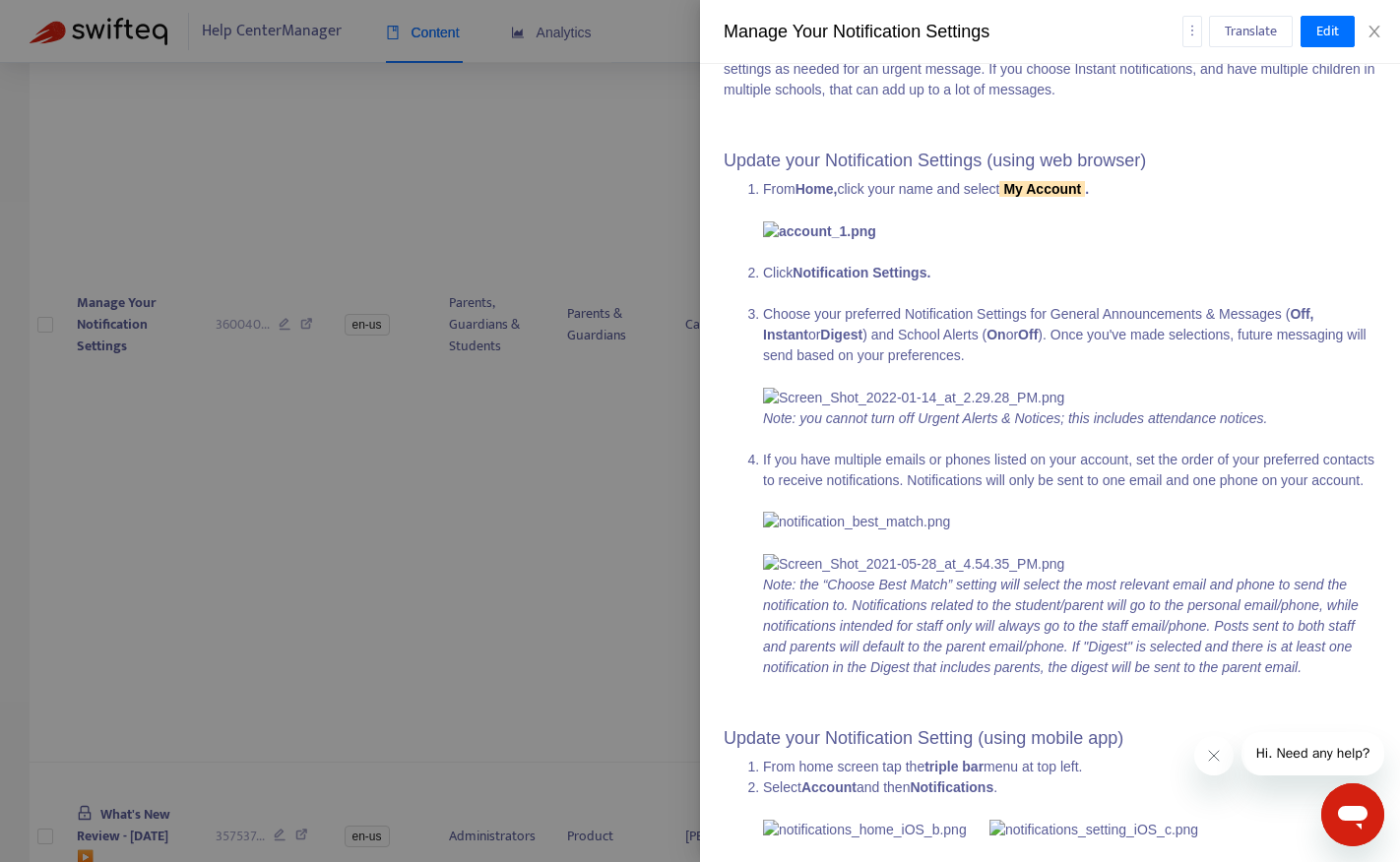 click at bounding box center (700, 431) 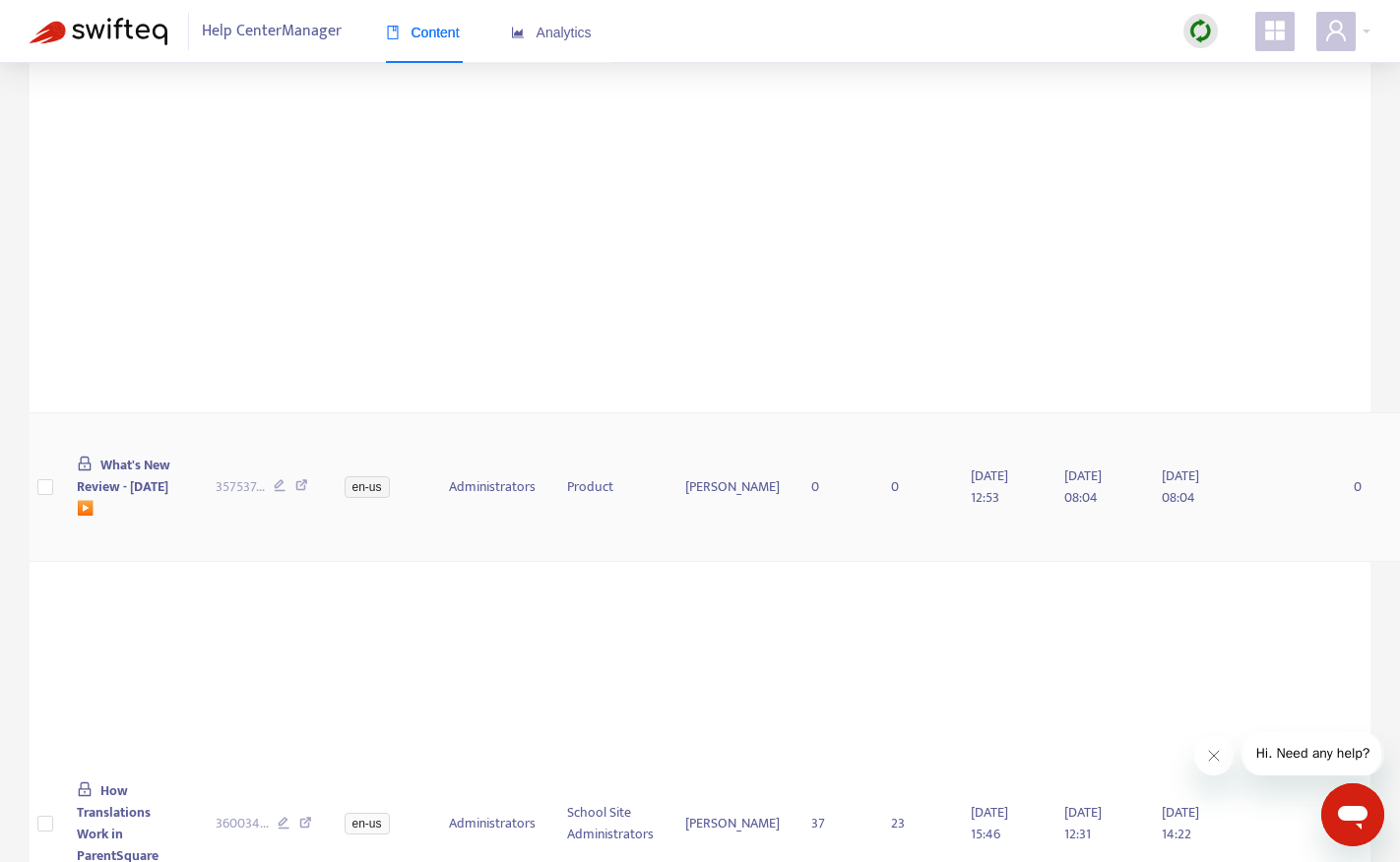 scroll, scrollTop: 2079, scrollLeft: 0, axis: vertical 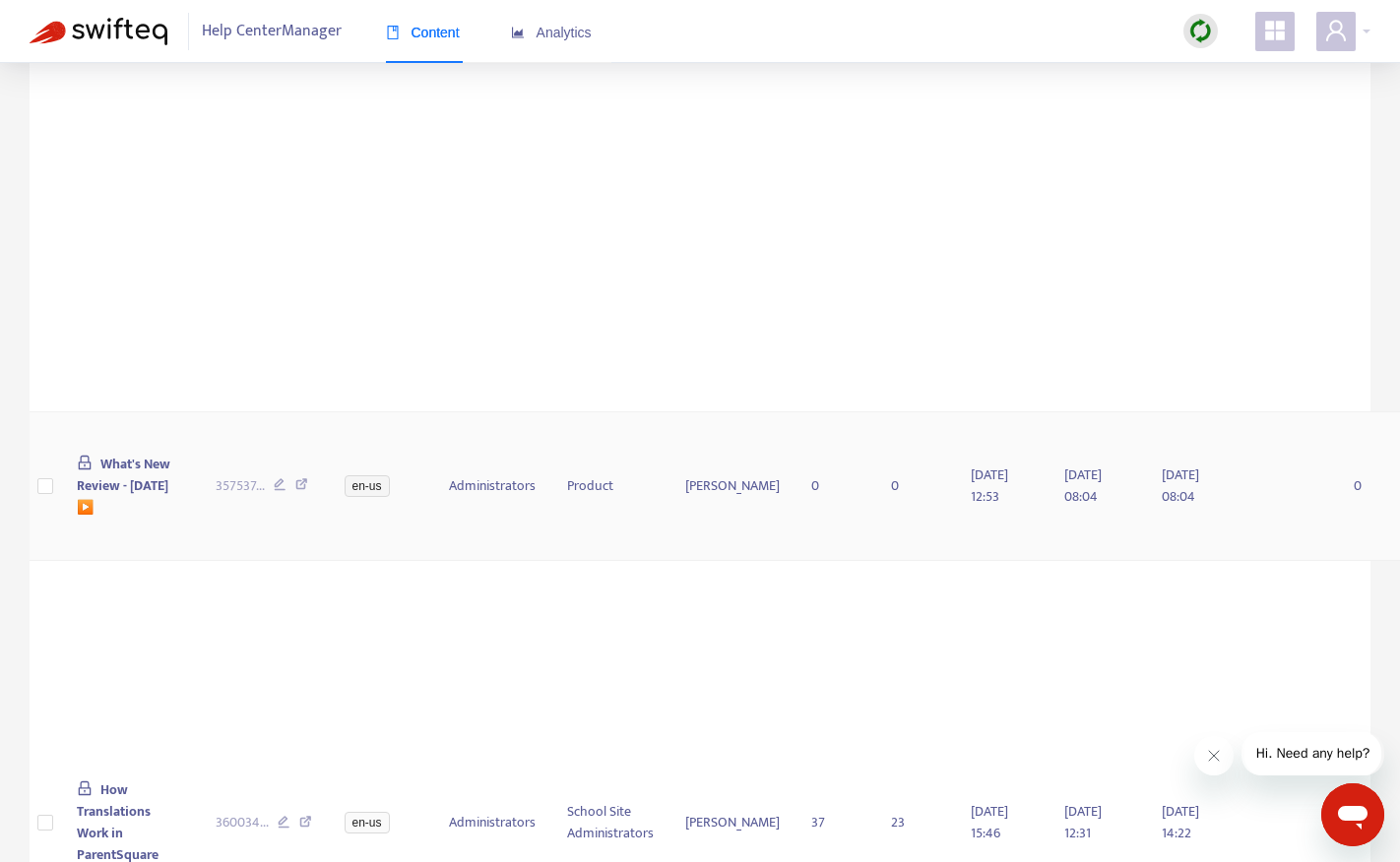 click on "What's New Review - [DATE] ▶️" at bounding box center (123, 485) 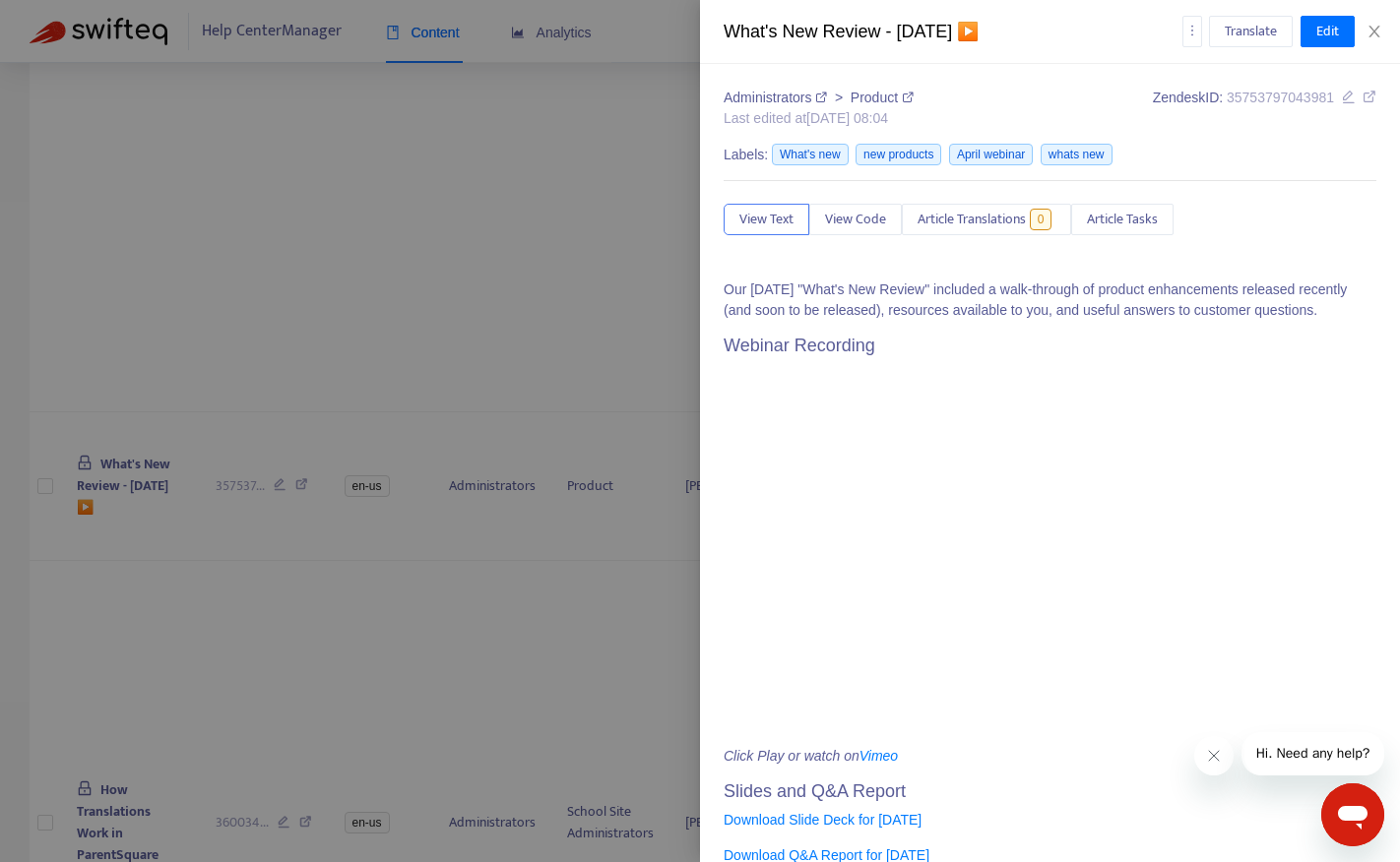 click at bounding box center (700, 431) 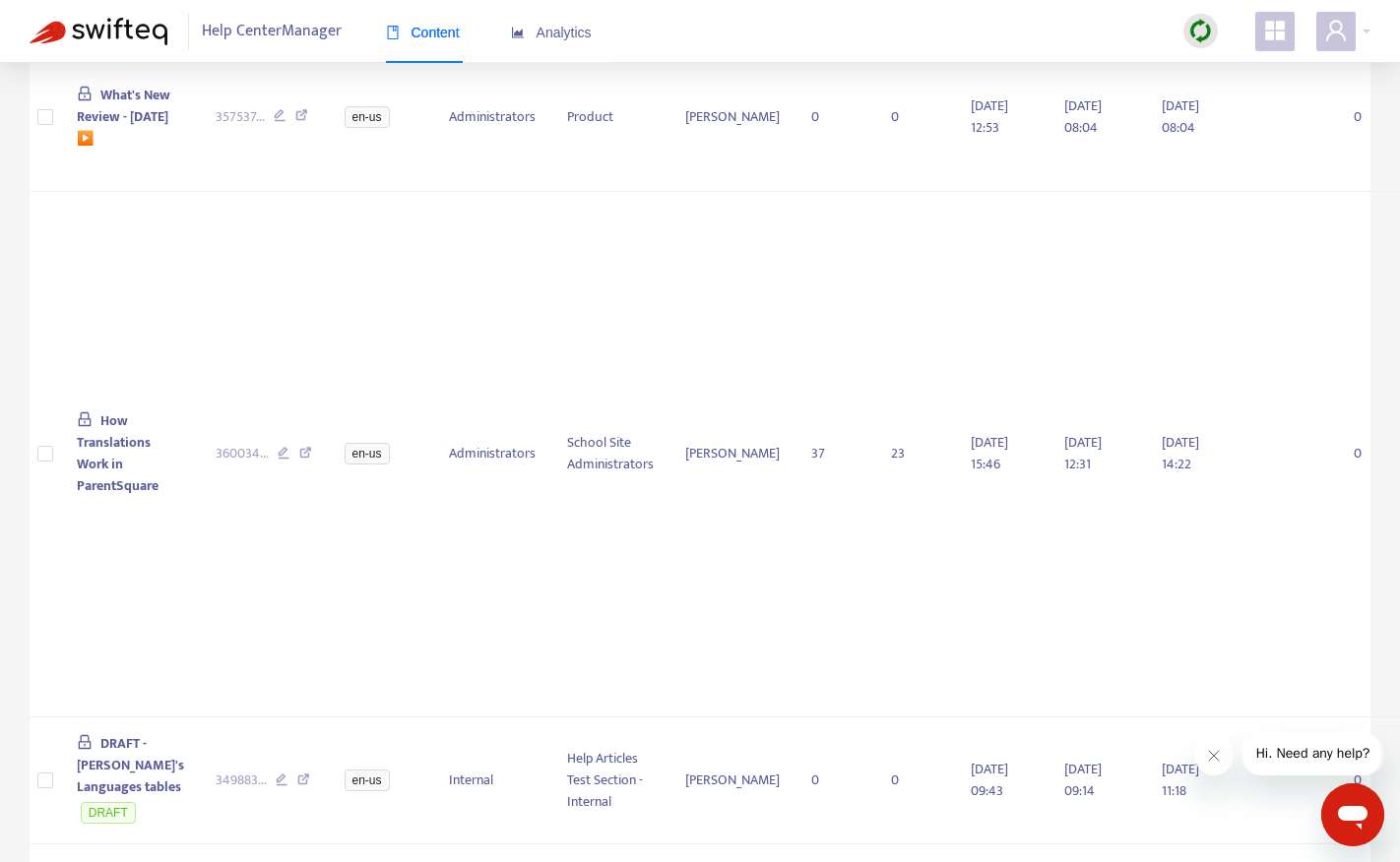 scroll, scrollTop: 2473, scrollLeft: 0, axis: vertical 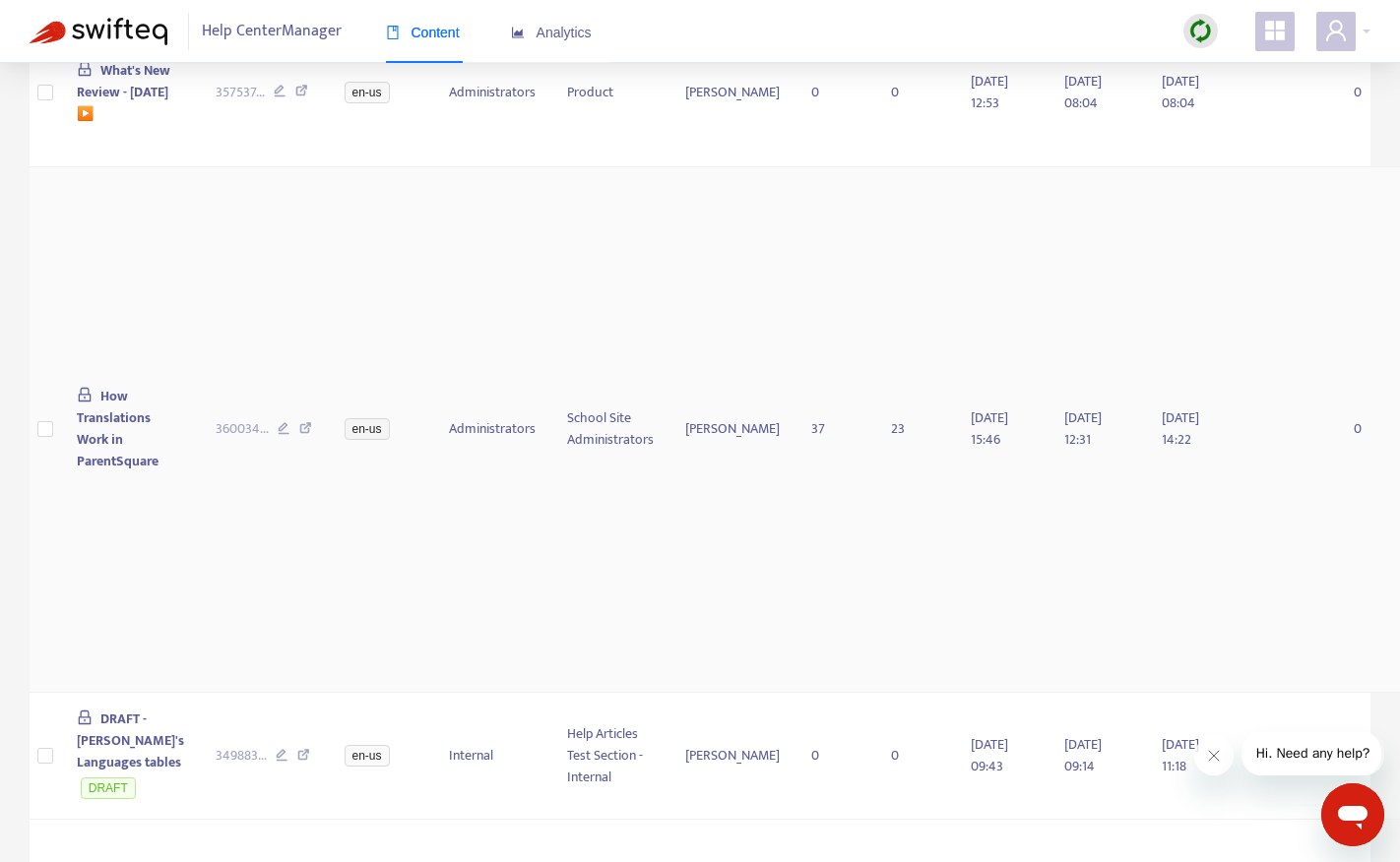 click on "How Translations Work in ParentSquare" at bounding box center (117, 428) 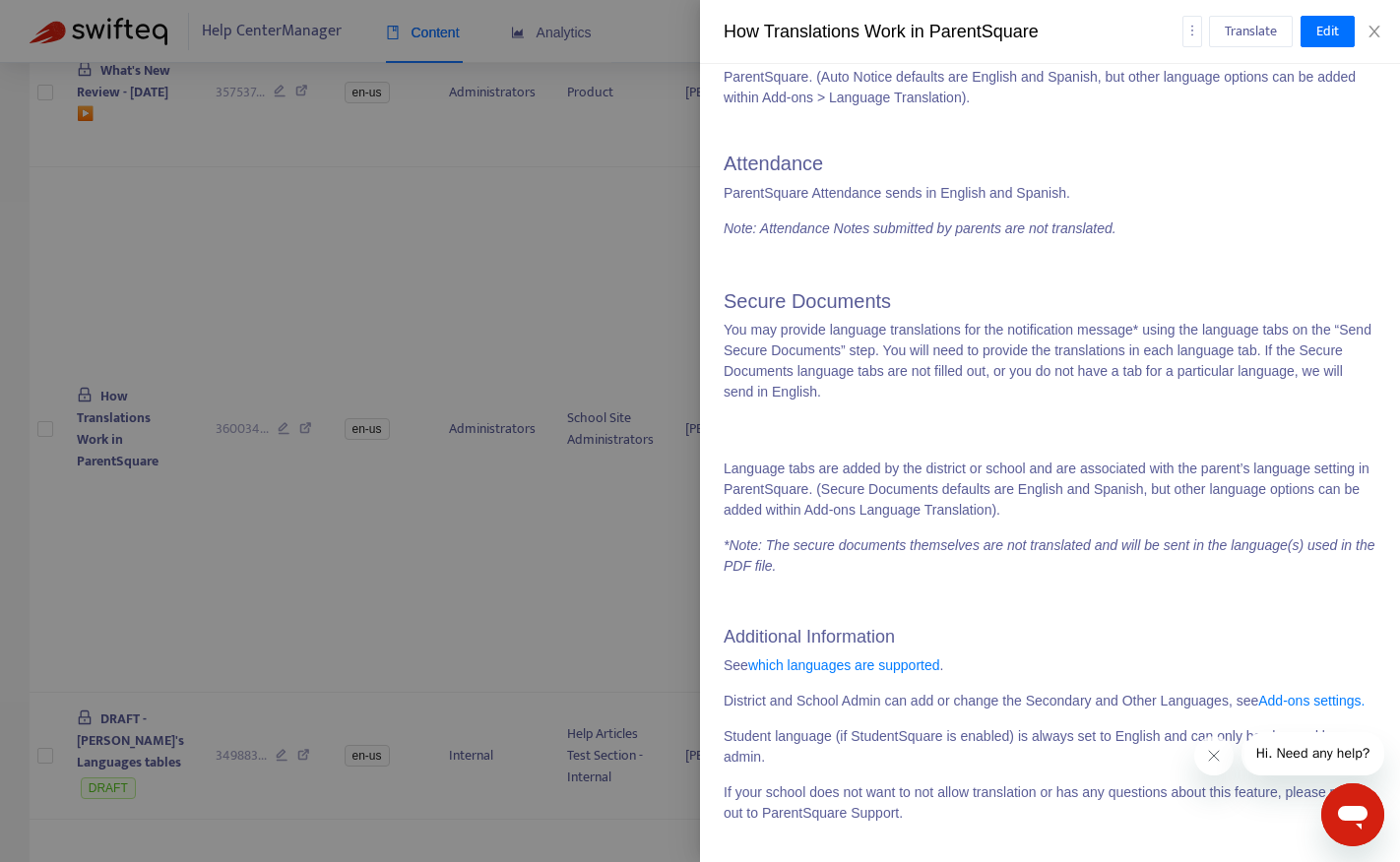 scroll, scrollTop: 7773, scrollLeft: 0, axis: vertical 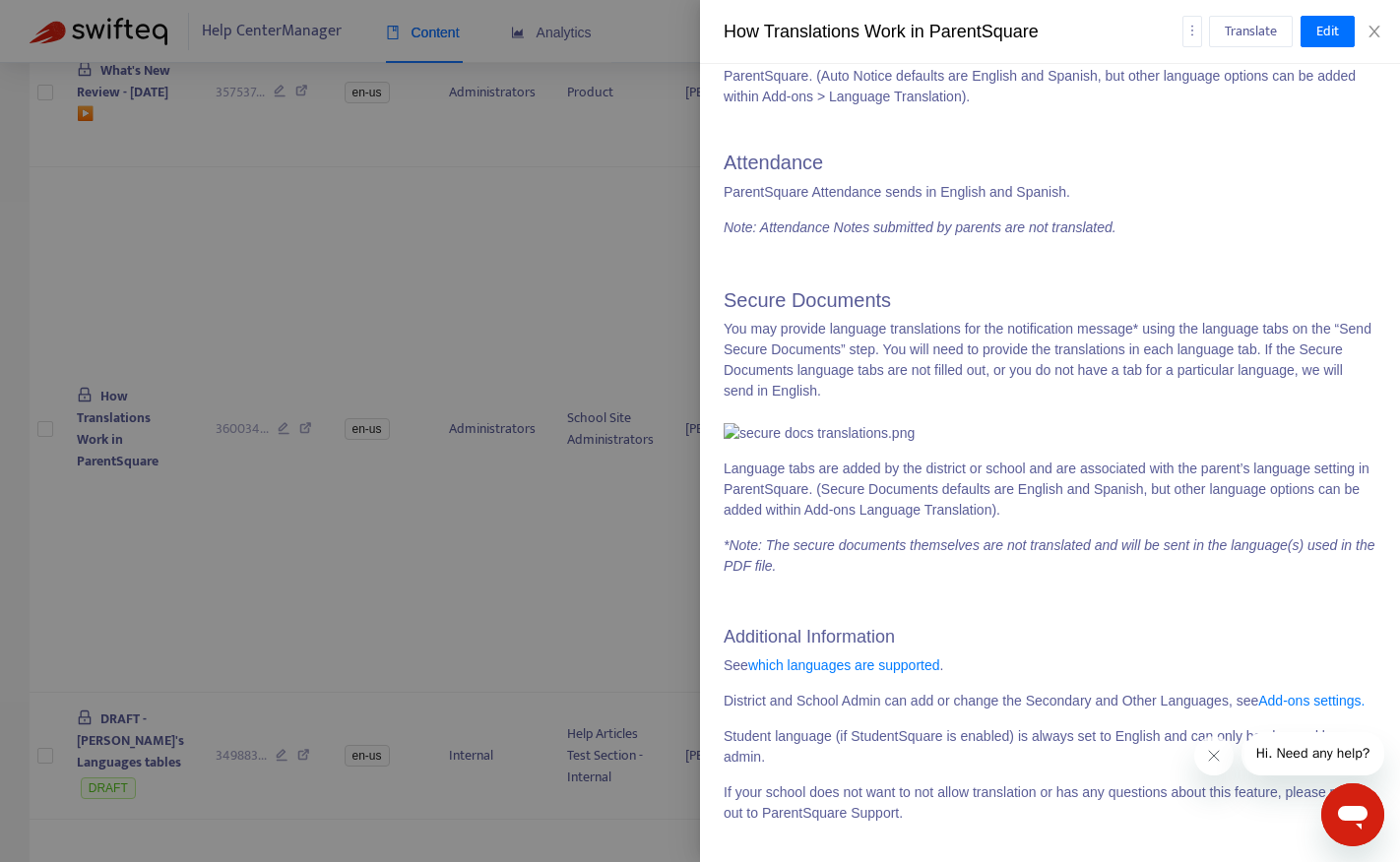 click at bounding box center [700, 431] 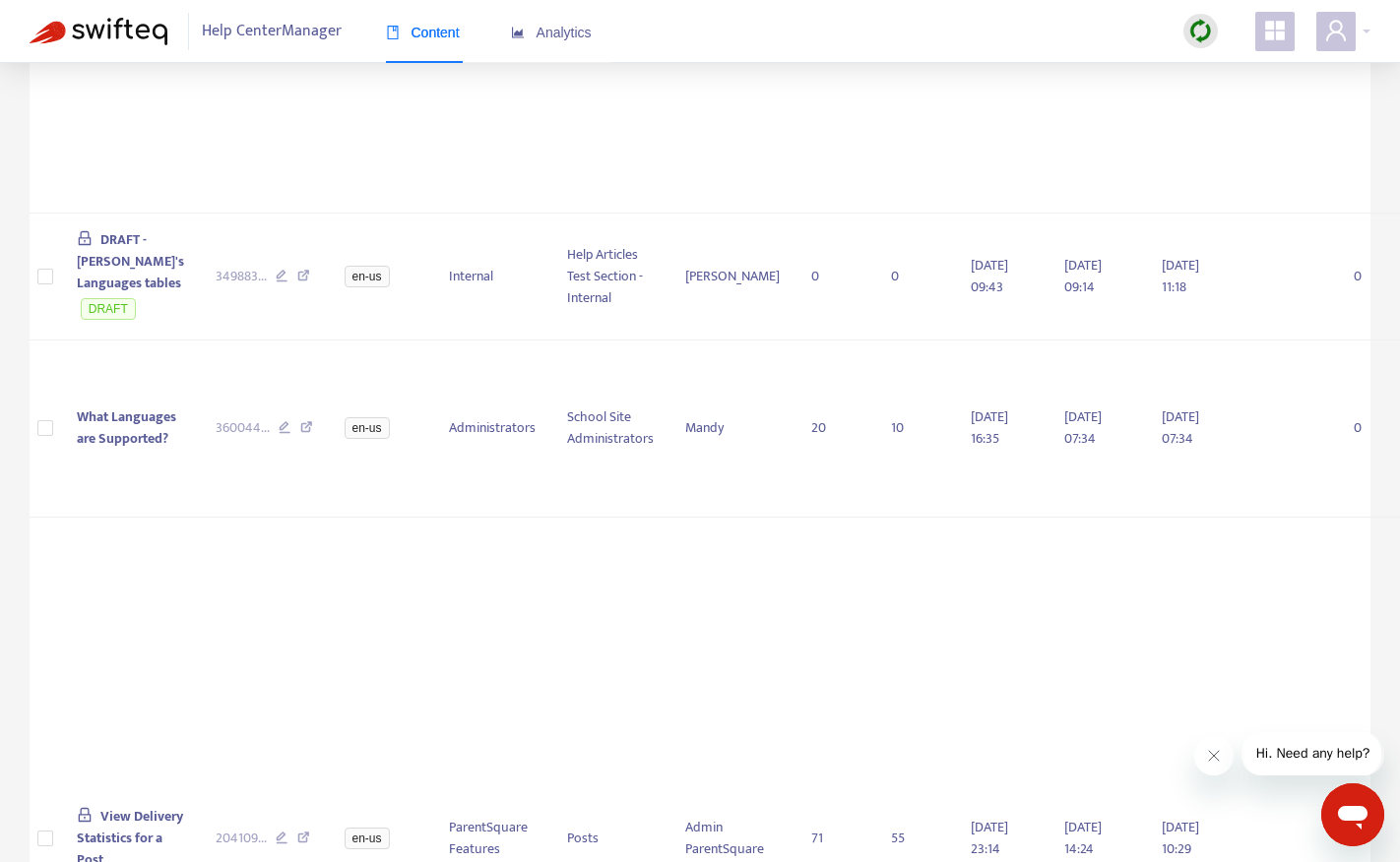 scroll, scrollTop: 3122, scrollLeft: 0, axis: vertical 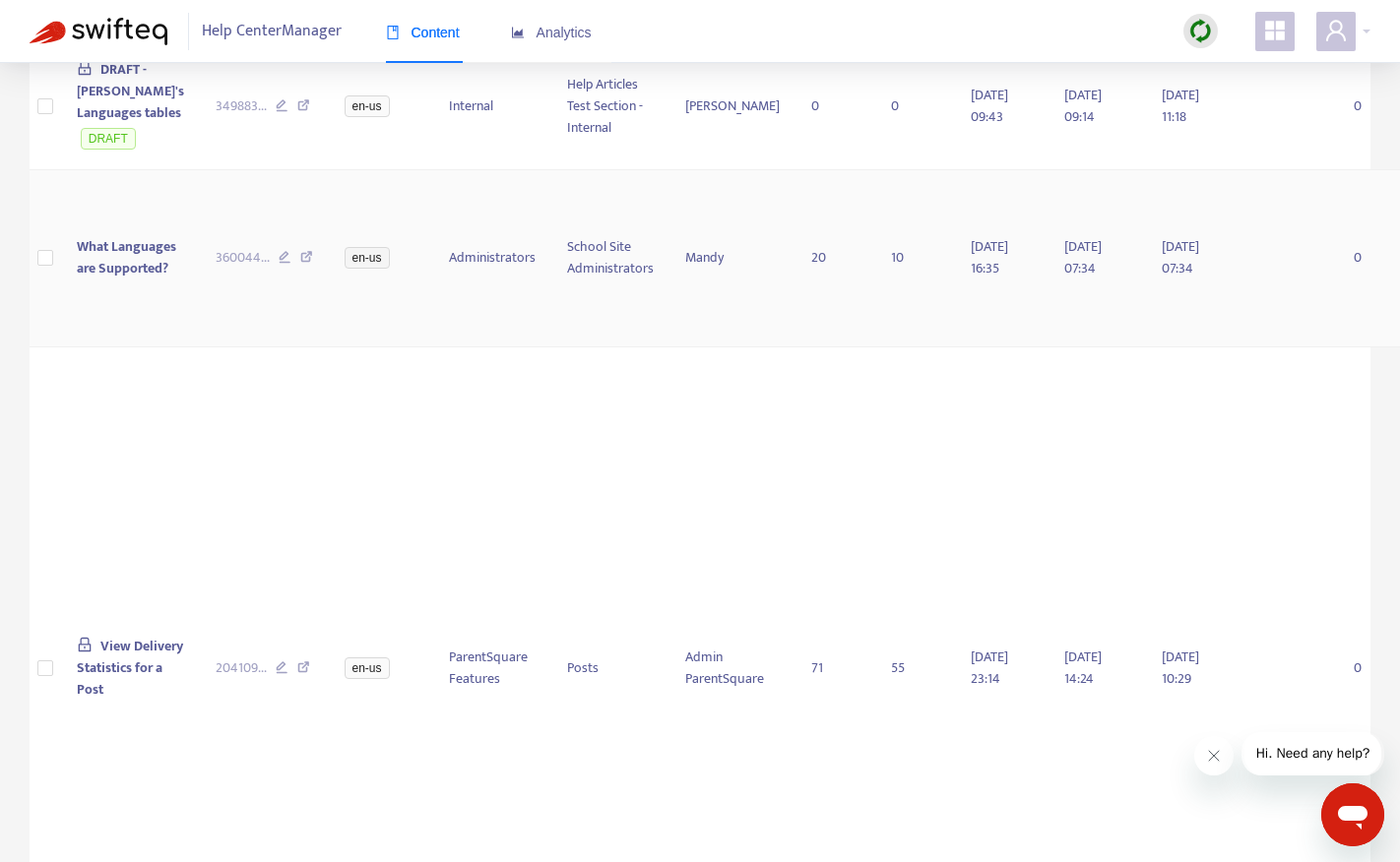 click on "What Languages are Supported?" at bounding box center [126, 257] 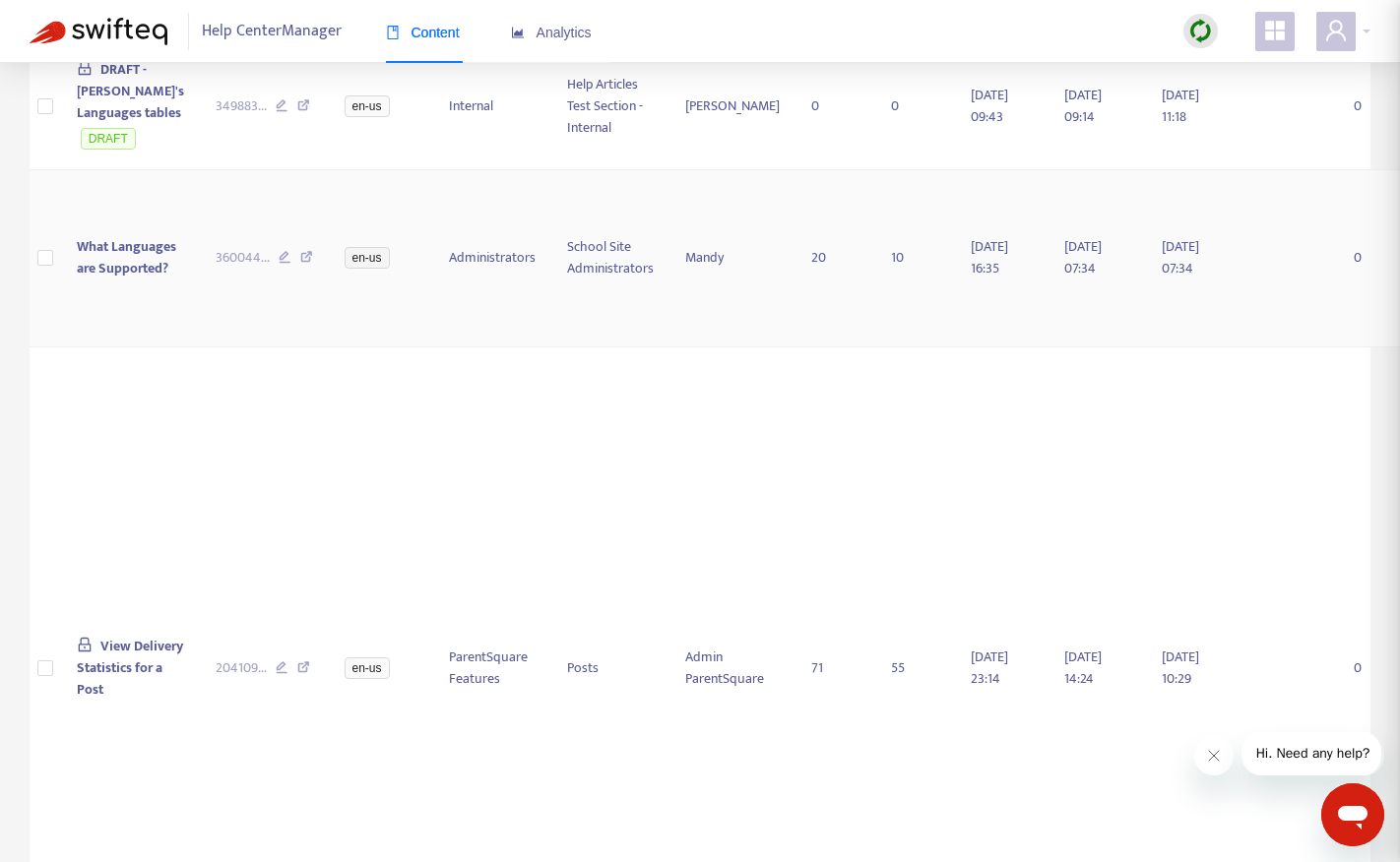 click at bounding box center (700, 431) 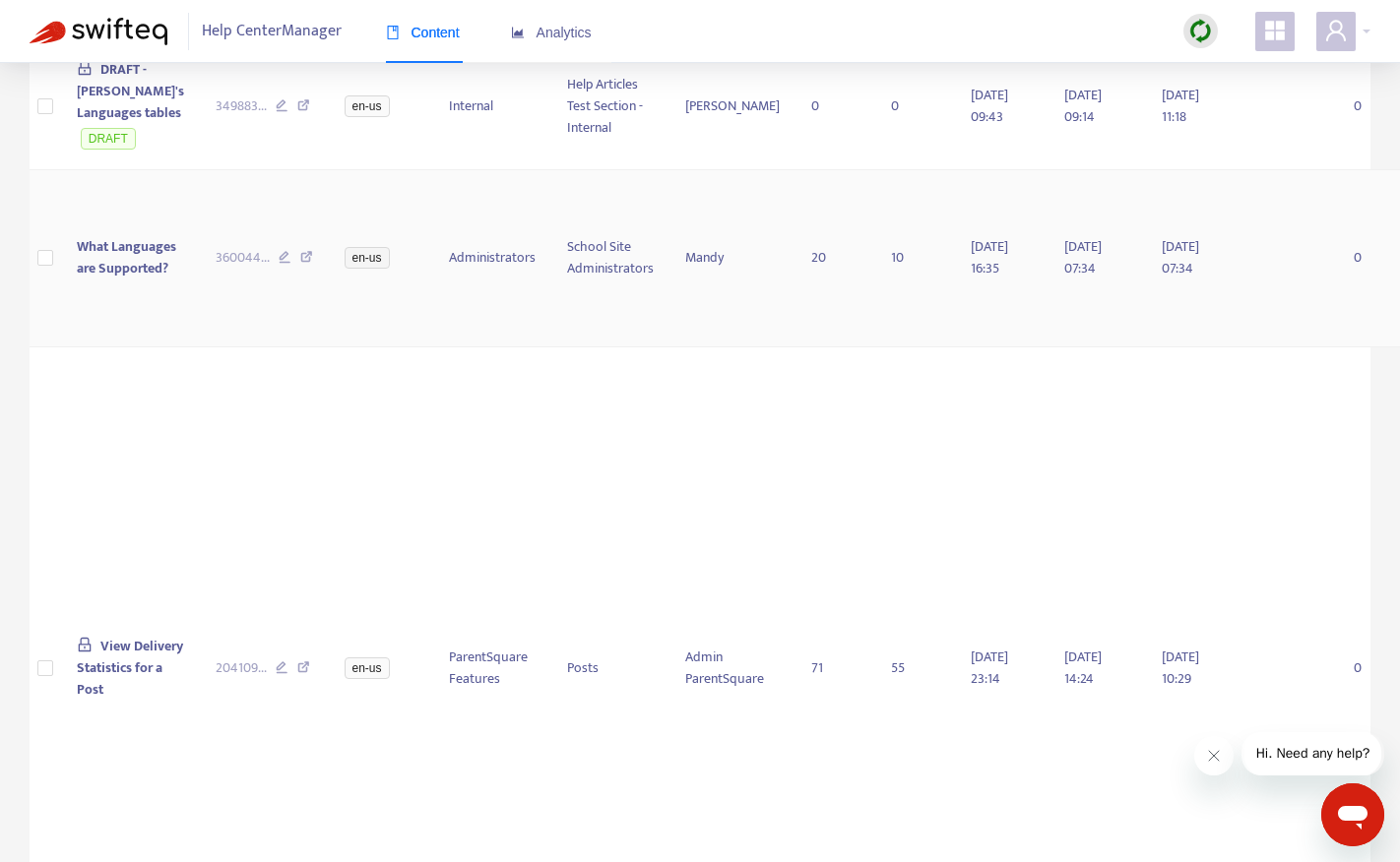 click on "What Languages are Supported?" at bounding box center [126, 257] 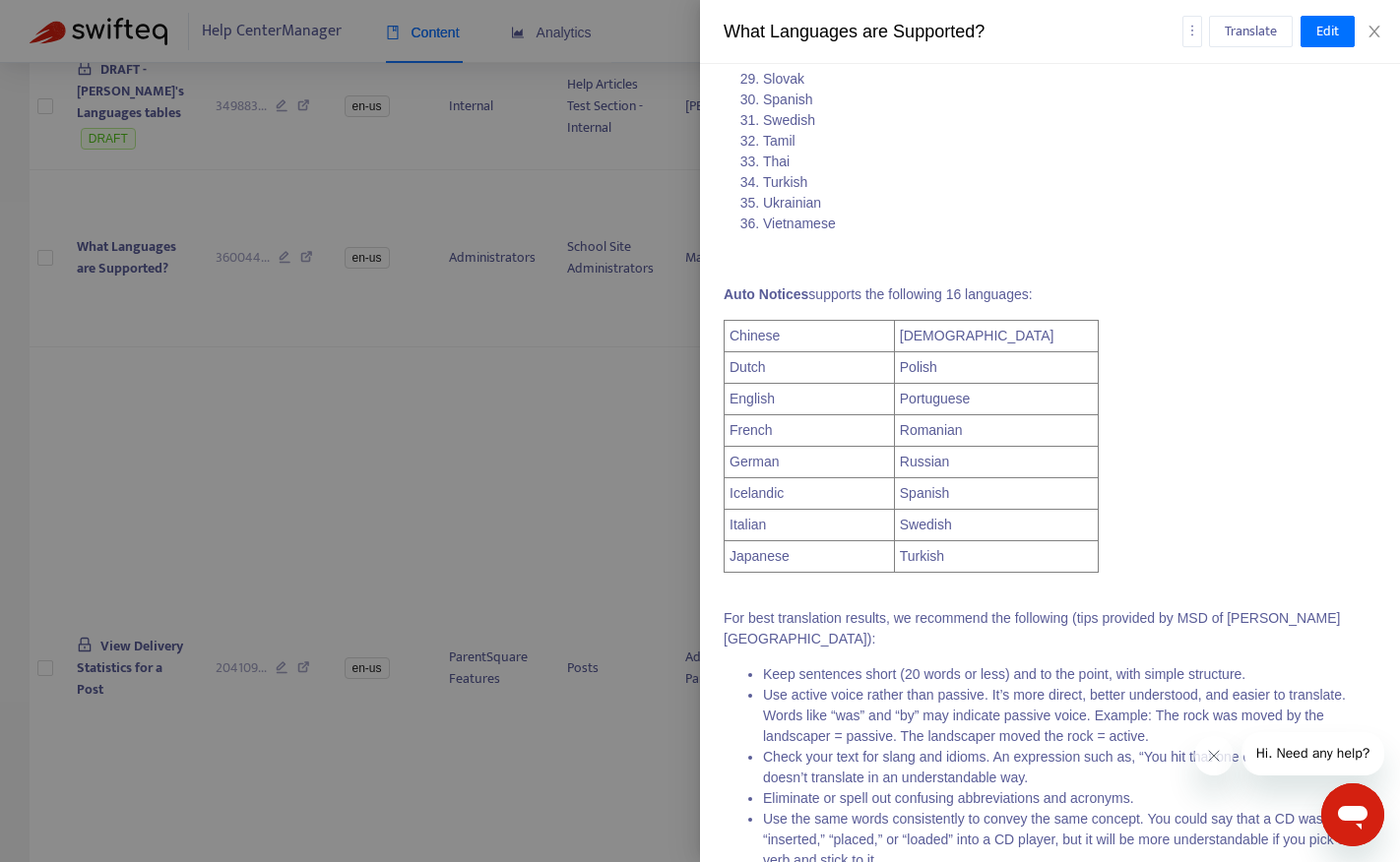 scroll, scrollTop: 5935, scrollLeft: 0, axis: vertical 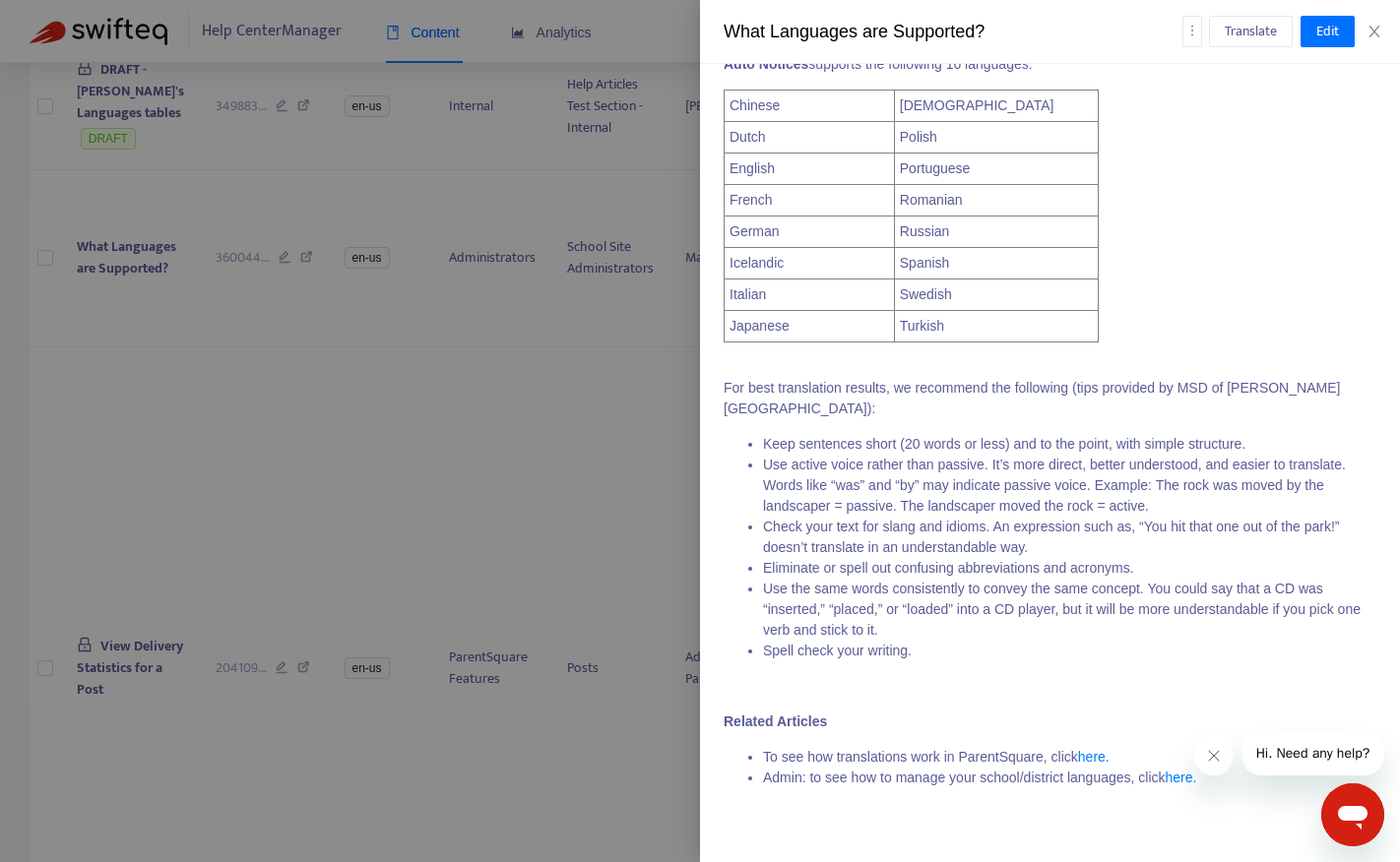 click at bounding box center (700, 431) 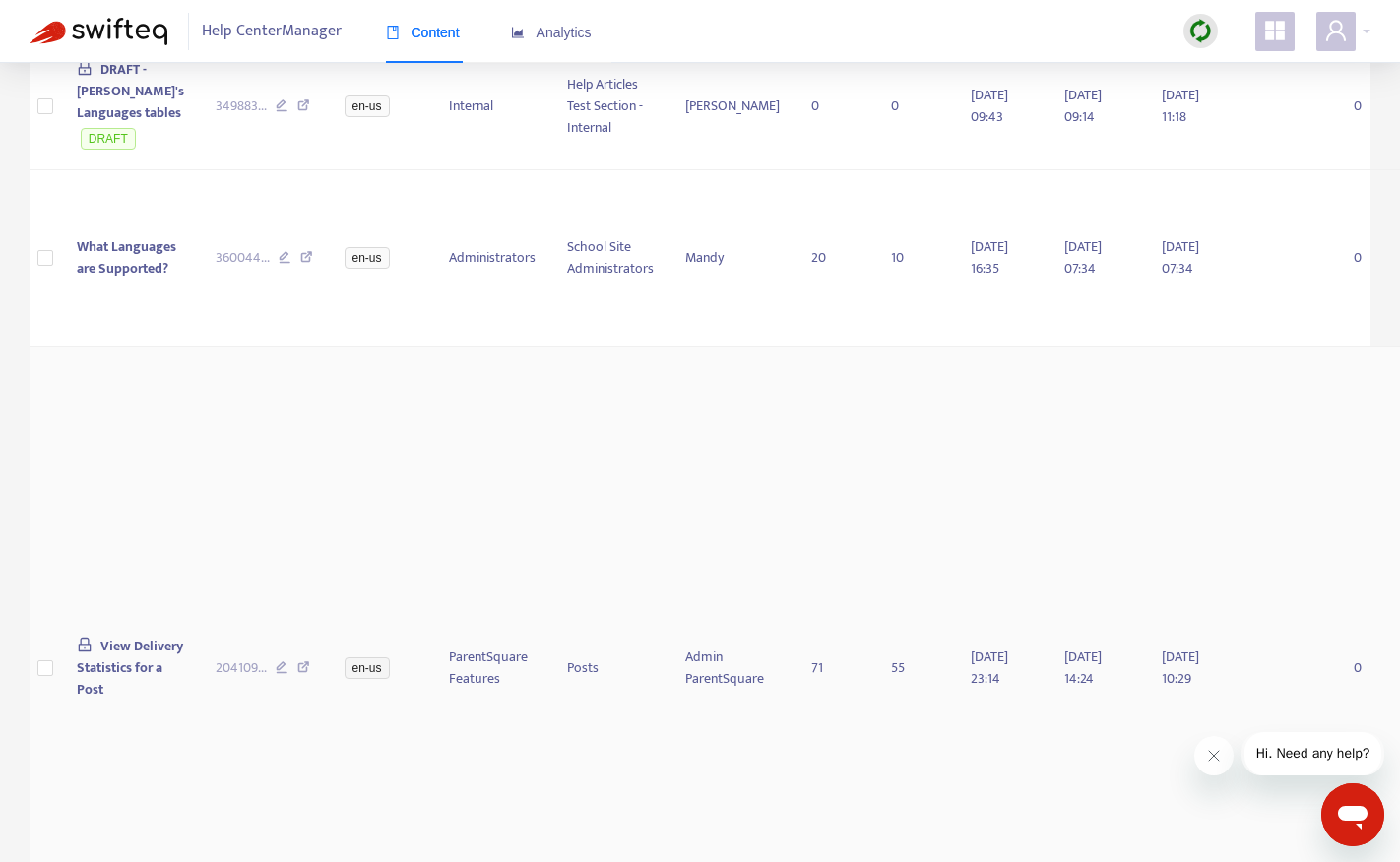 click on "View Delivery Statistics for a Post" at bounding box center [130, 667] 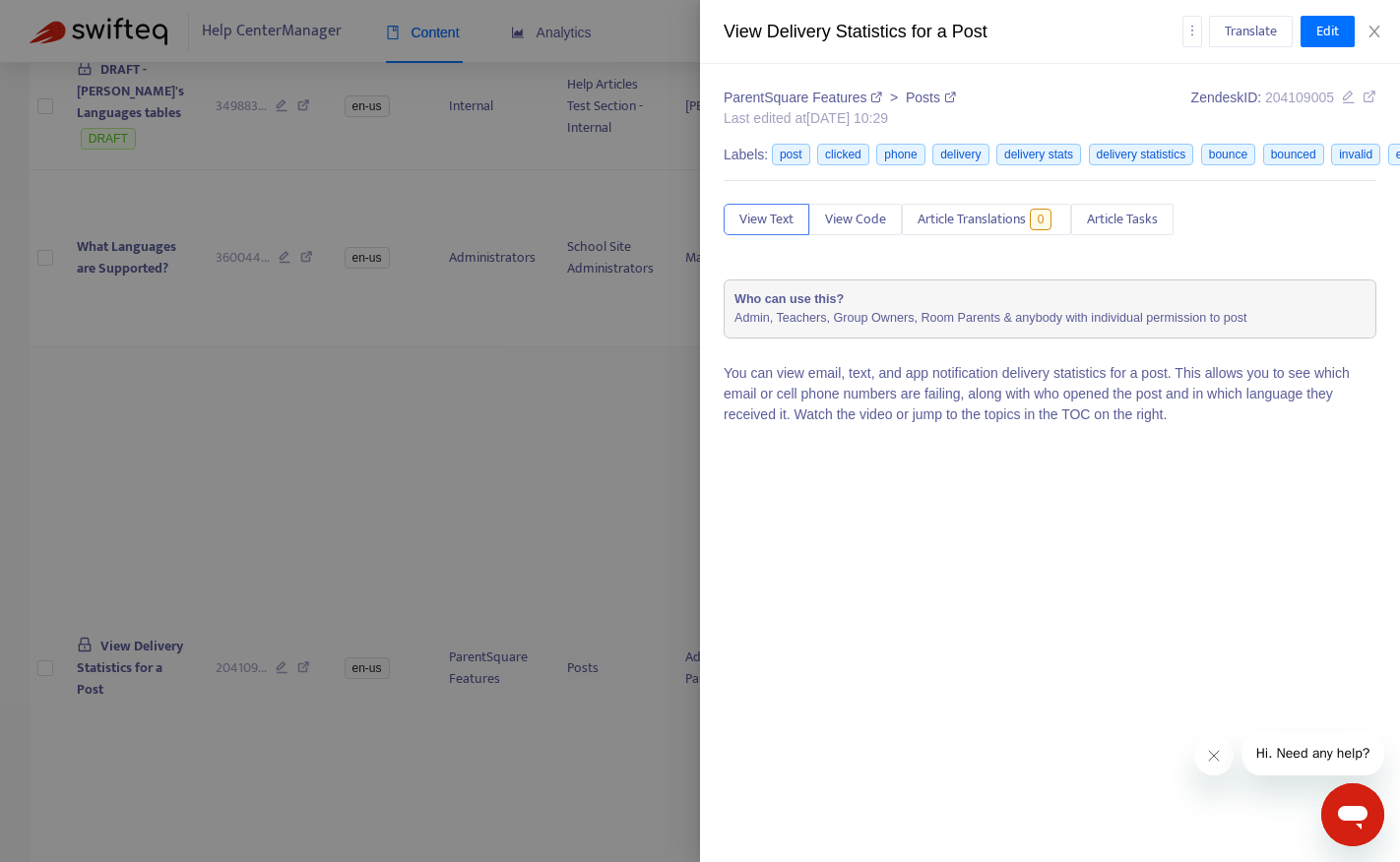 click at bounding box center [700, 431] 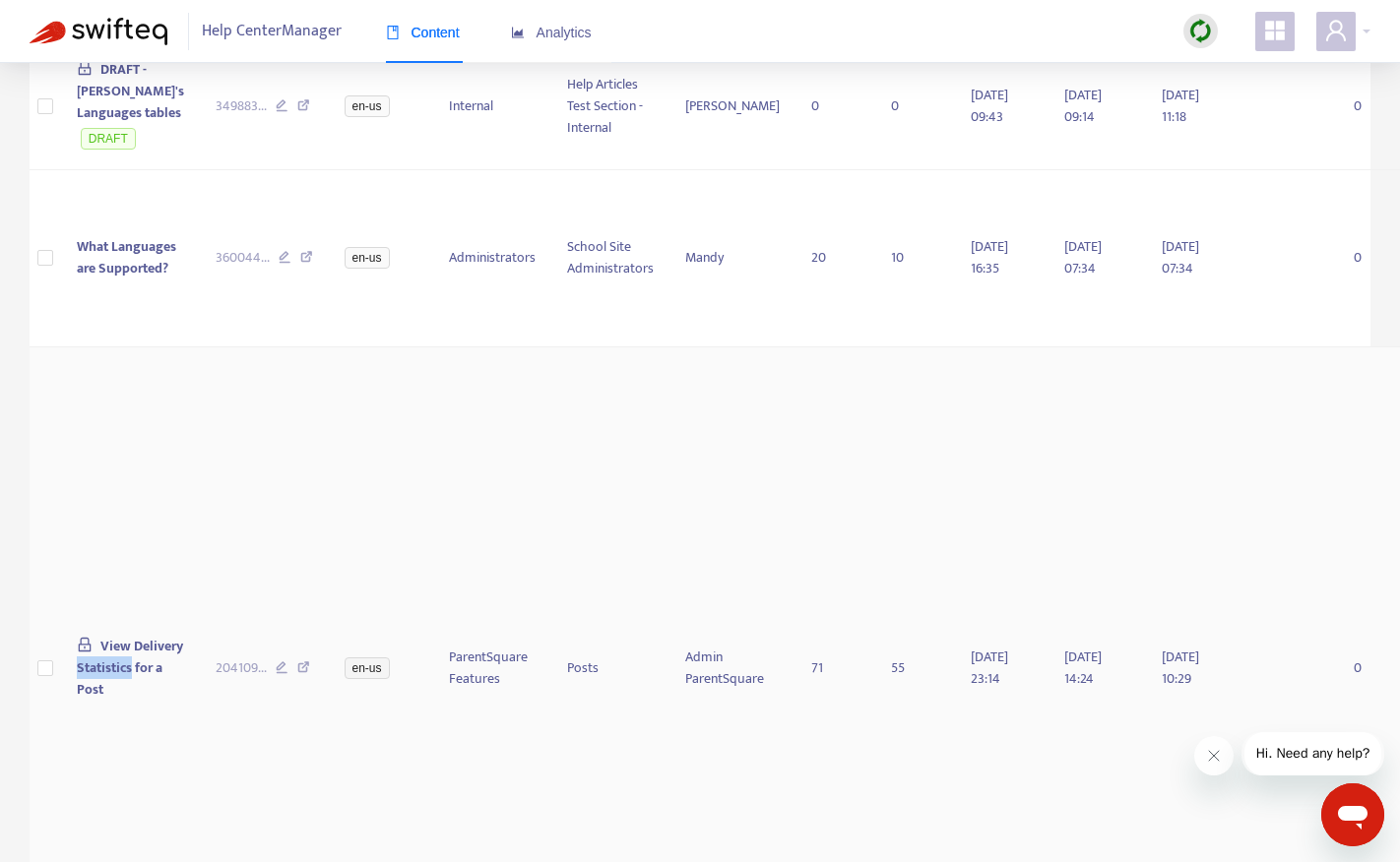 click on "View Delivery Statistics for a Post" at bounding box center [130, 667] 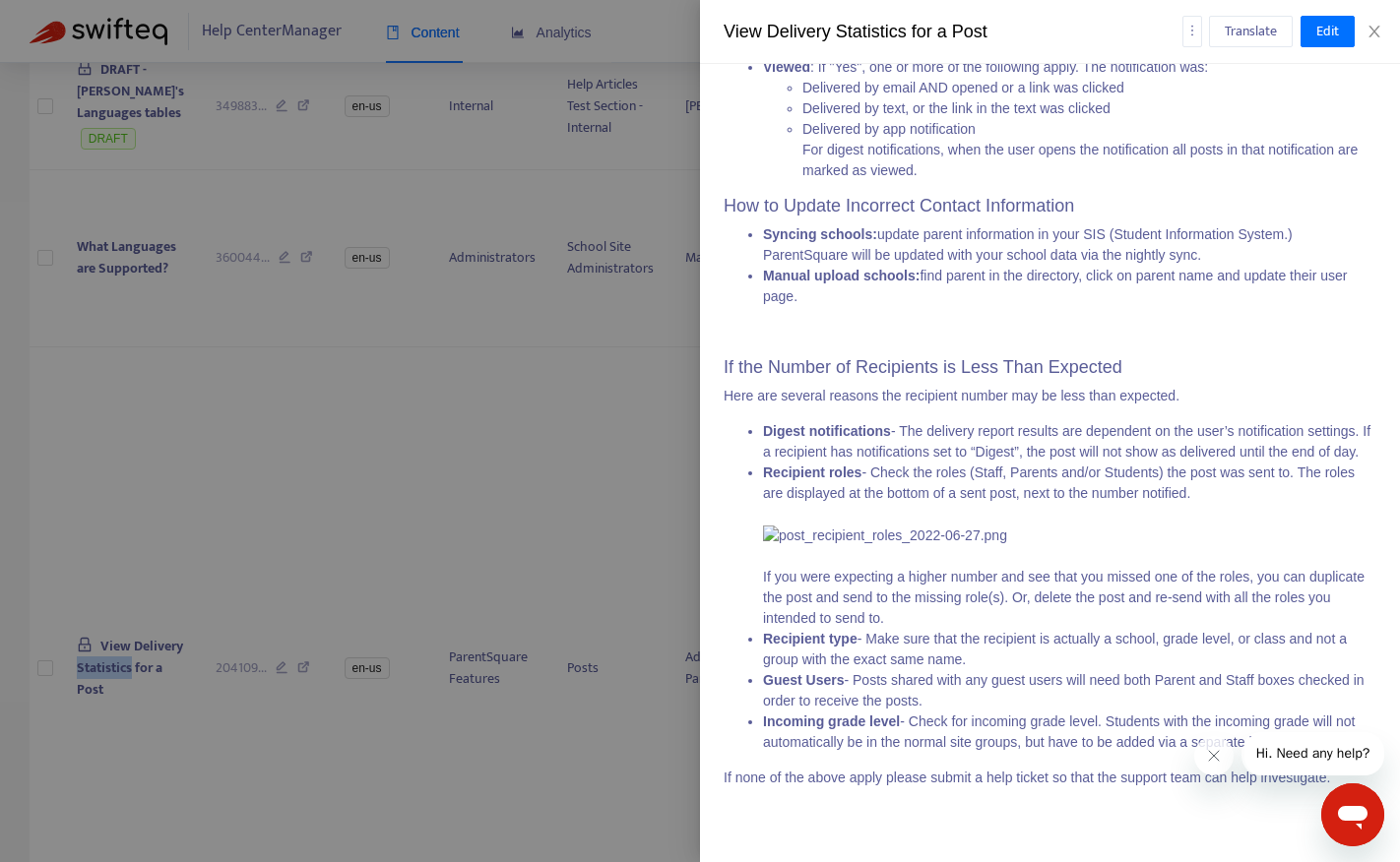 scroll, scrollTop: 5052, scrollLeft: 0, axis: vertical 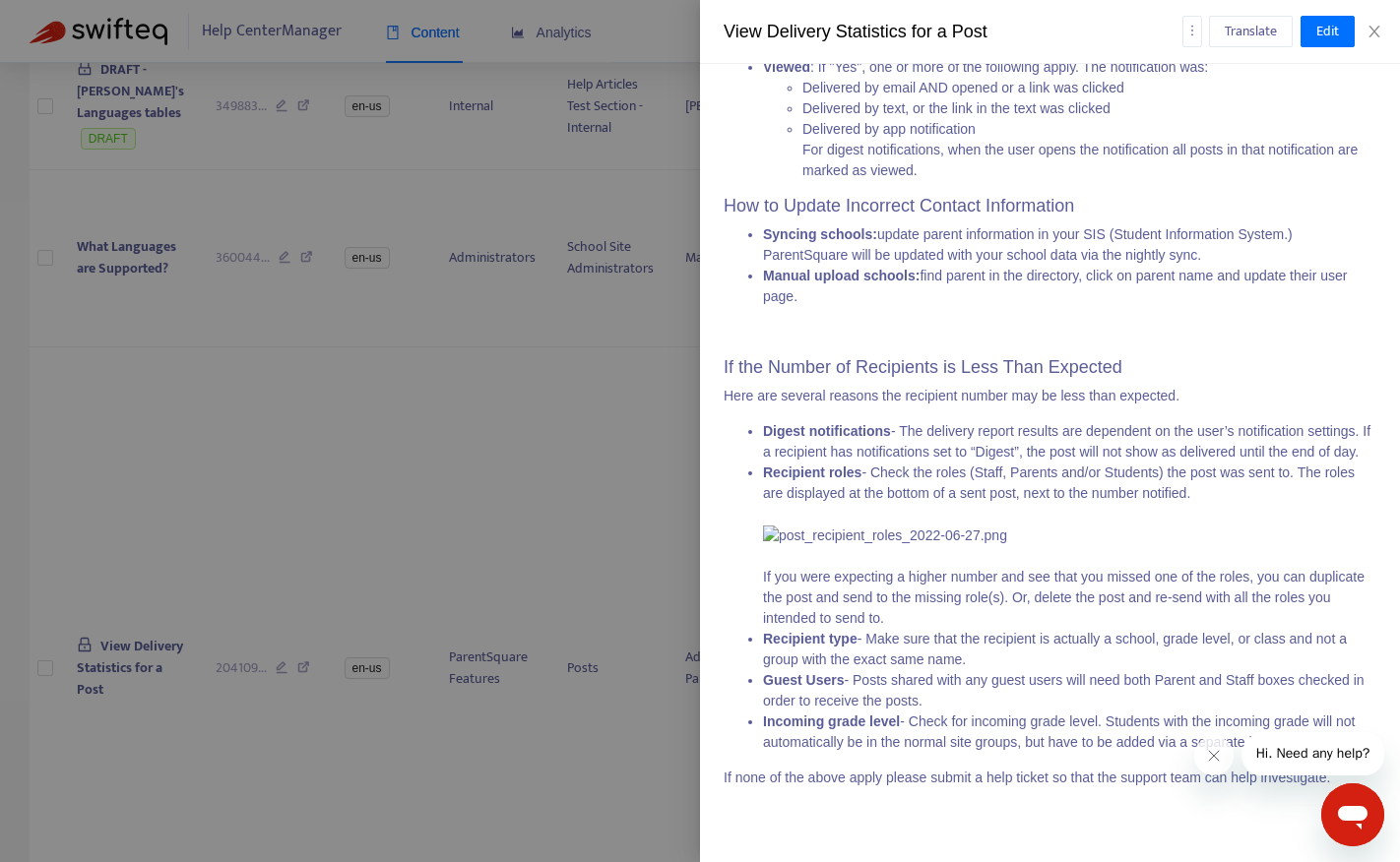 click at bounding box center [700, 431] 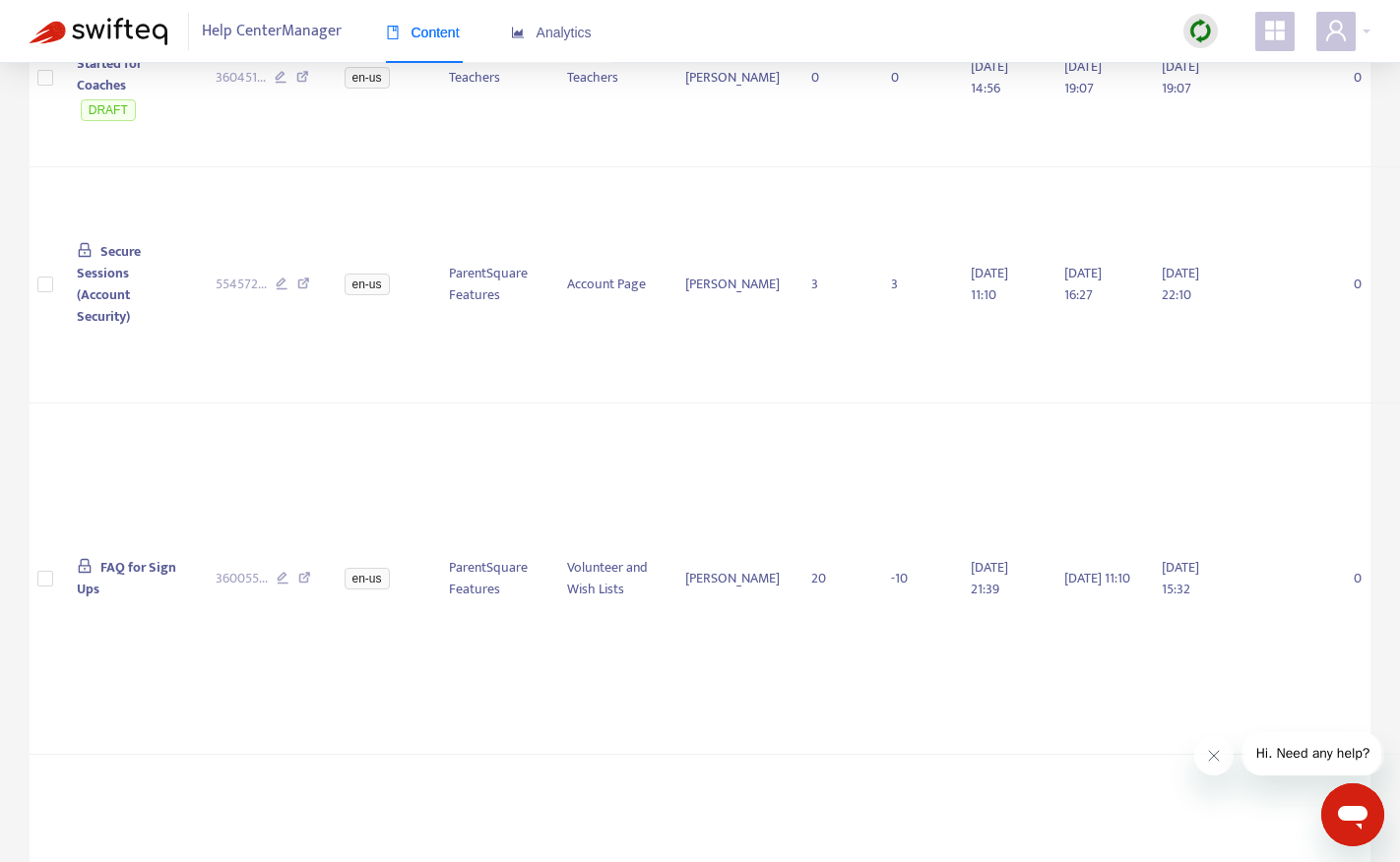 scroll, scrollTop: 0, scrollLeft: 0, axis: both 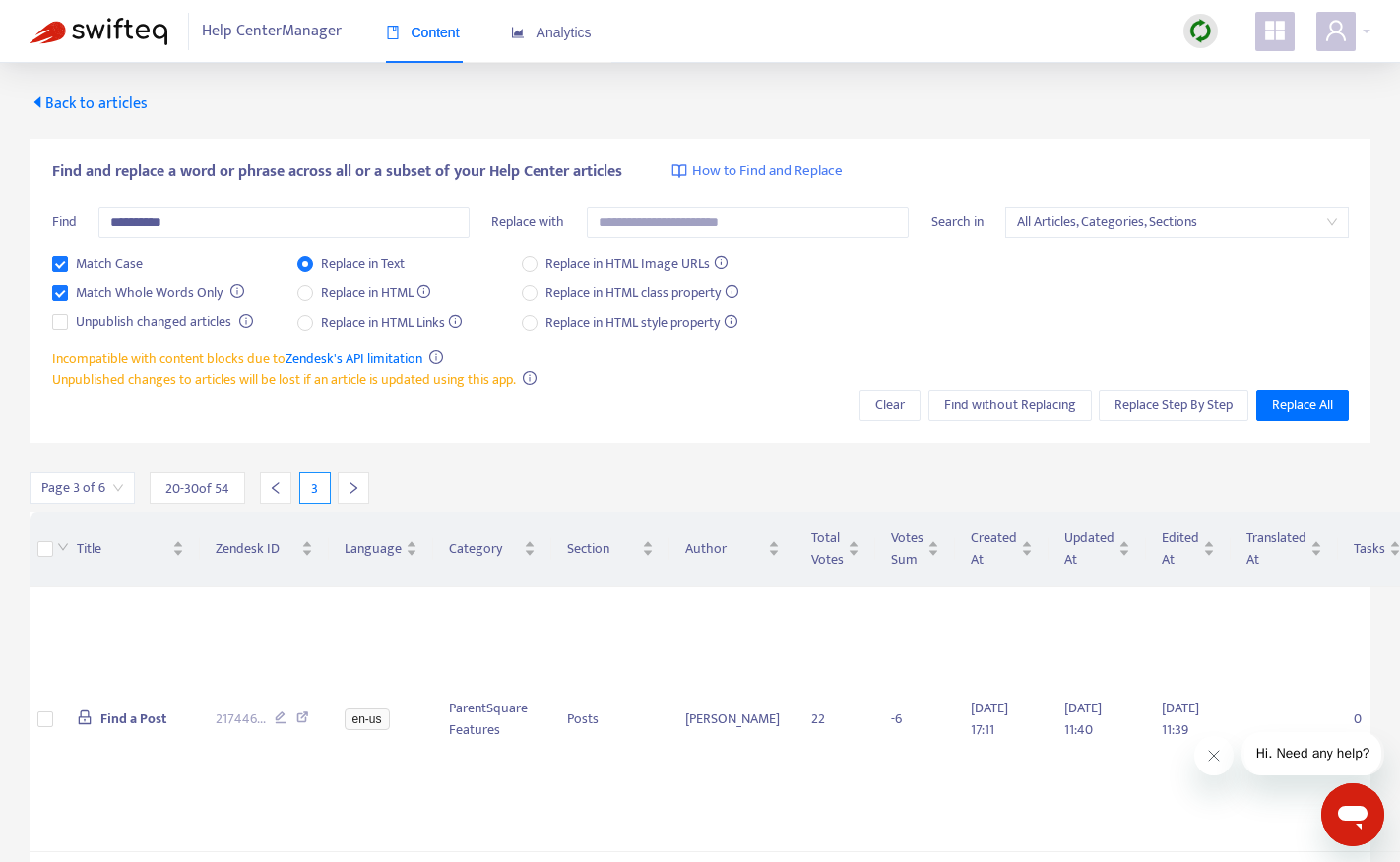 click 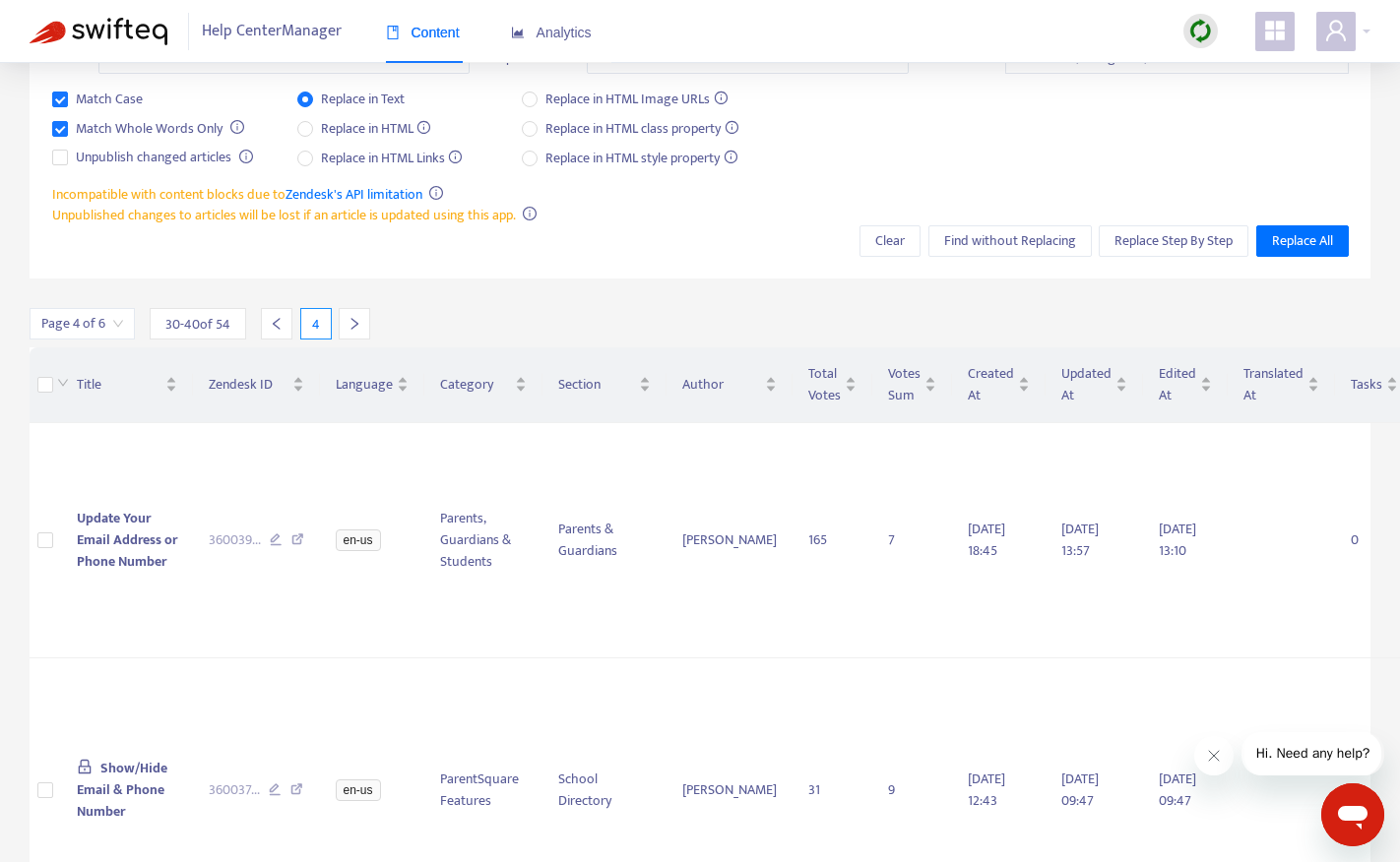 scroll, scrollTop: 166, scrollLeft: 0, axis: vertical 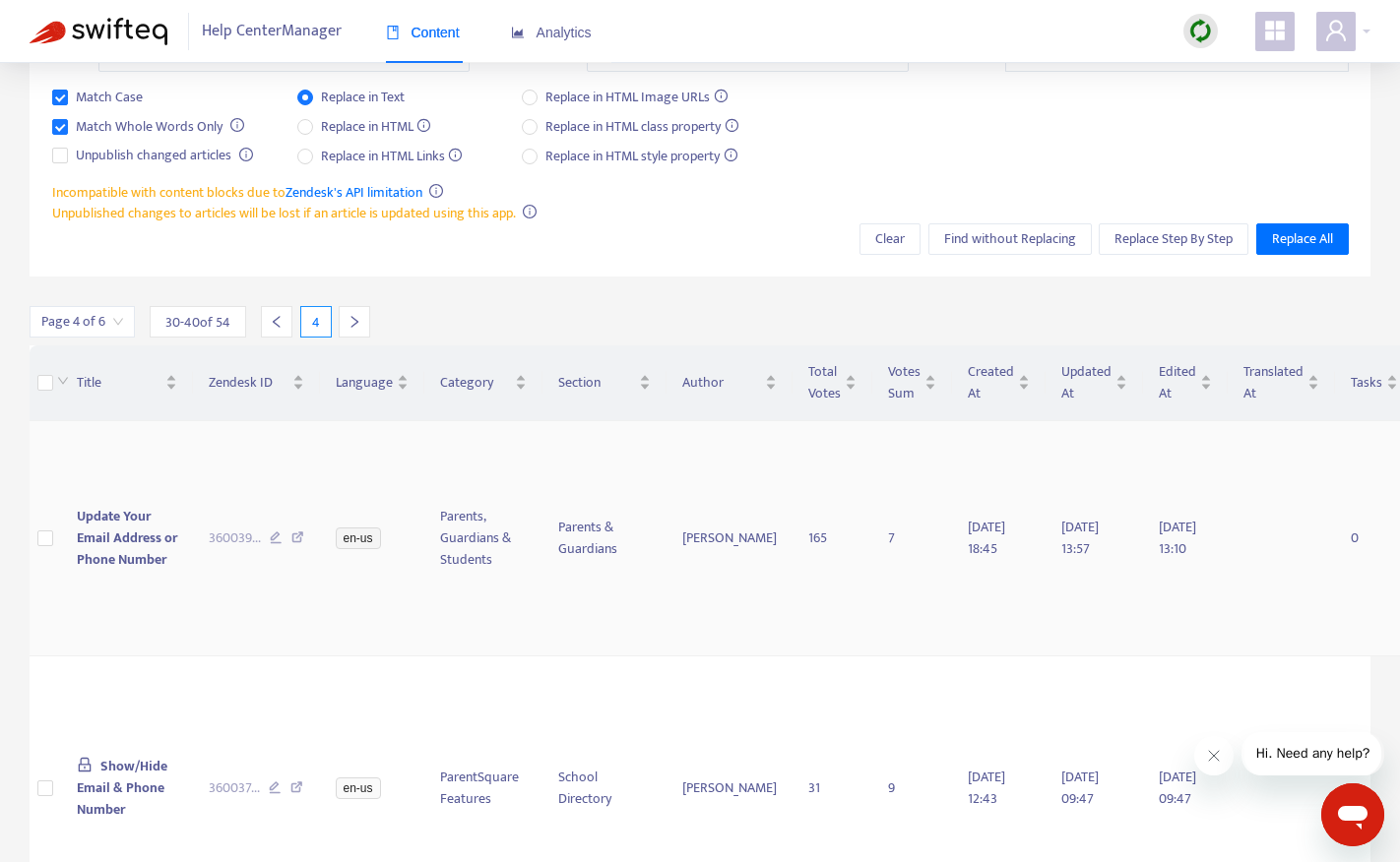 click on "Update Your Email Address or Phone Number" at bounding box center (127, 537) 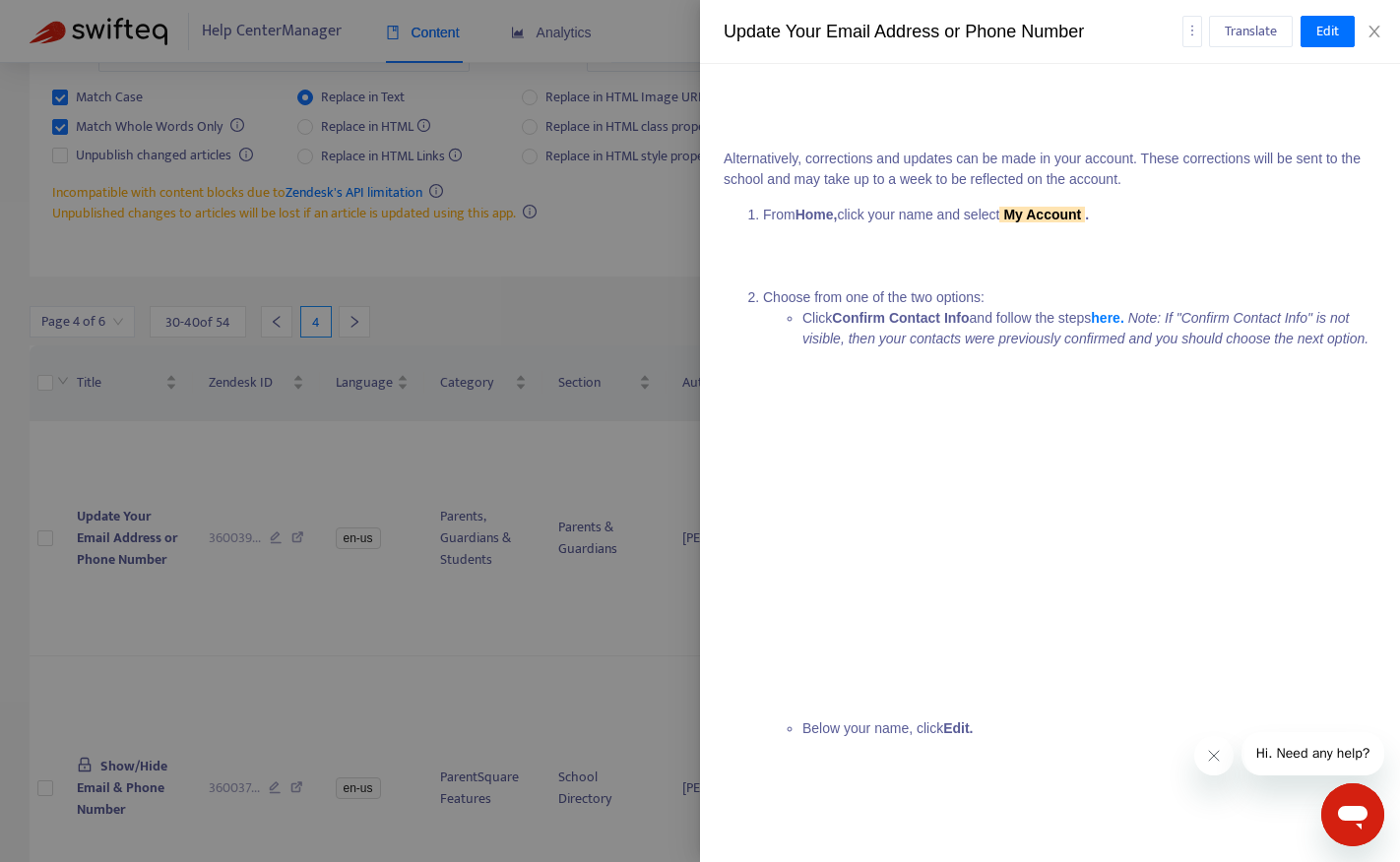 scroll, scrollTop: 833, scrollLeft: 0, axis: vertical 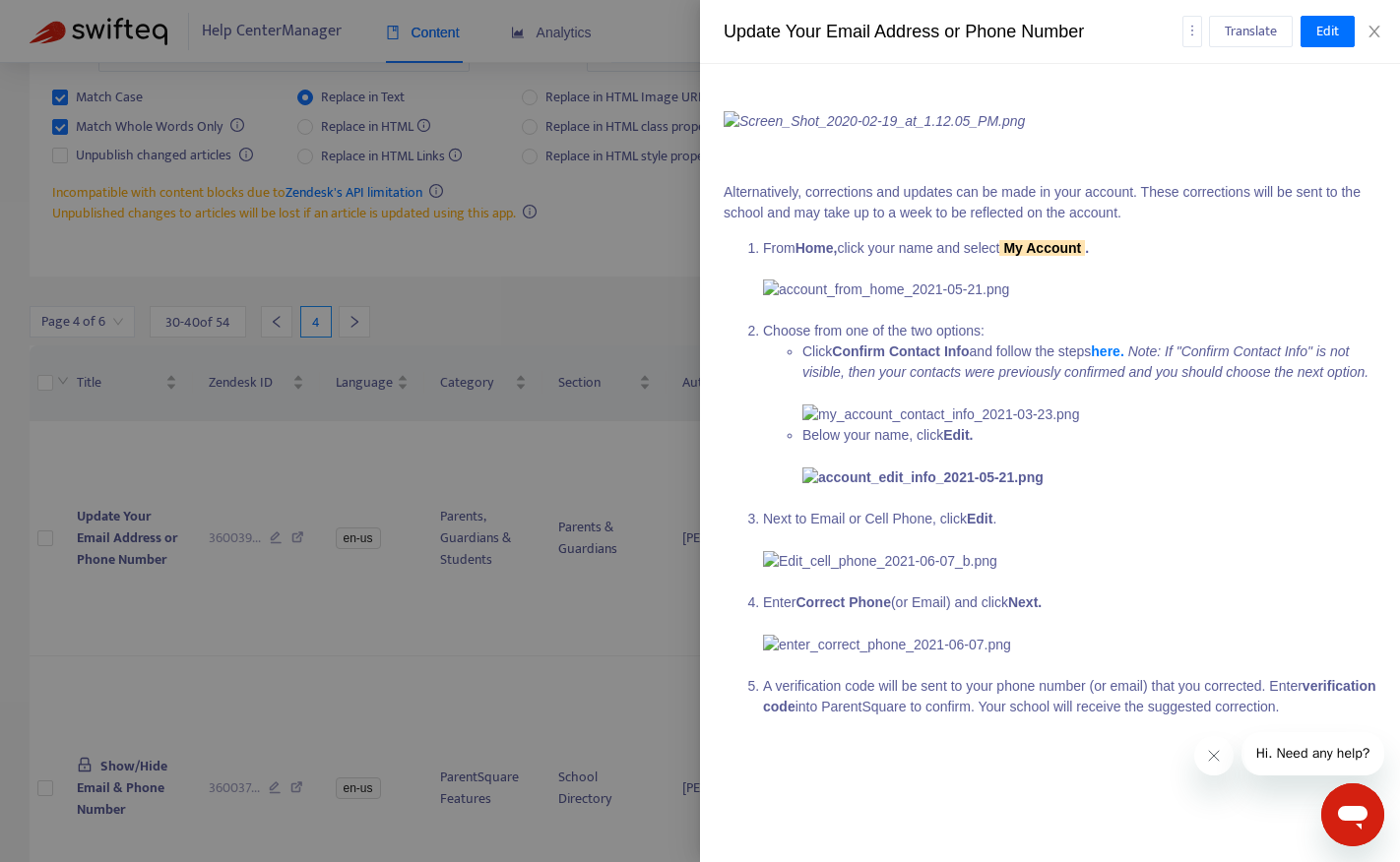 click at bounding box center (700, 431) 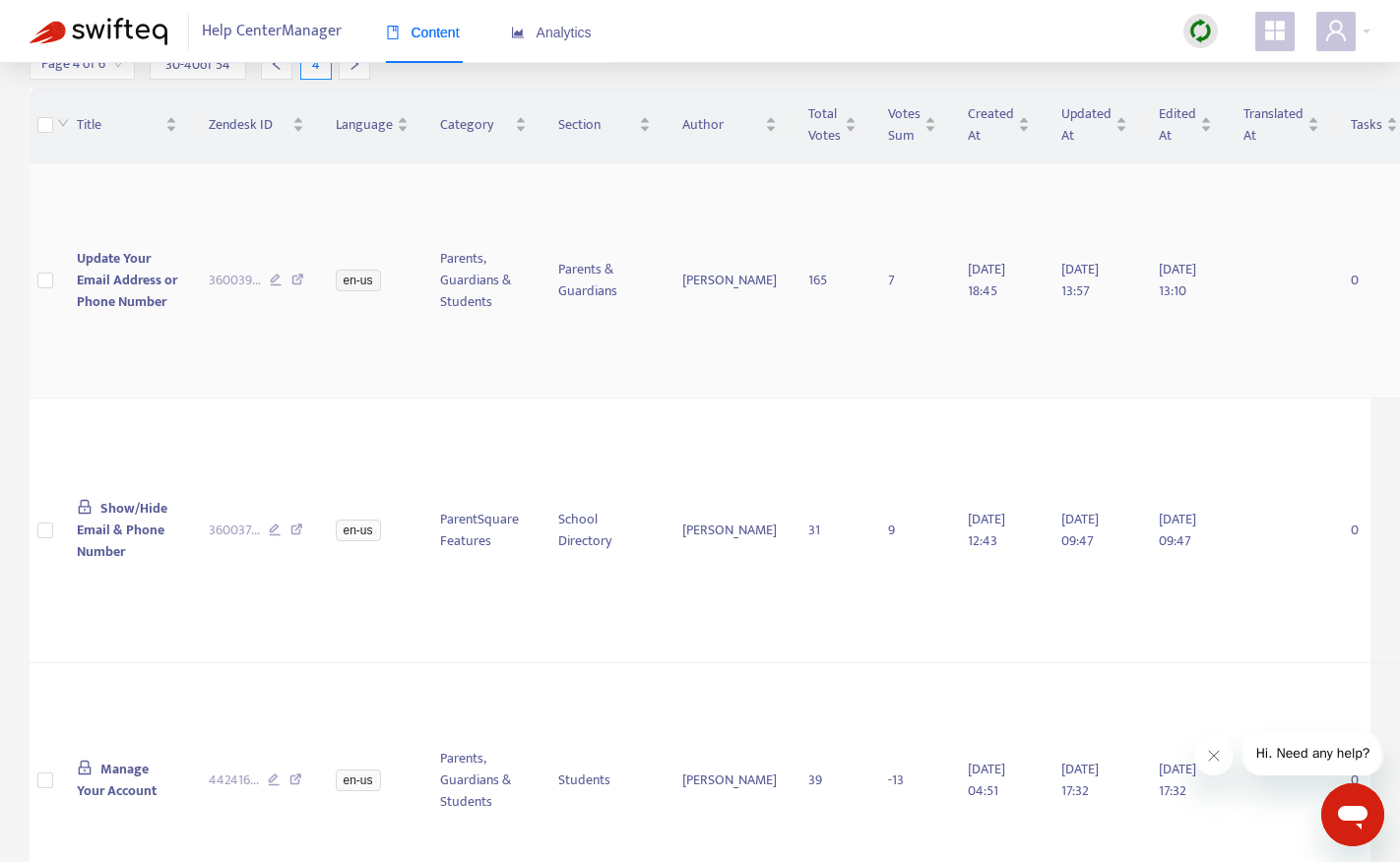 scroll, scrollTop: 429, scrollLeft: 0, axis: vertical 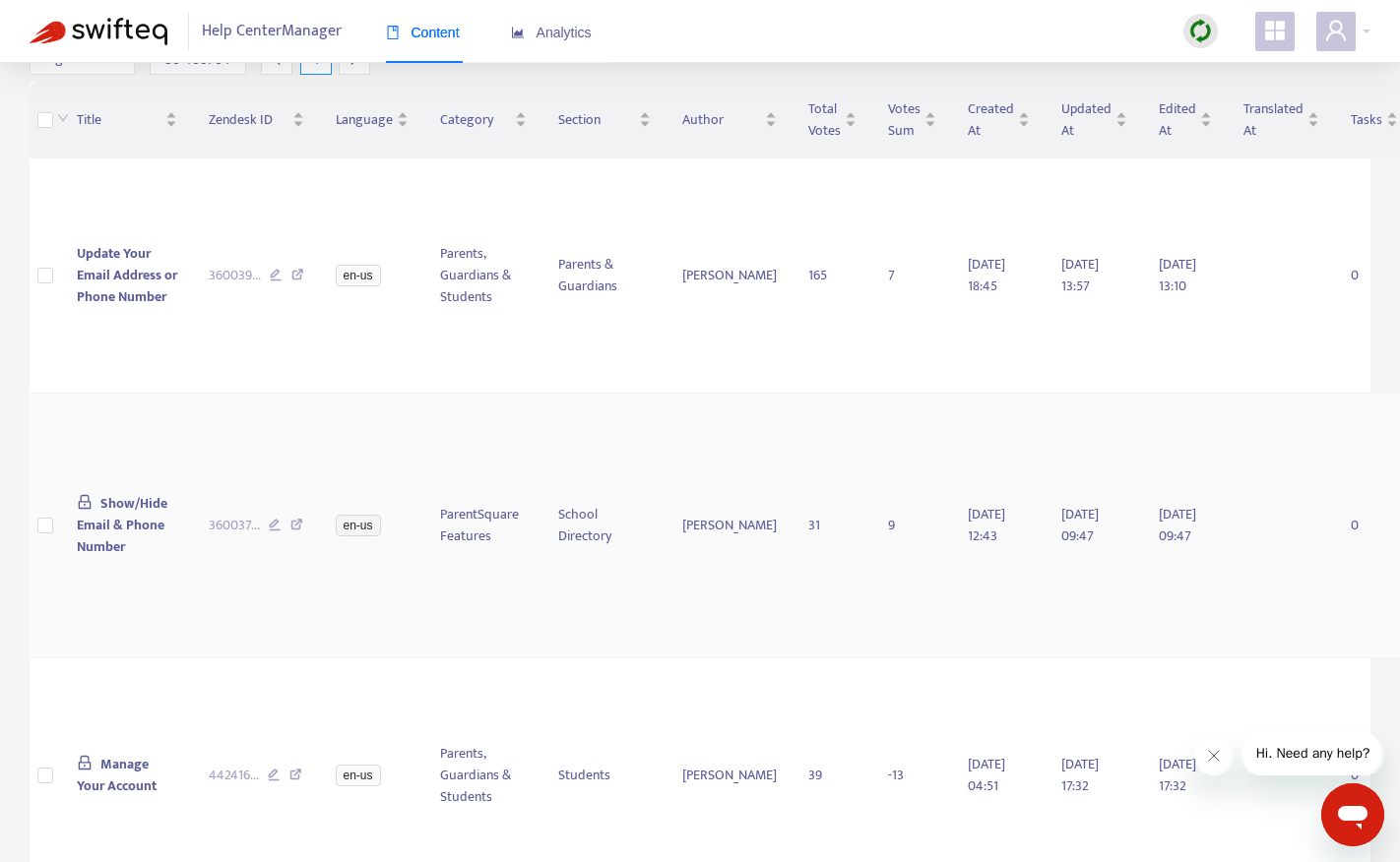 click on "Show/Hide Email & Phone Number" at bounding box center (122, 524) 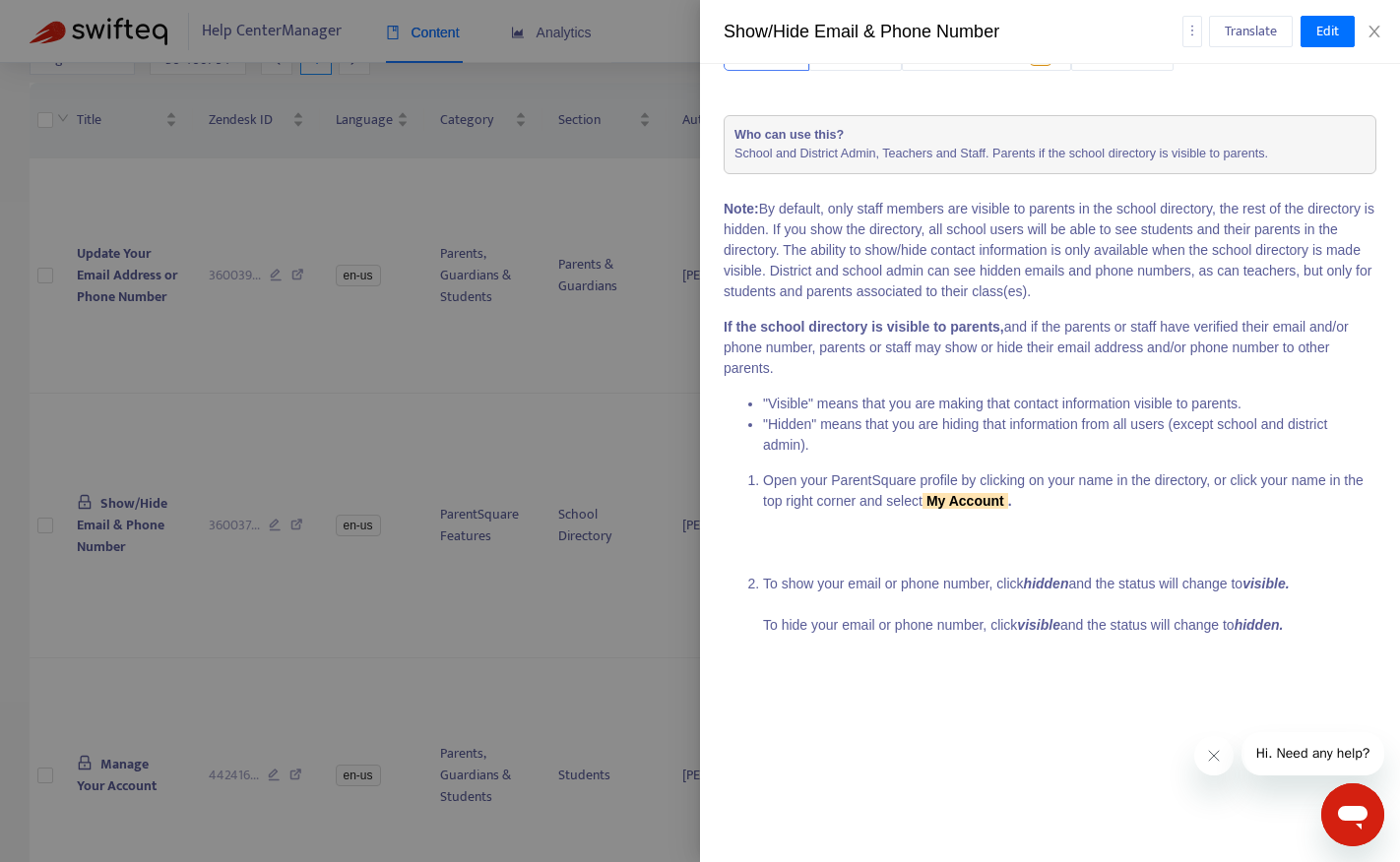 scroll, scrollTop: 172, scrollLeft: 0, axis: vertical 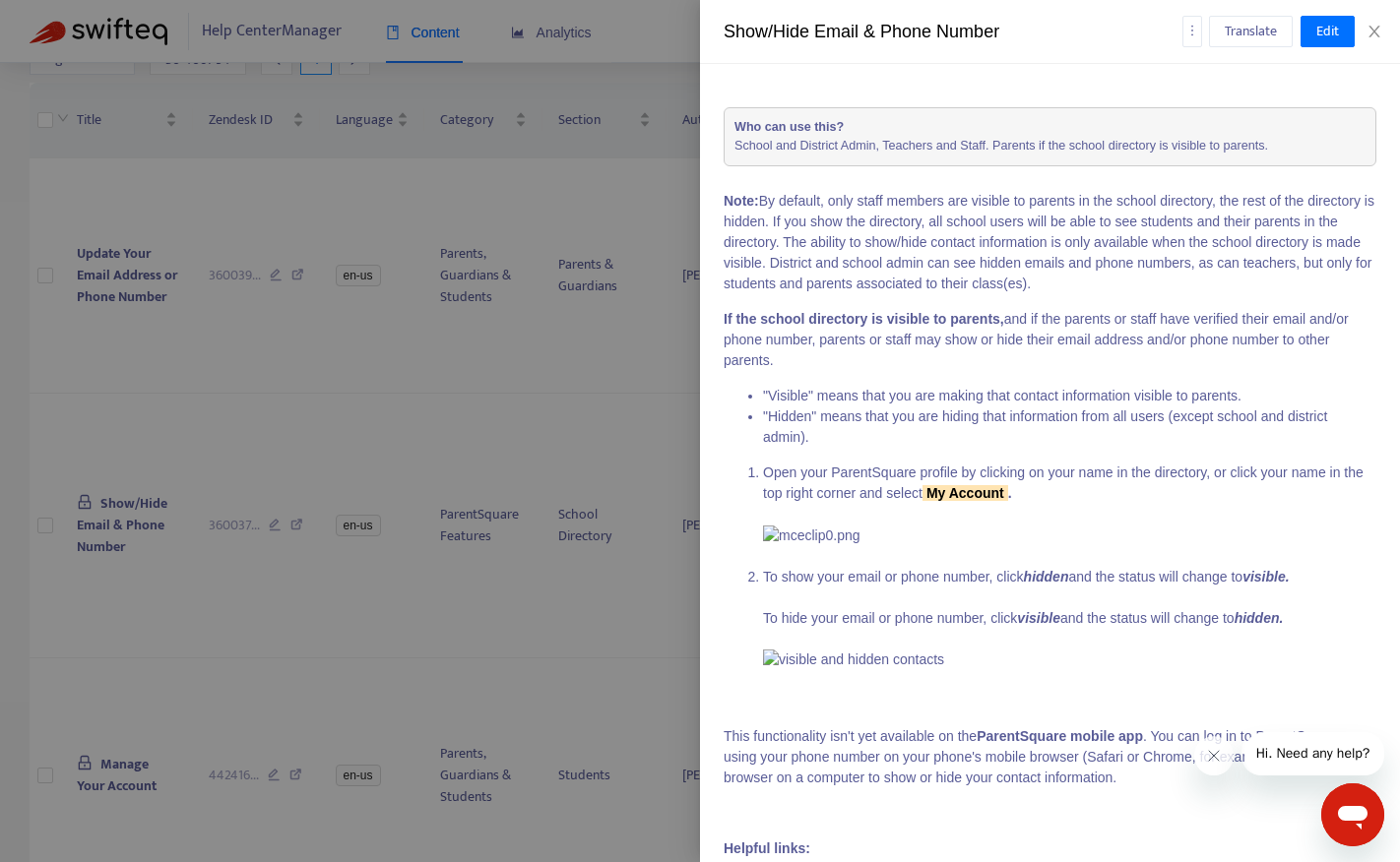 click at bounding box center (700, 431) 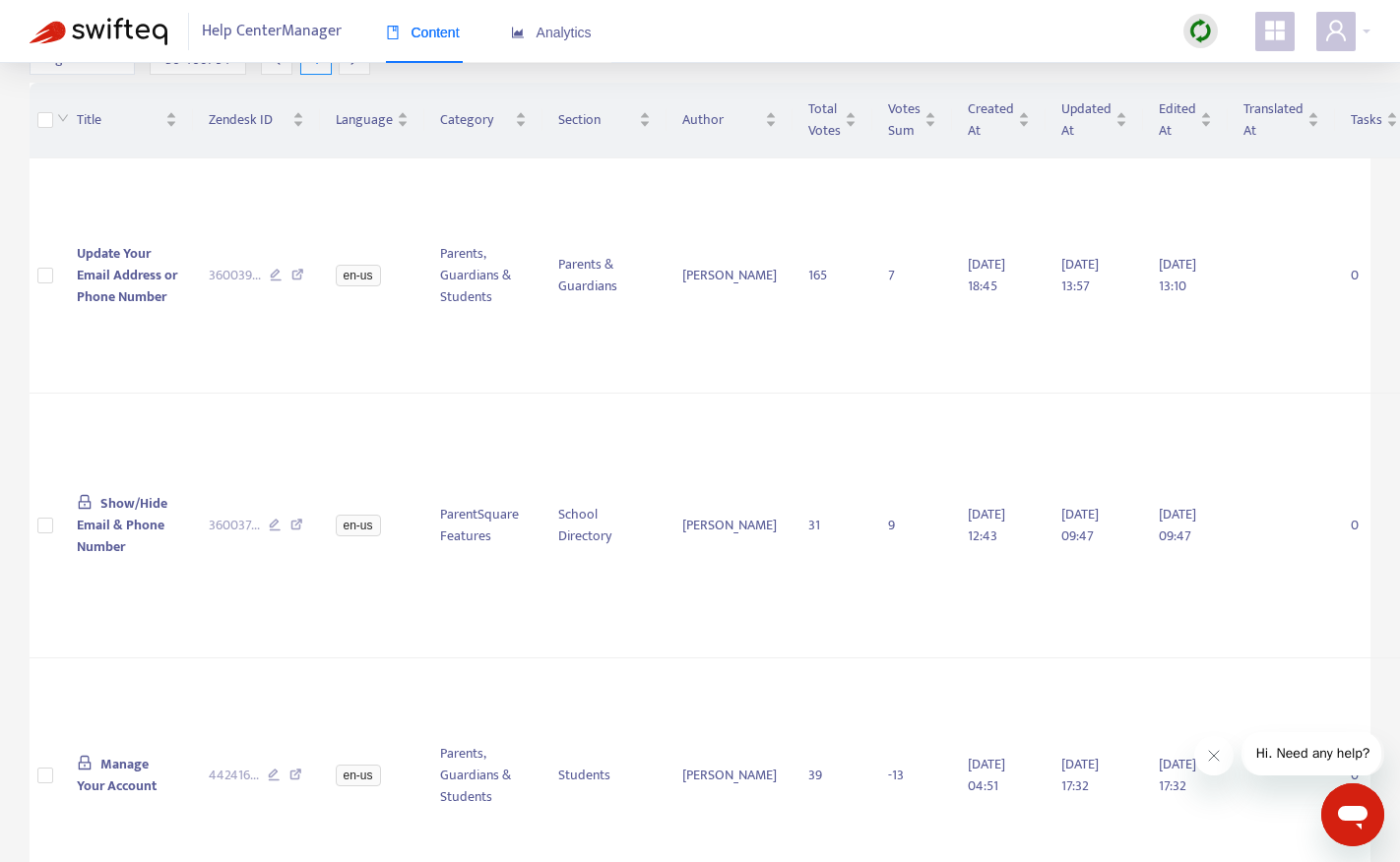 click on "en-us" at bounding box center (372, 525) 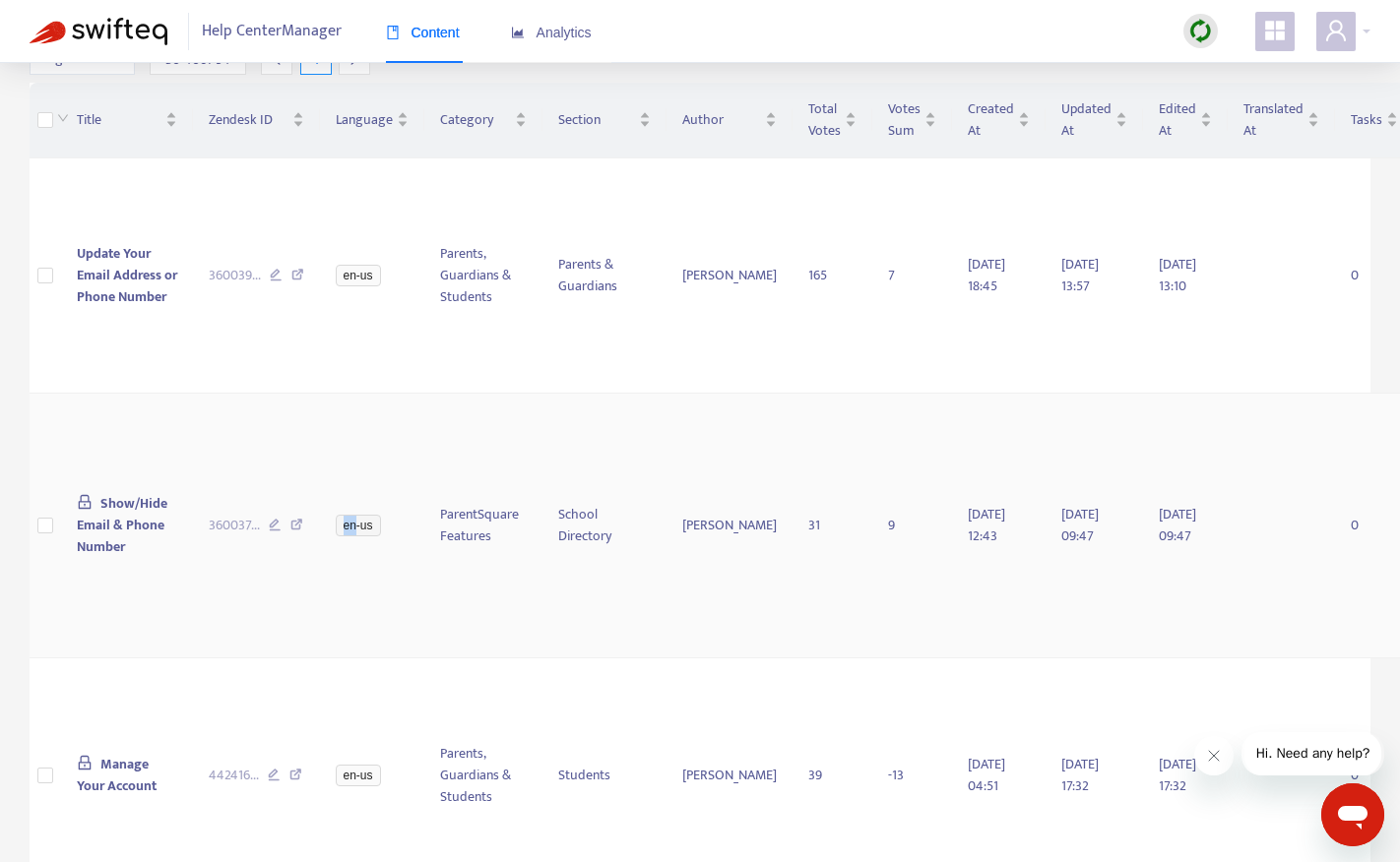 scroll, scrollTop: 548, scrollLeft: 0, axis: vertical 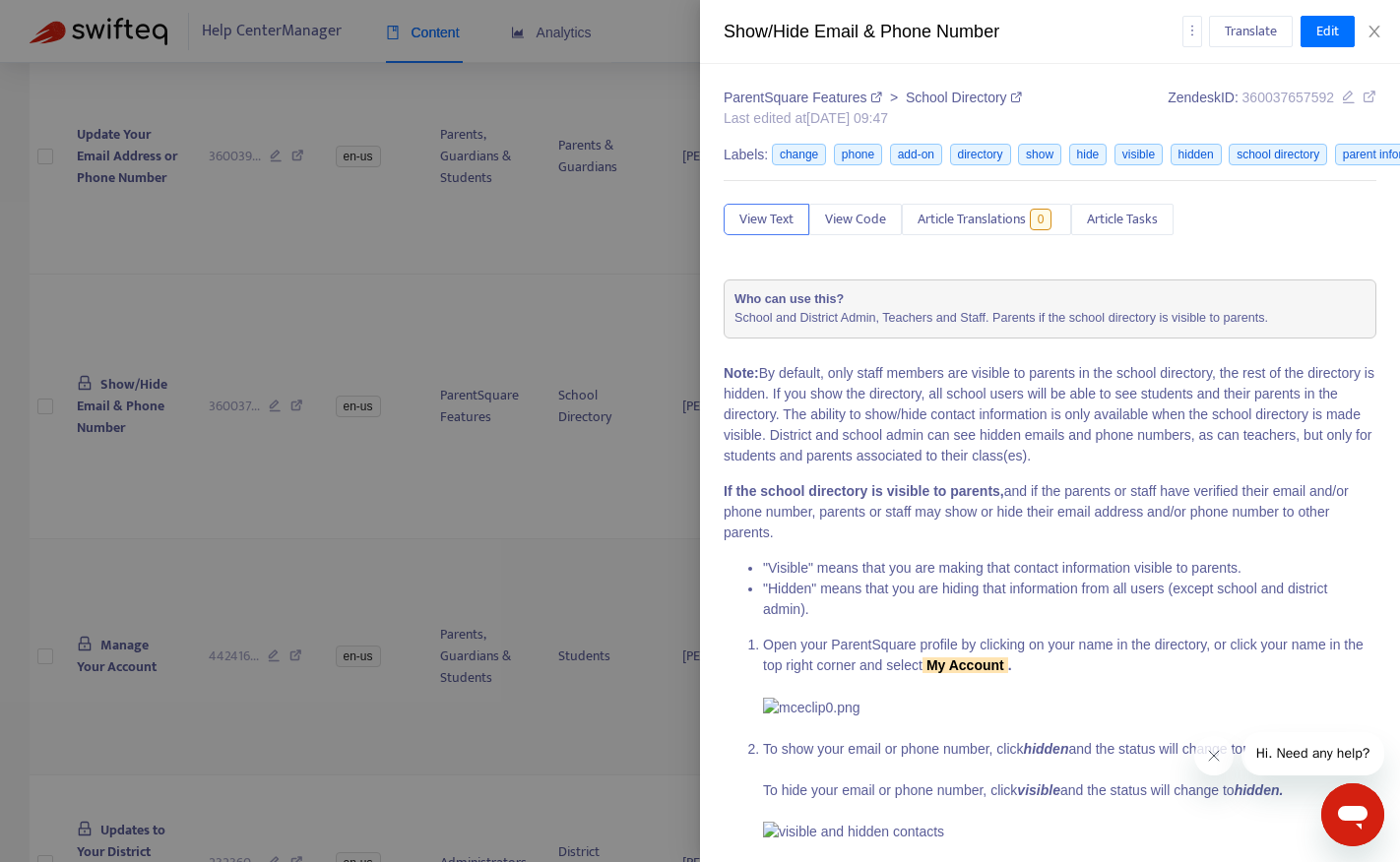 click at bounding box center (700, 431) 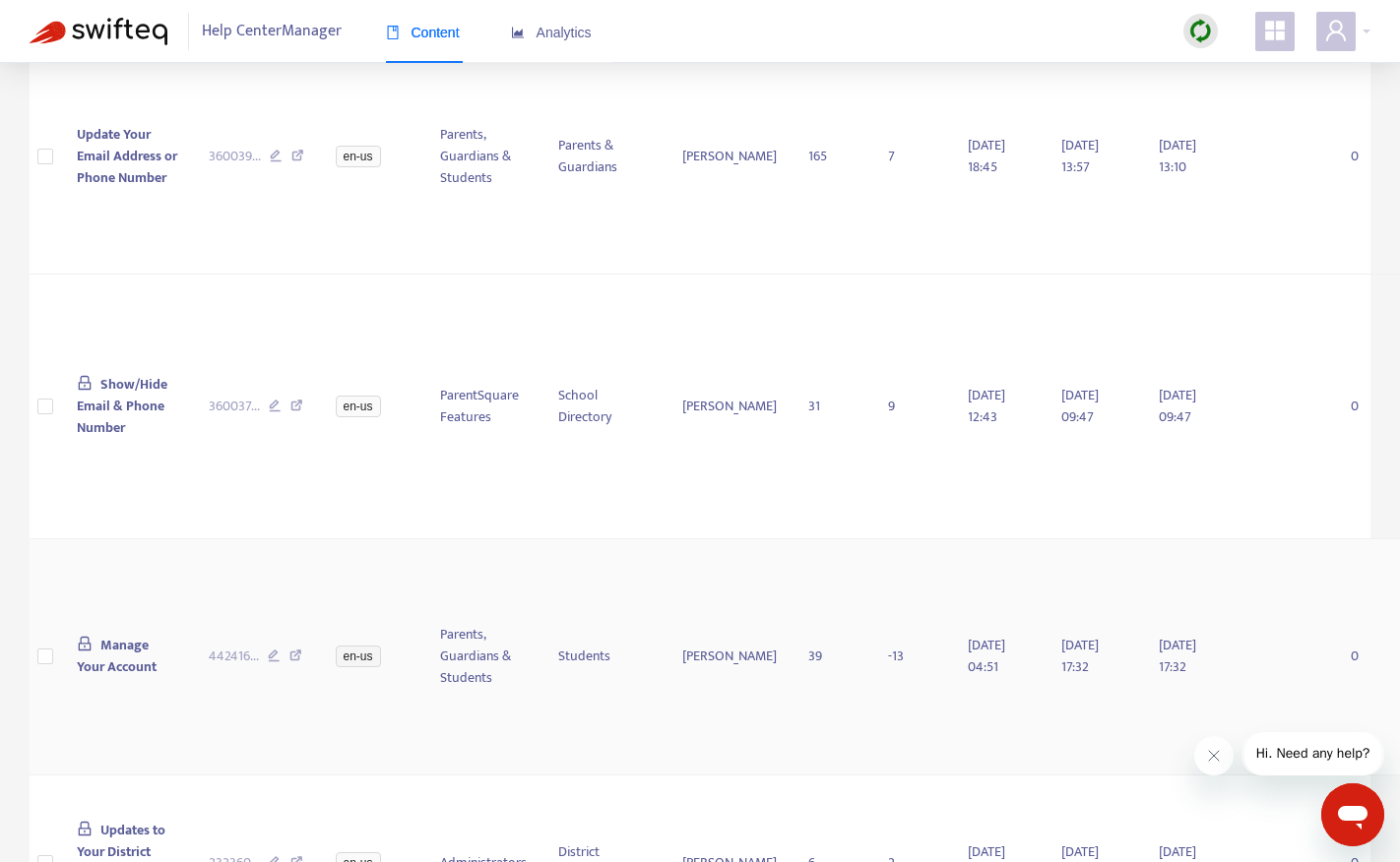 click on "Manage Your Account" at bounding box center (116, 655) 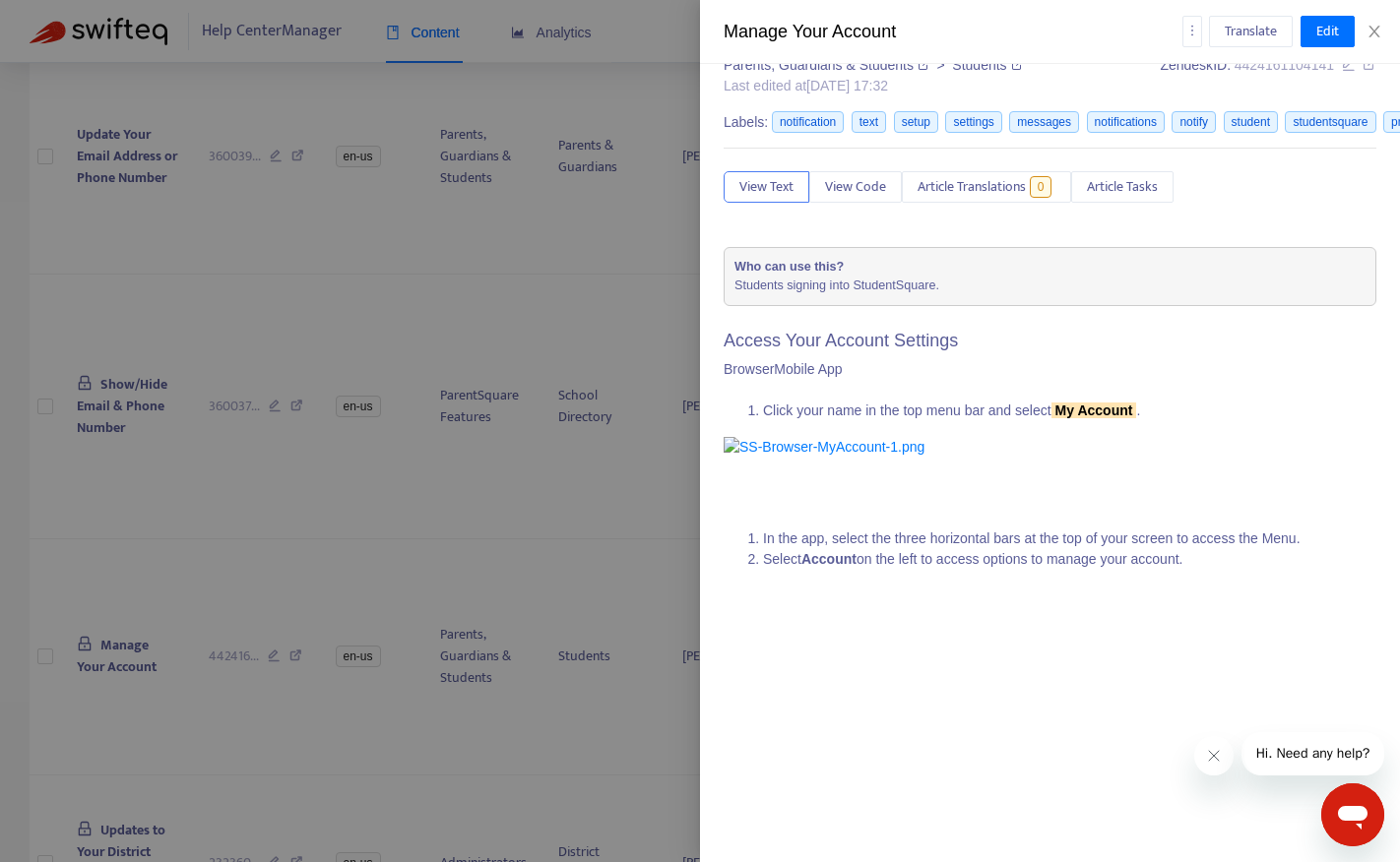 scroll, scrollTop: 0, scrollLeft: 0, axis: both 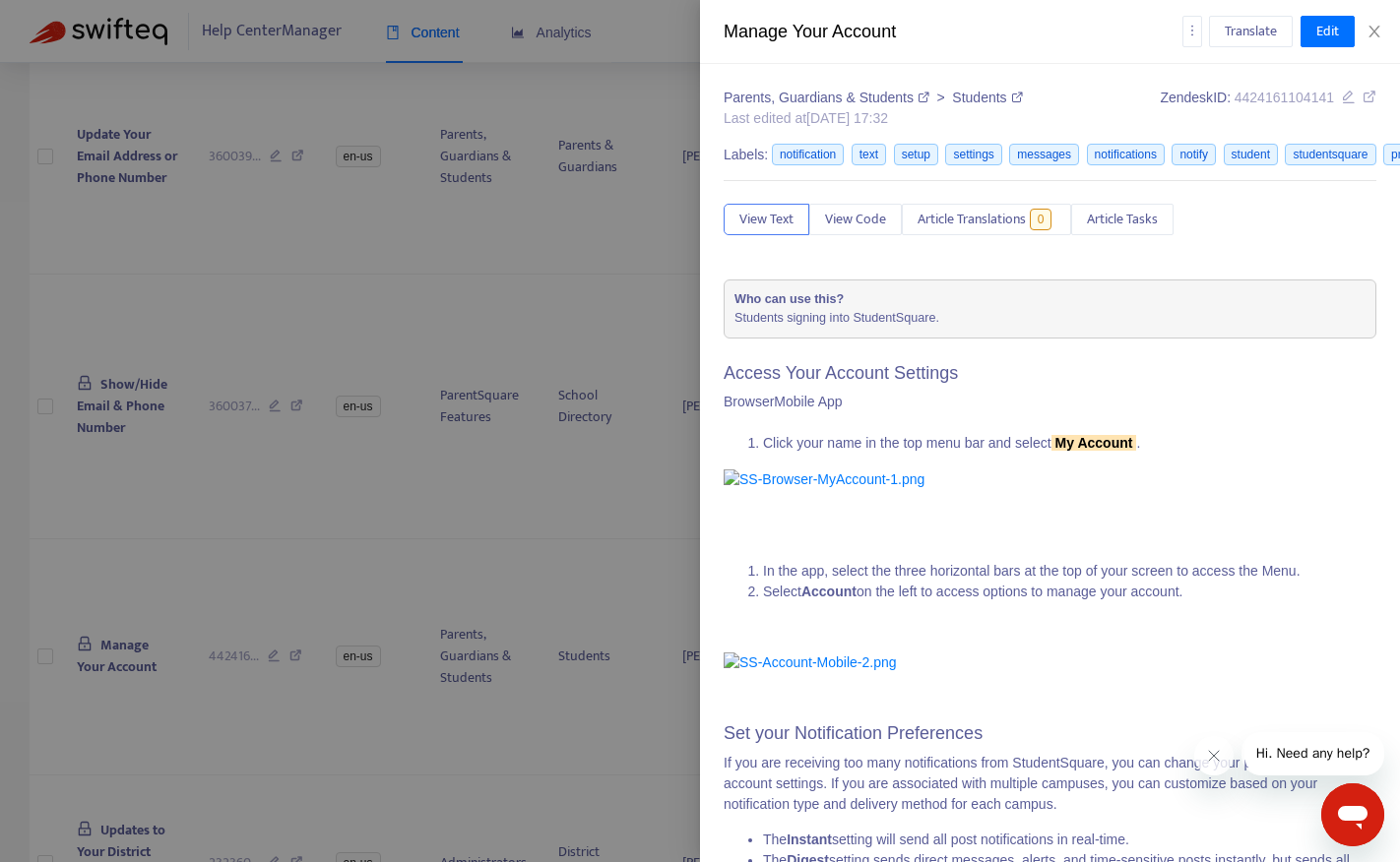 click at bounding box center [700, 431] 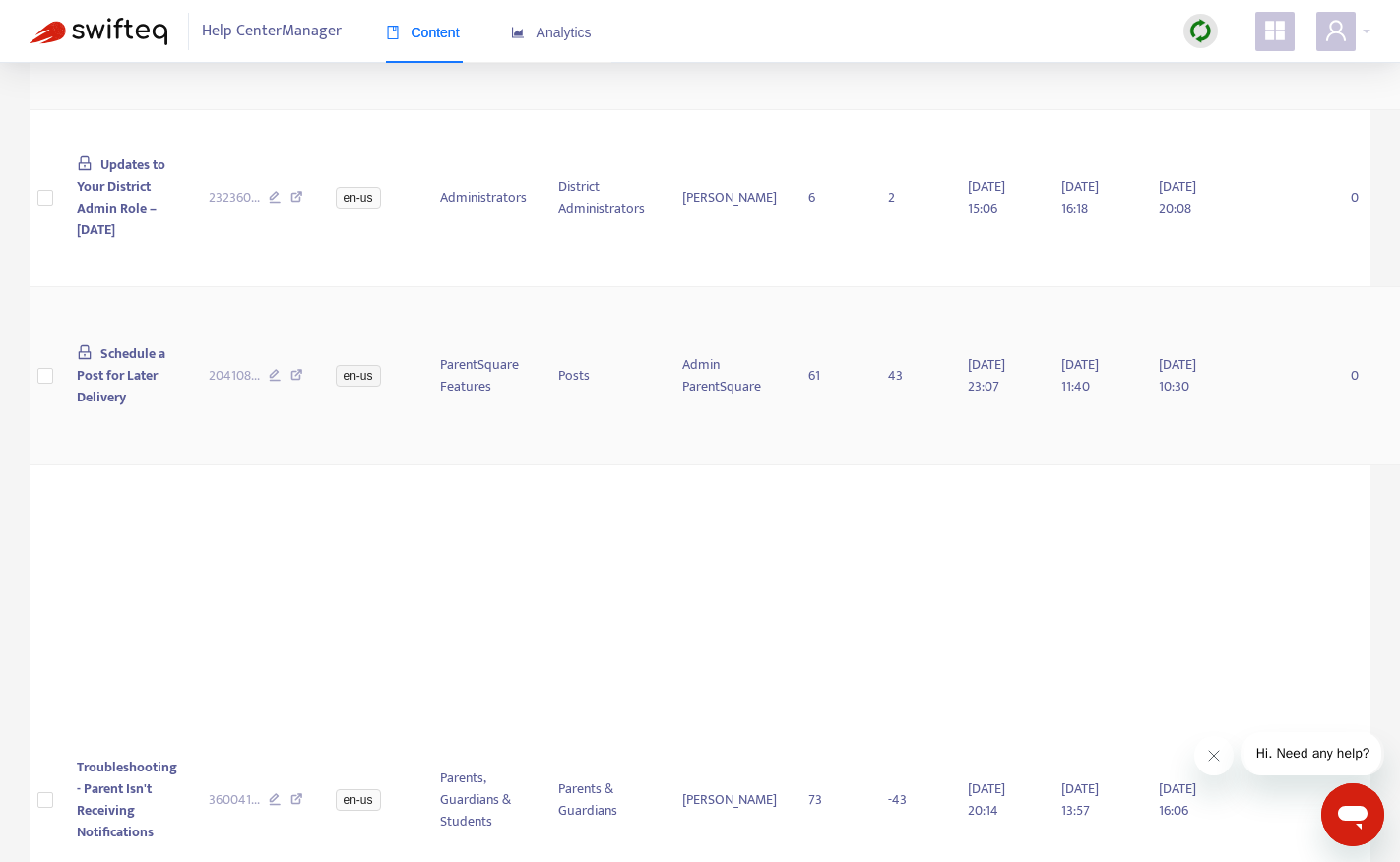scroll, scrollTop: 1216, scrollLeft: 0, axis: vertical 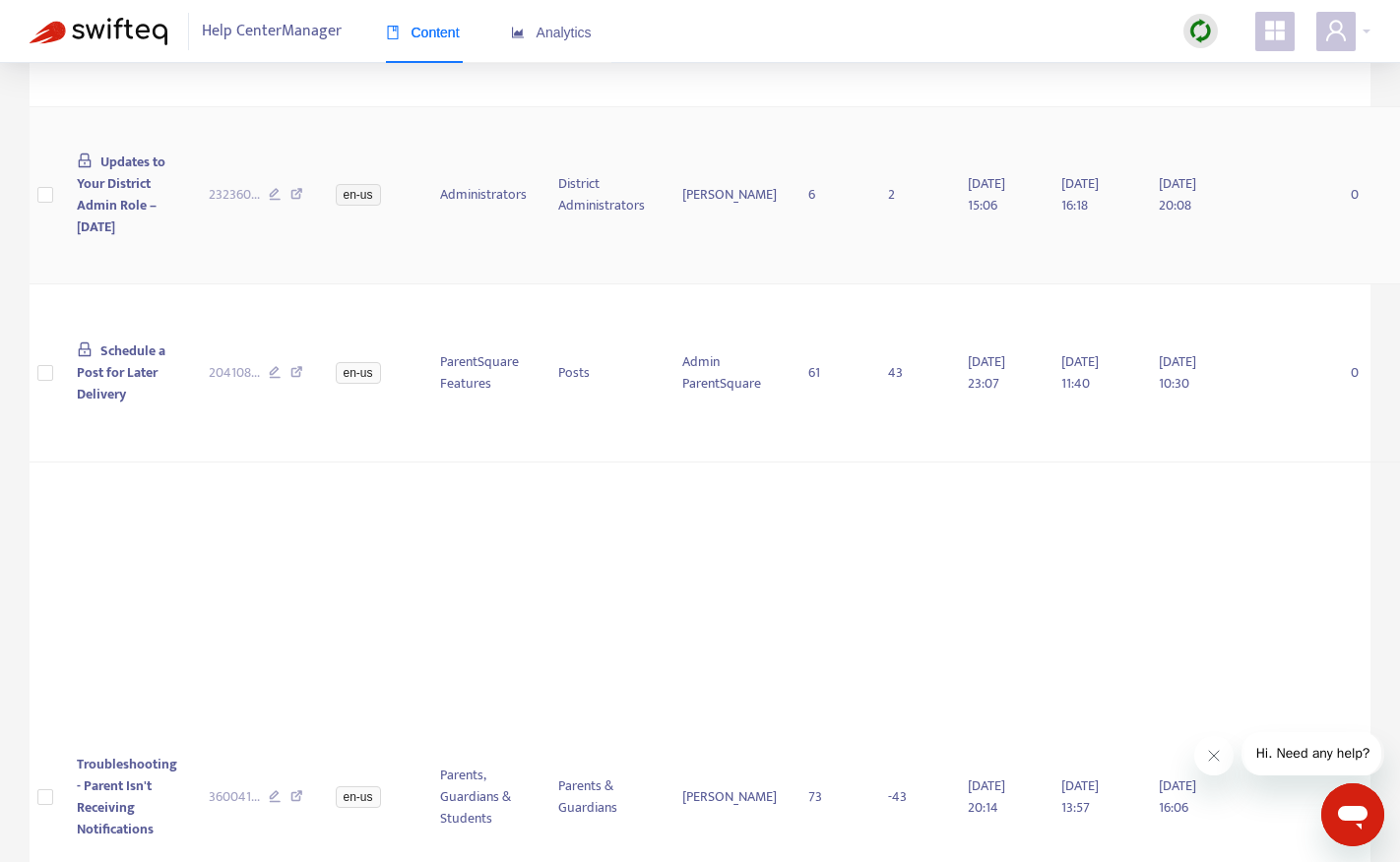 click on "Updates to Your District Admin Role – [DATE]" at bounding box center (121, 194) 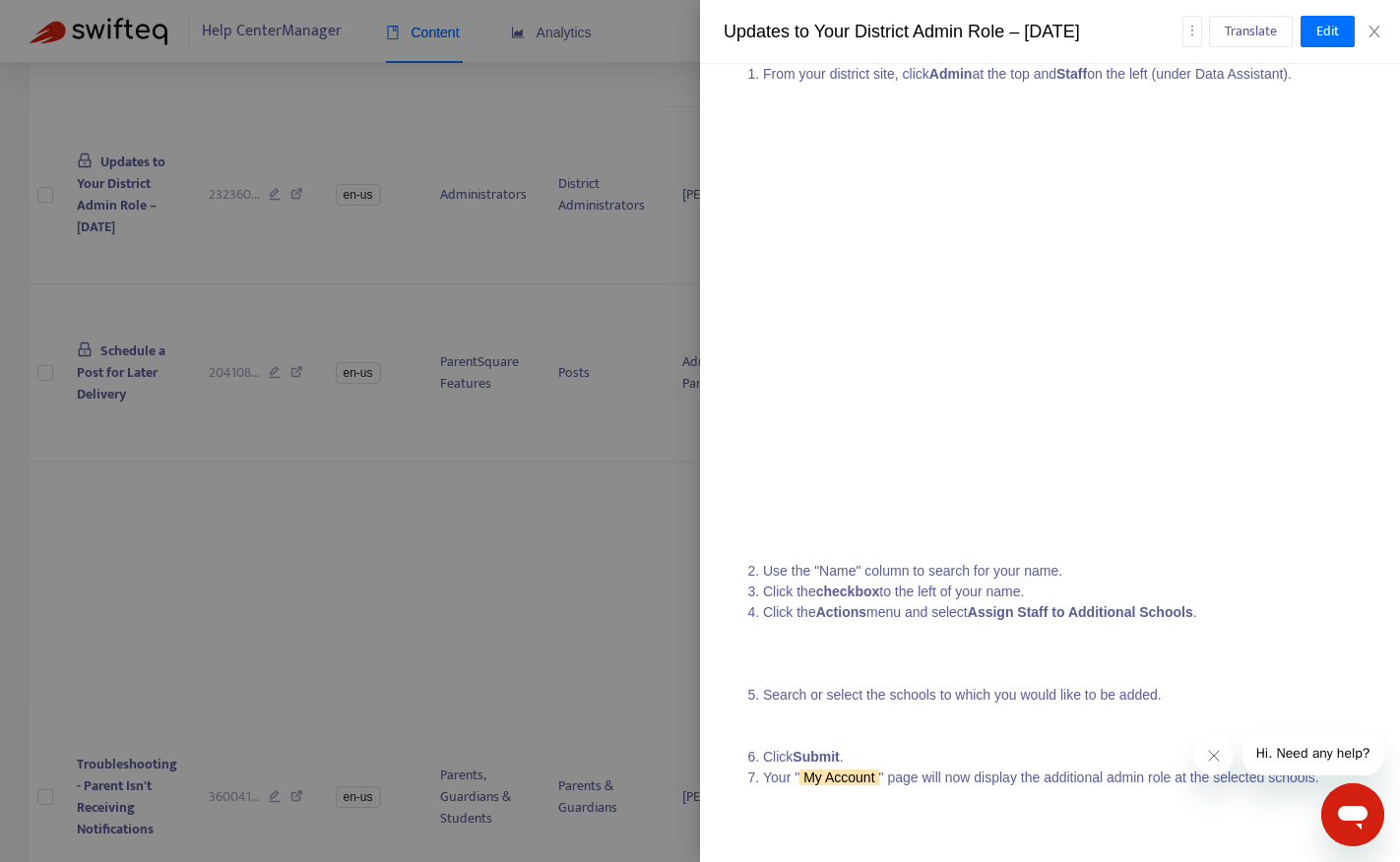 scroll, scrollTop: 1015, scrollLeft: 0, axis: vertical 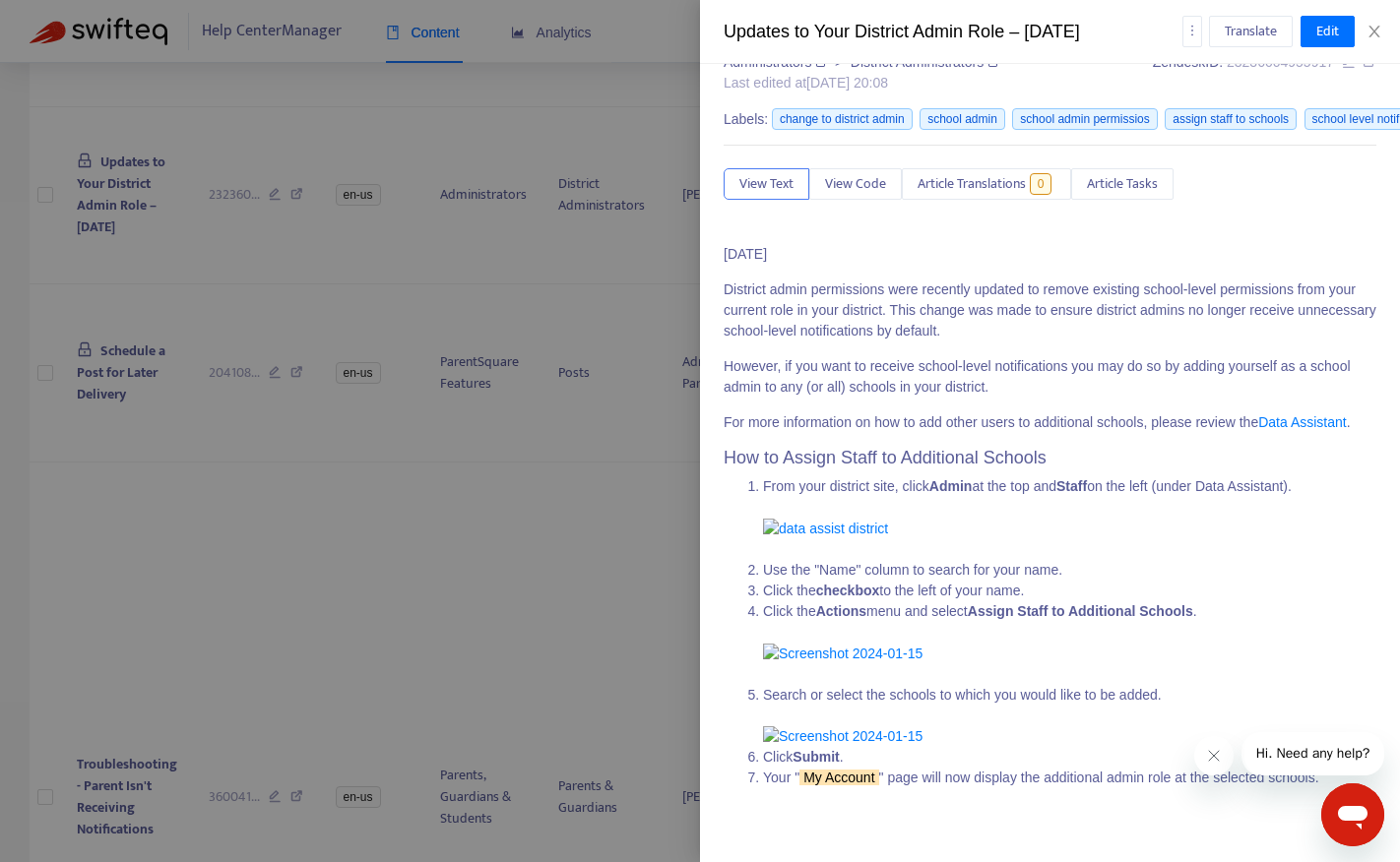 click at bounding box center [700, 431] 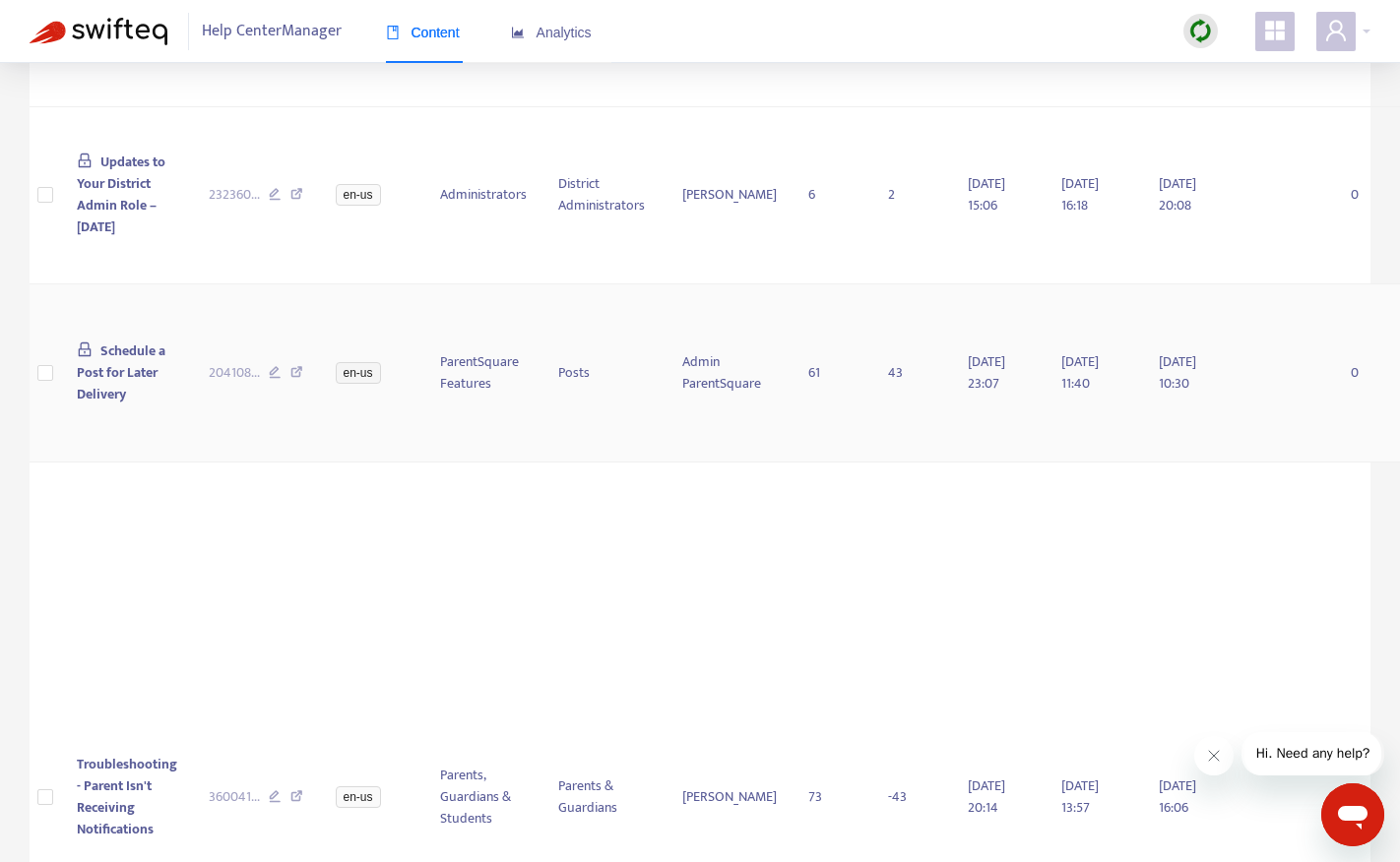 click on "Schedule a Post for Later Delivery" at bounding box center (121, 372) 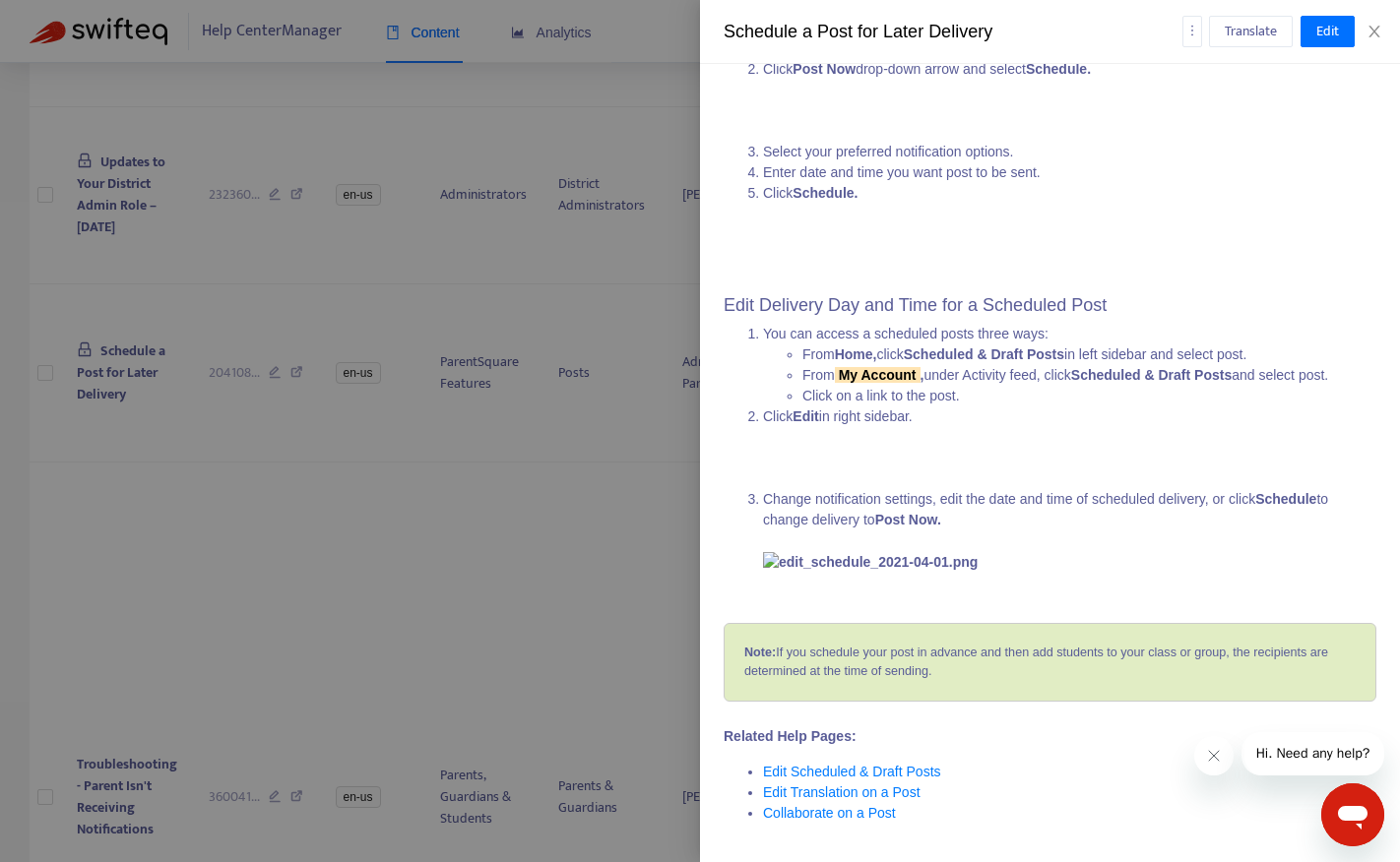 scroll, scrollTop: 2990, scrollLeft: 2, axis: both 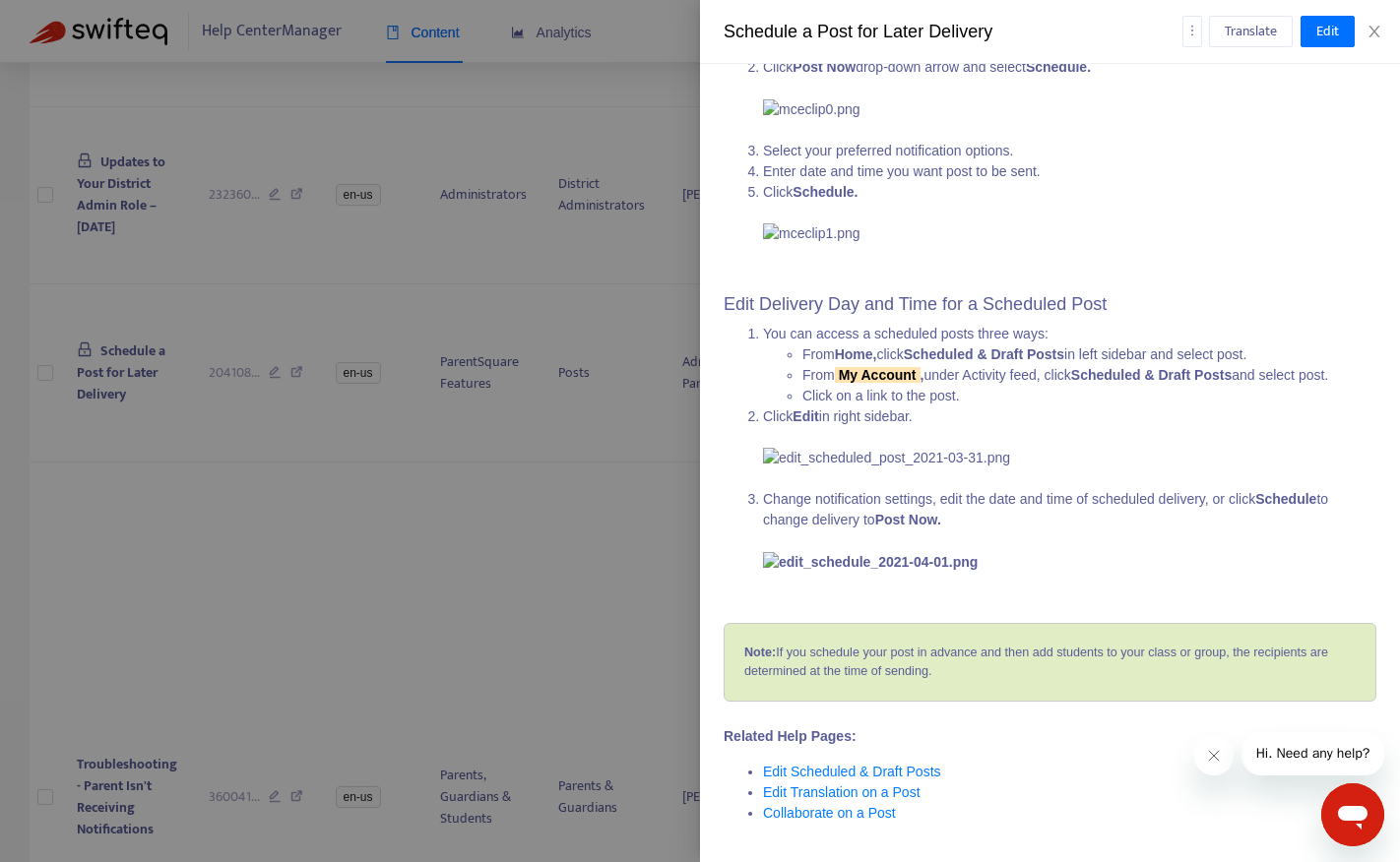 click at bounding box center (700, 431) 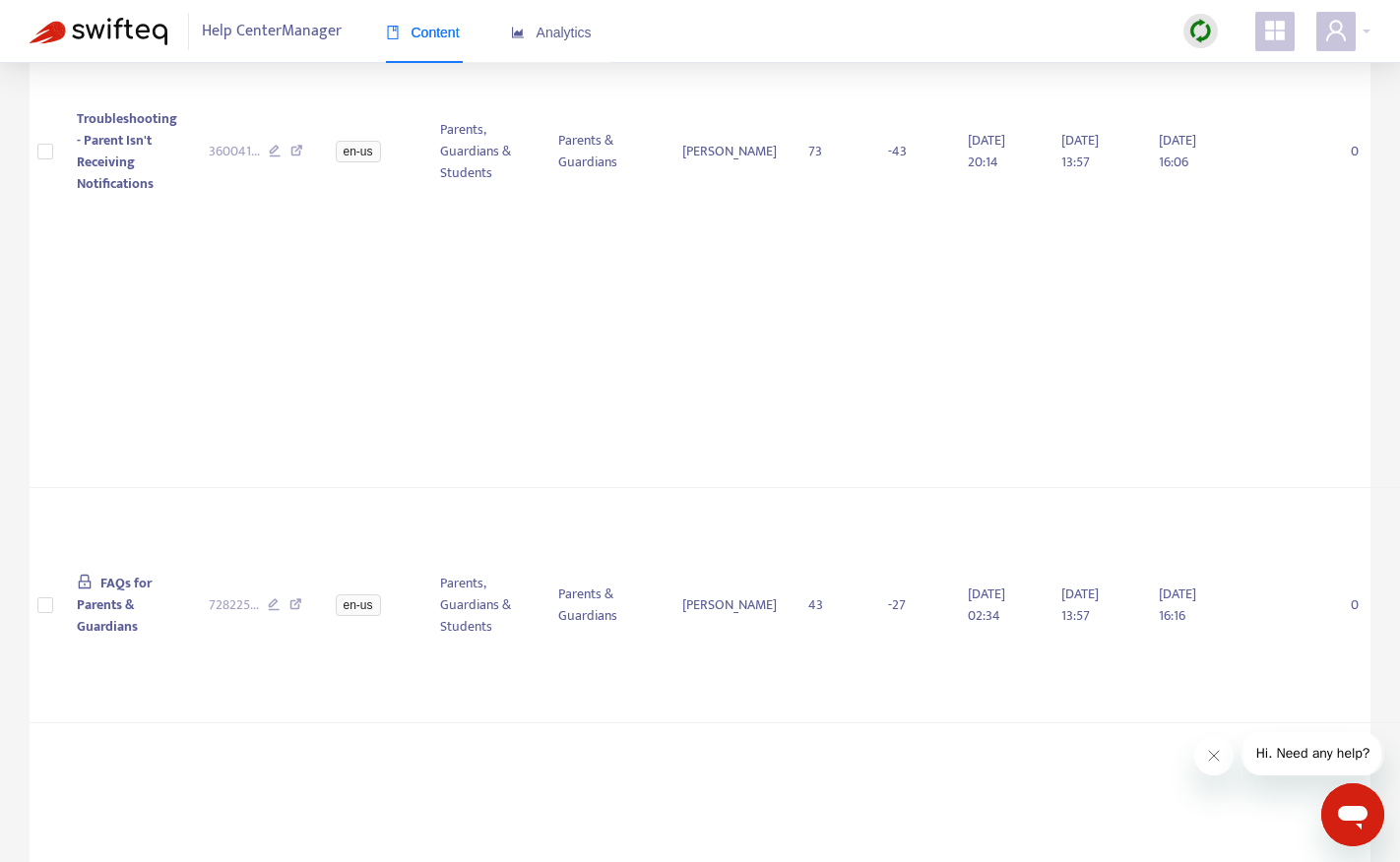 scroll, scrollTop: 1866, scrollLeft: 0, axis: vertical 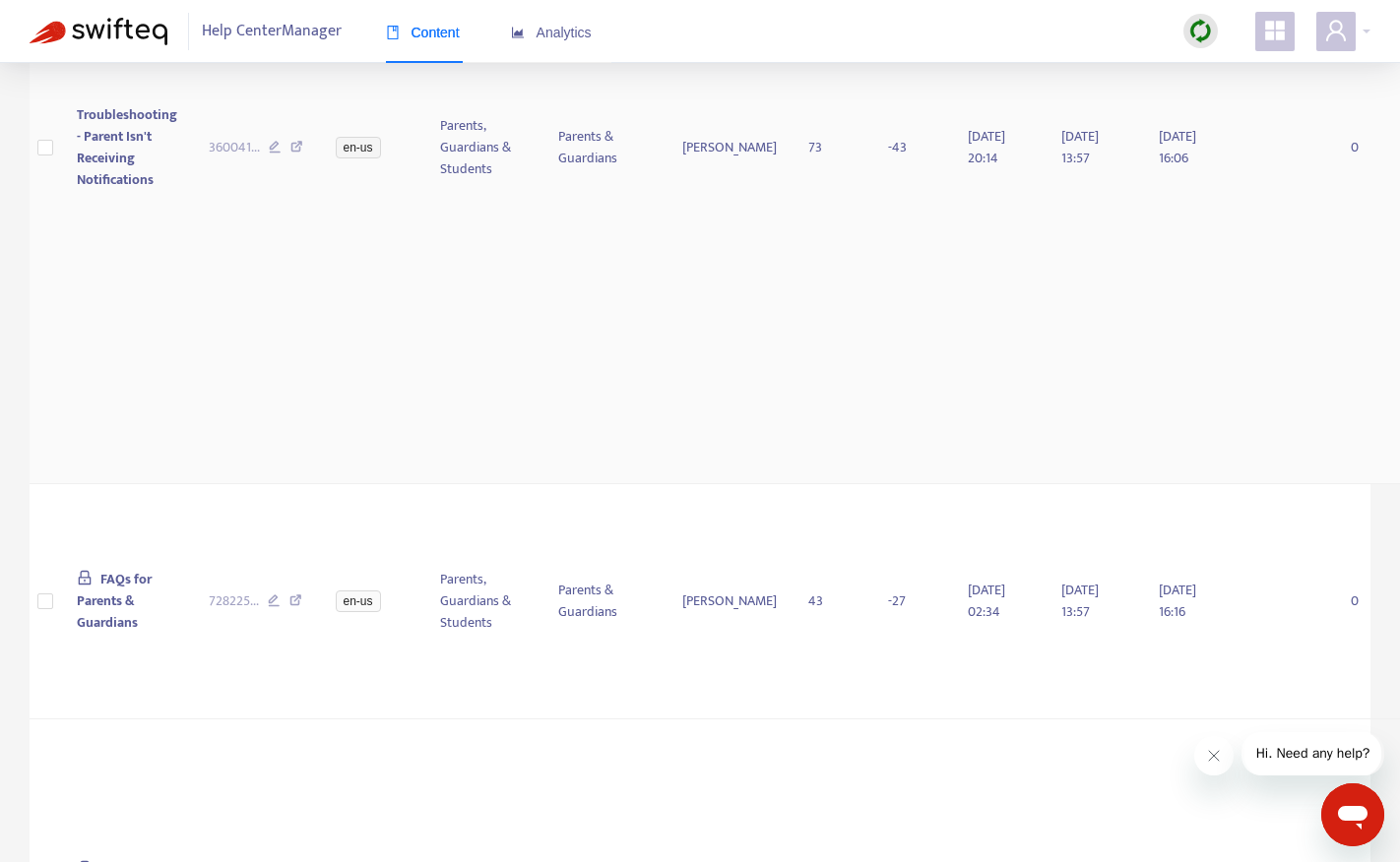 click on "Troubleshooting - Parent Isn't Receiving Notifications" at bounding box center [127, 147] 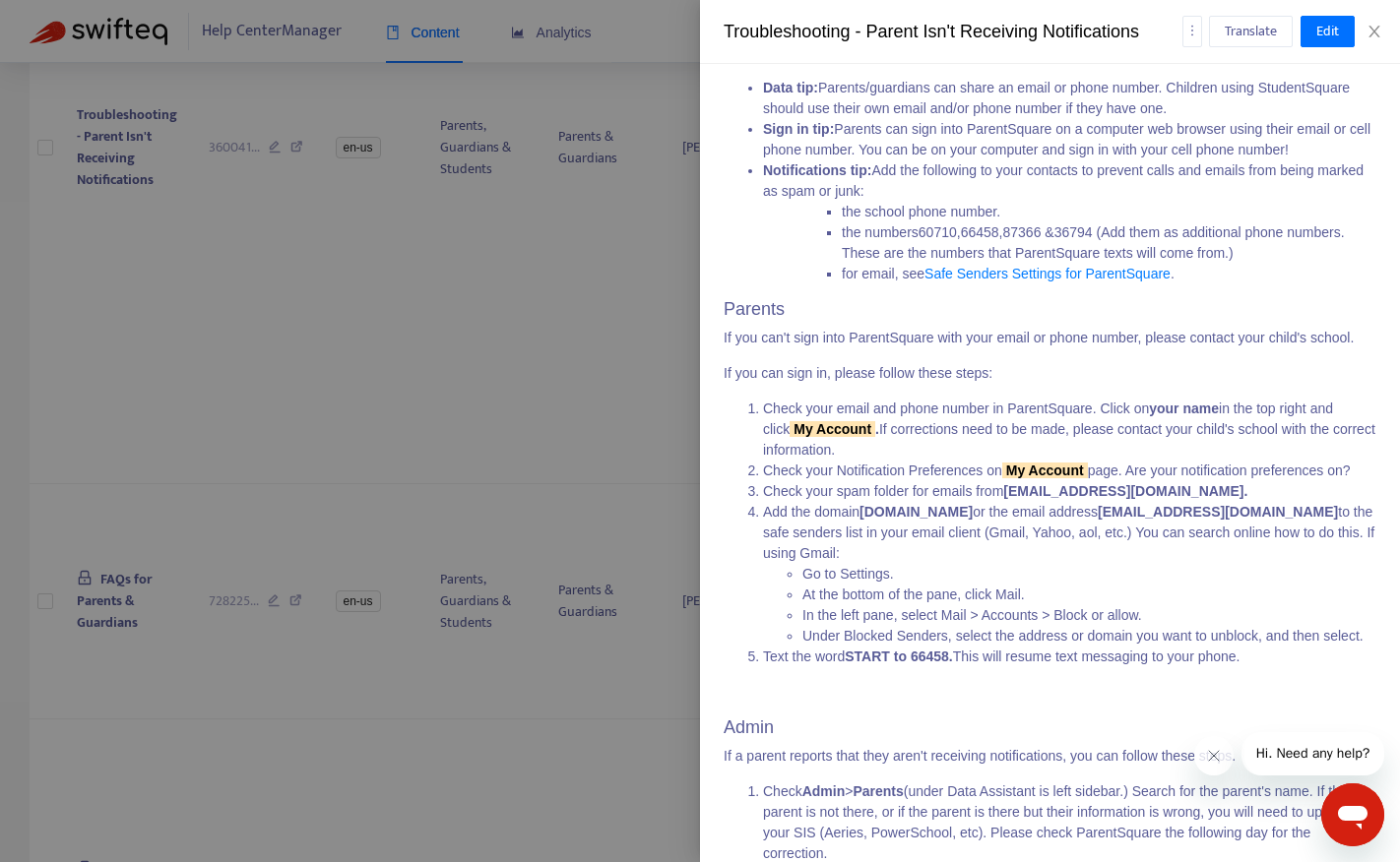 scroll, scrollTop: 0, scrollLeft: 0, axis: both 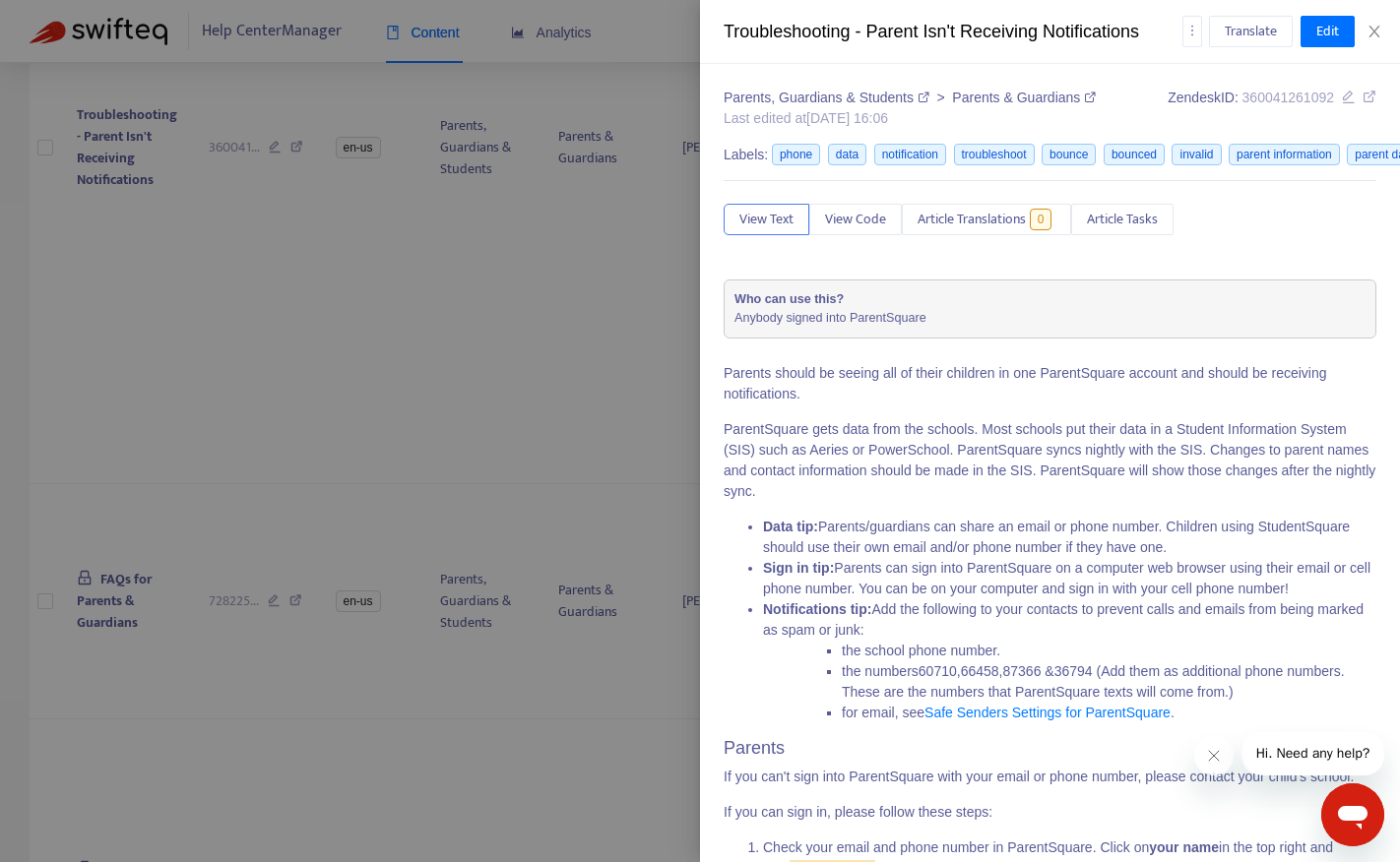 click at bounding box center [700, 431] 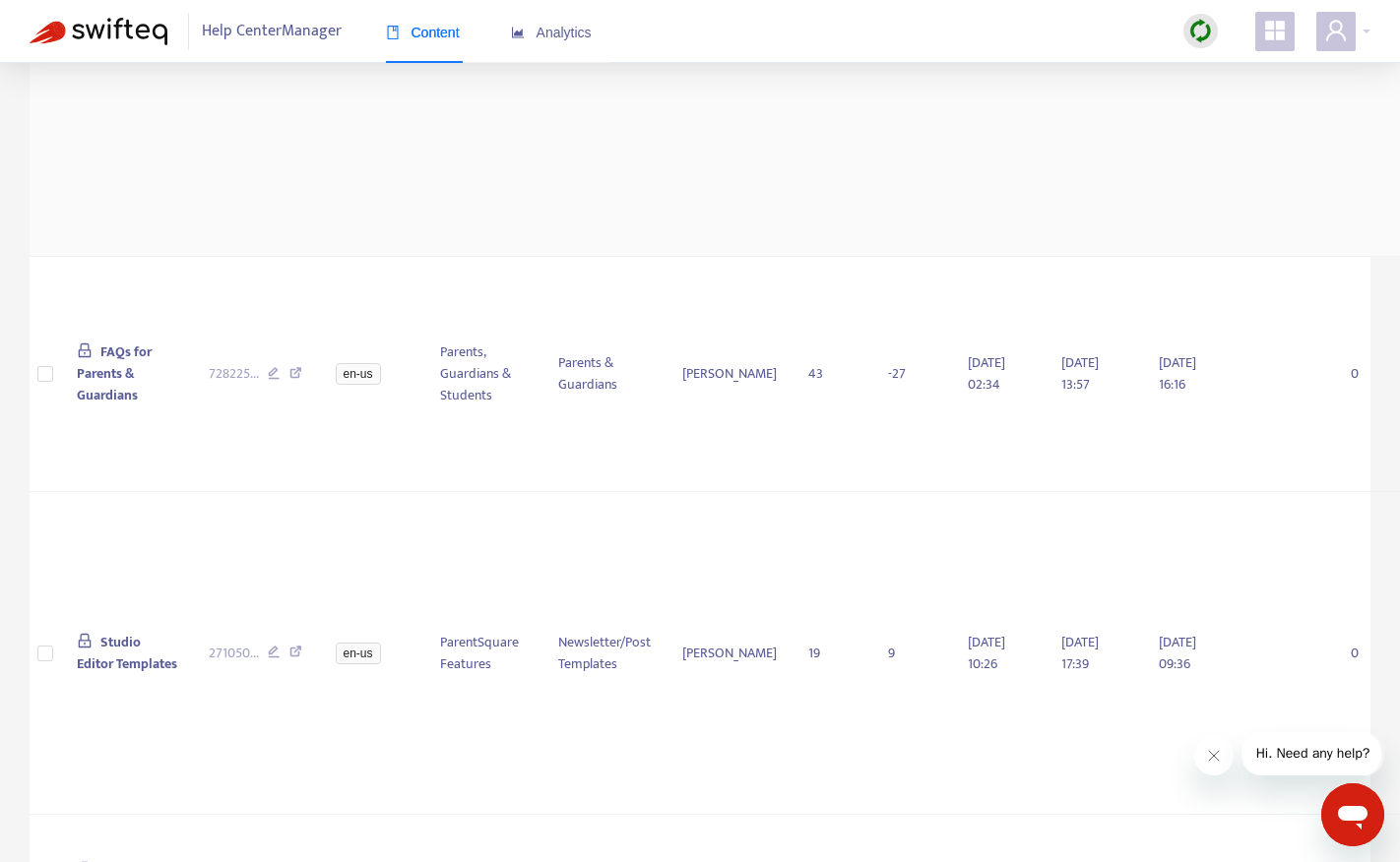 scroll, scrollTop: 2098, scrollLeft: 0, axis: vertical 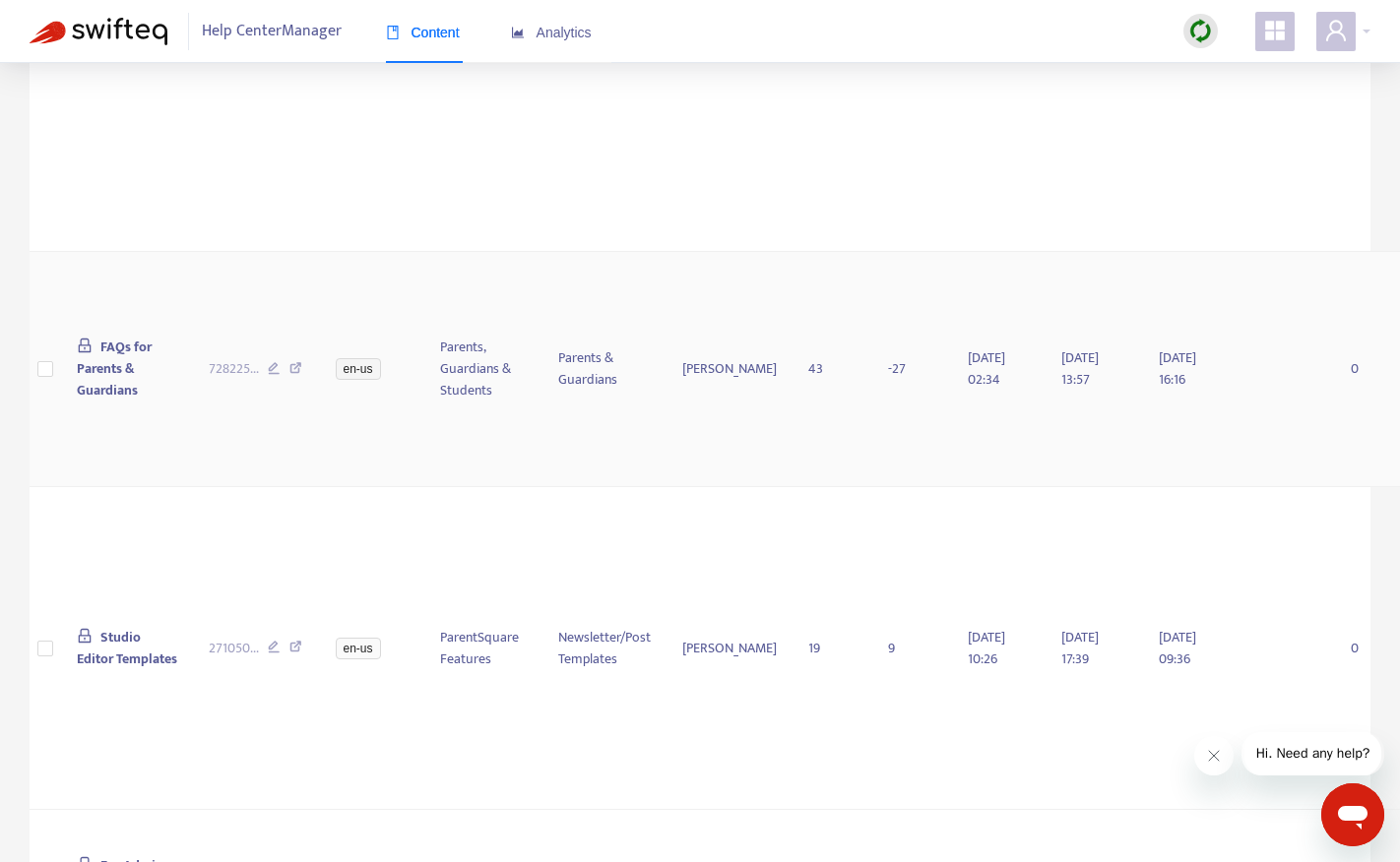 click on "FAQs for Parents & Guardians" at bounding box center [114, 368] 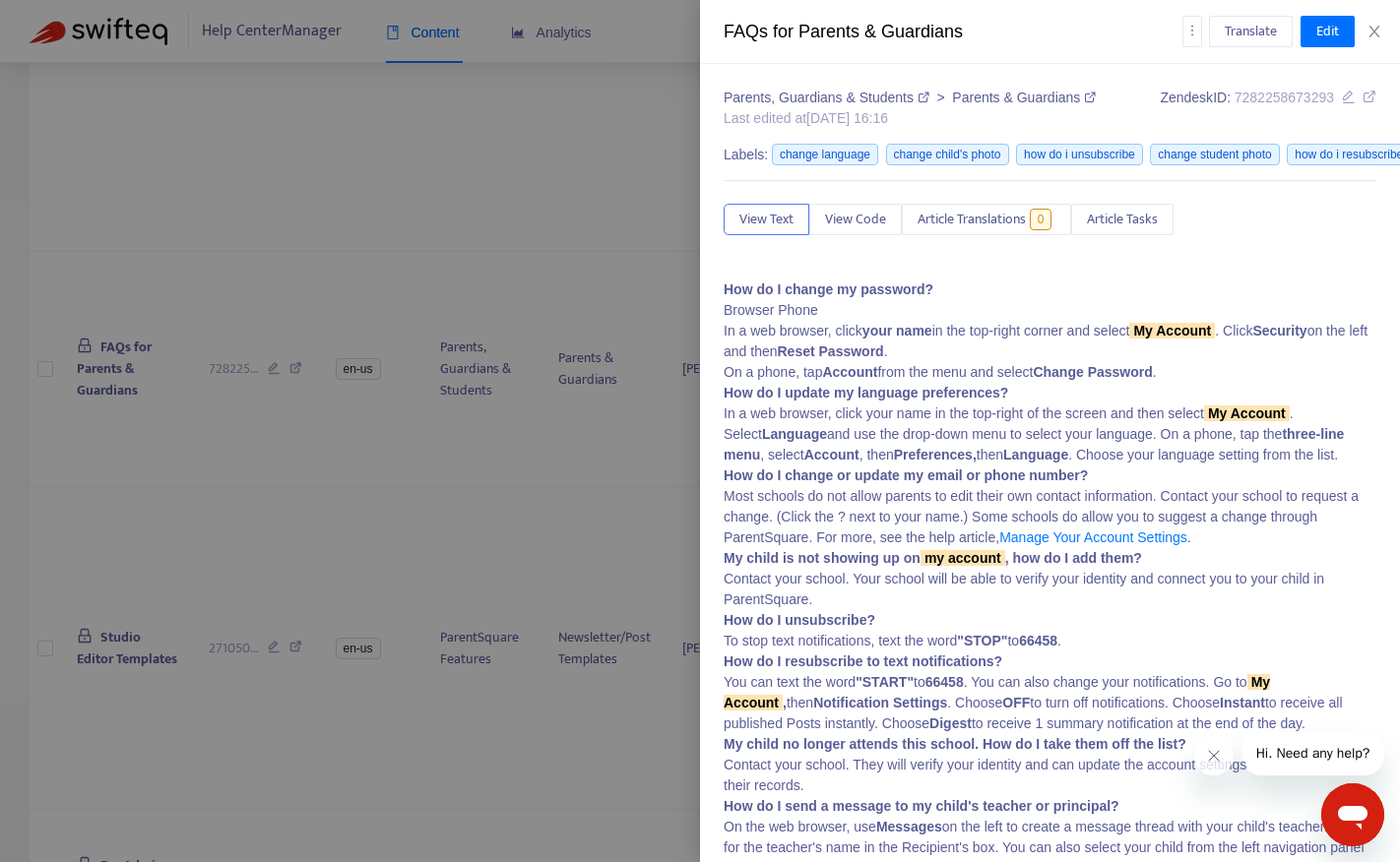 click at bounding box center (700, 431) 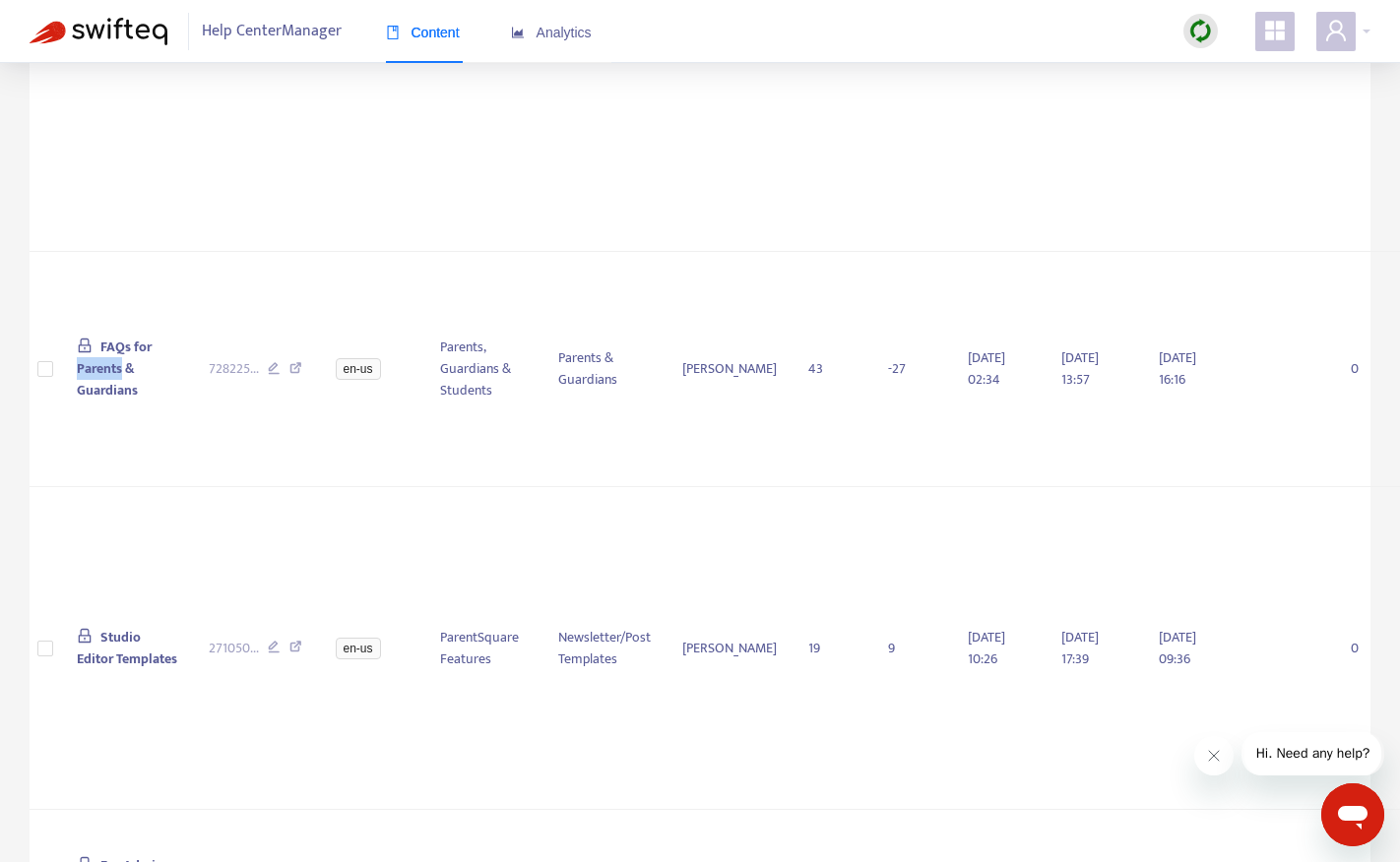 click on "FAQs for Parents & Guardians" at bounding box center (114, 368) 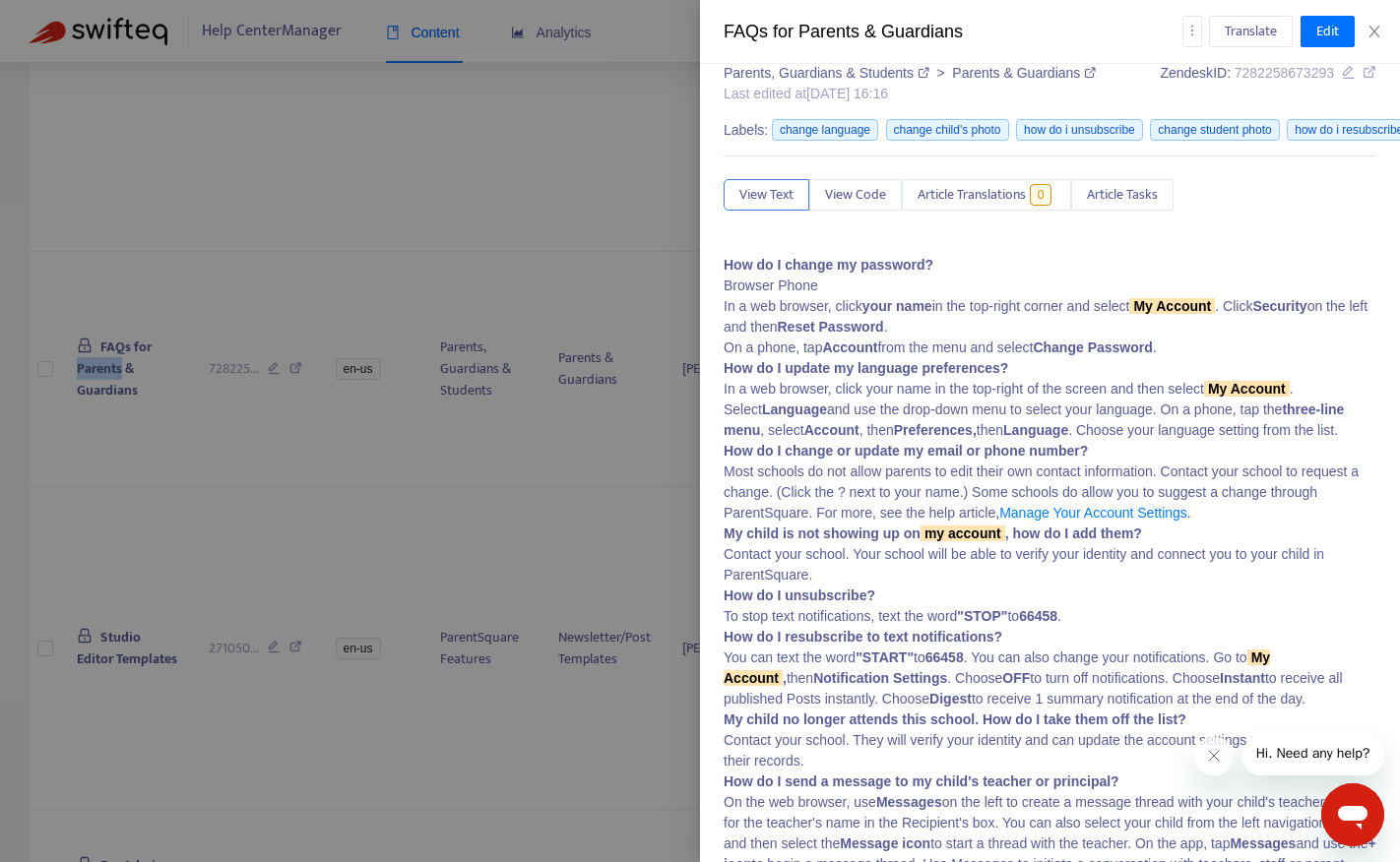 scroll, scrollTop: 0, scrollLeft: 0, axis: both 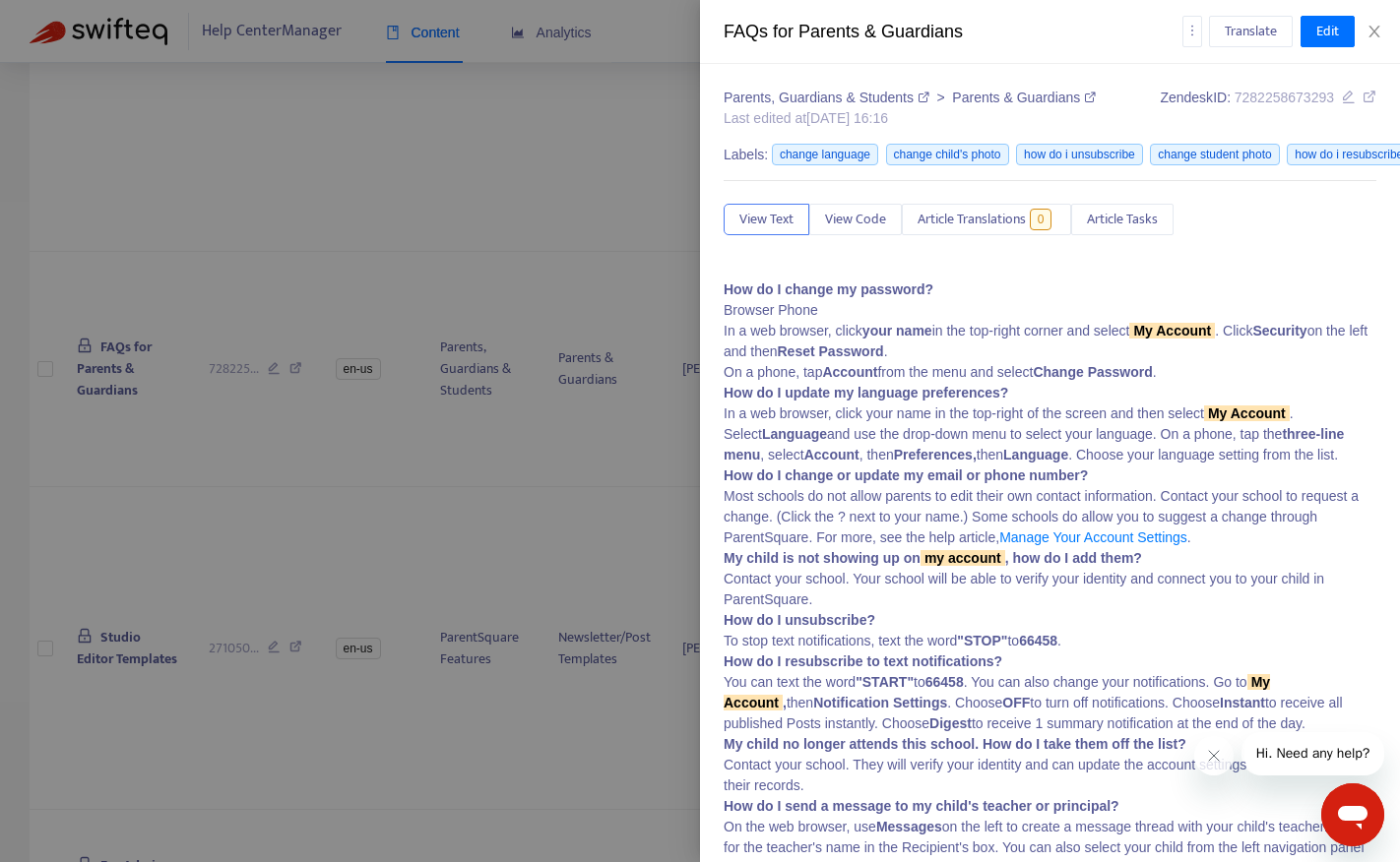click at bounding box center [700, 431] 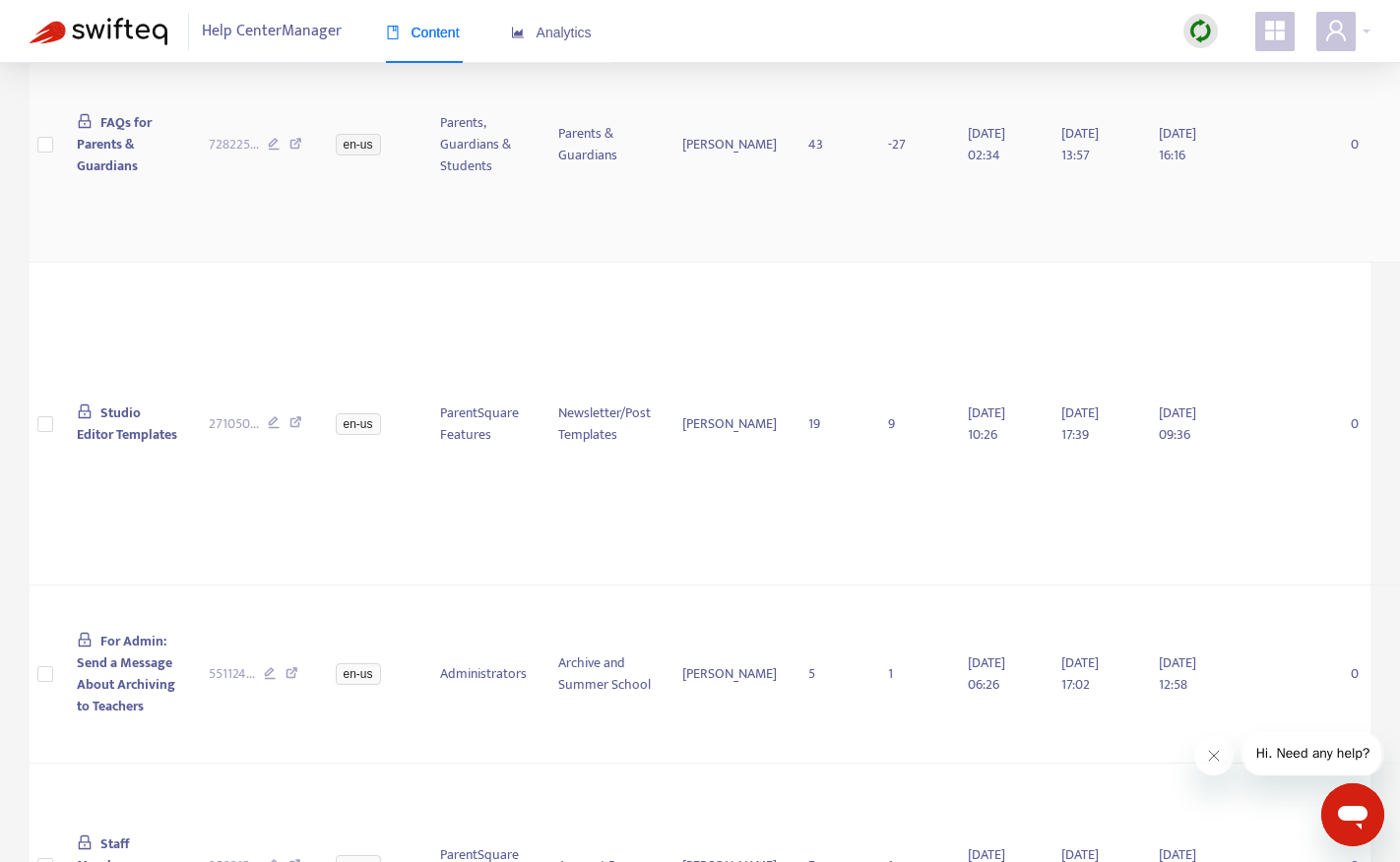 scroll, scrollTop: 2377, scrollLeft: 0, axis: vertical 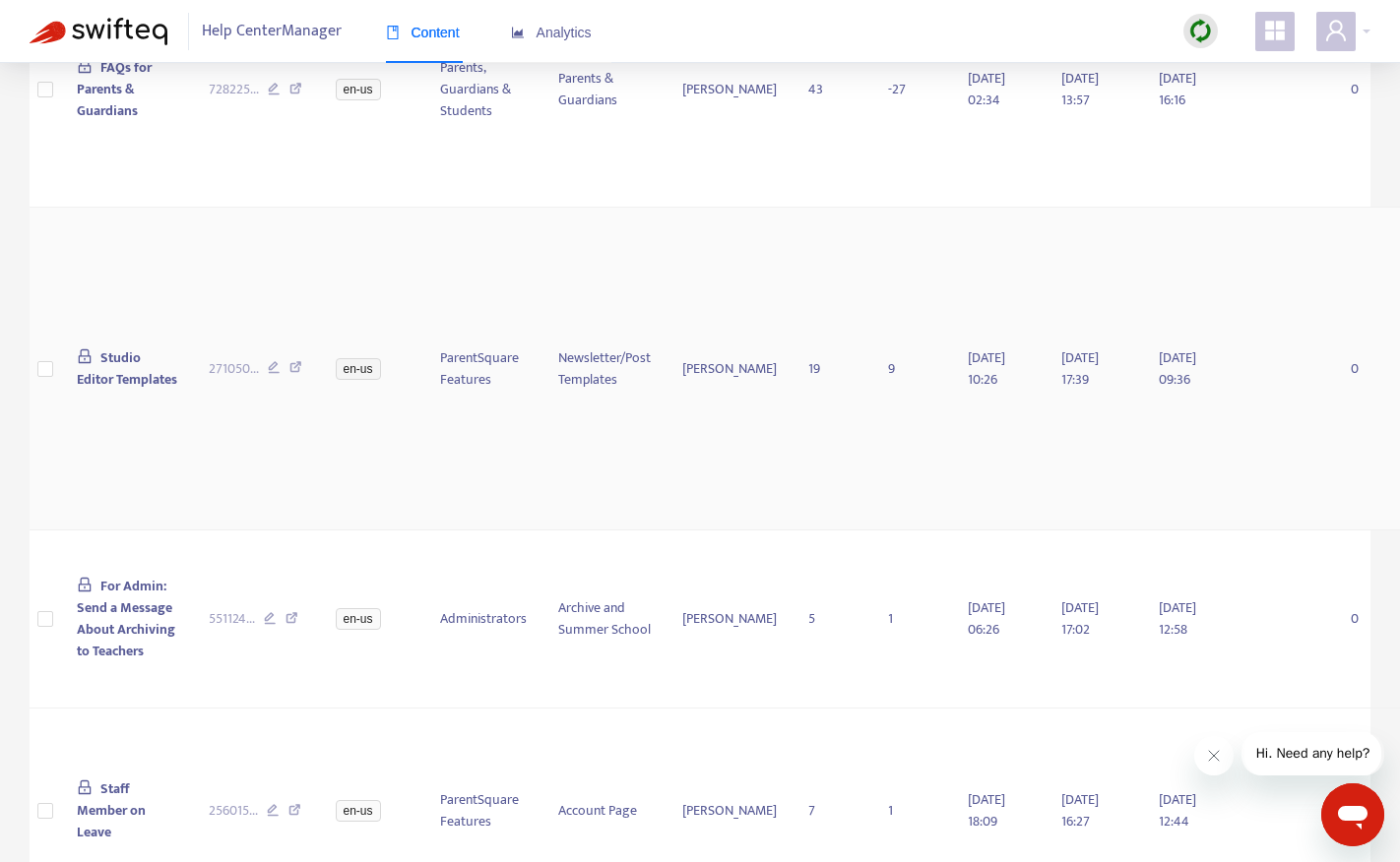 click on "Studio Editor Templates" at bounding box center (127, 368) 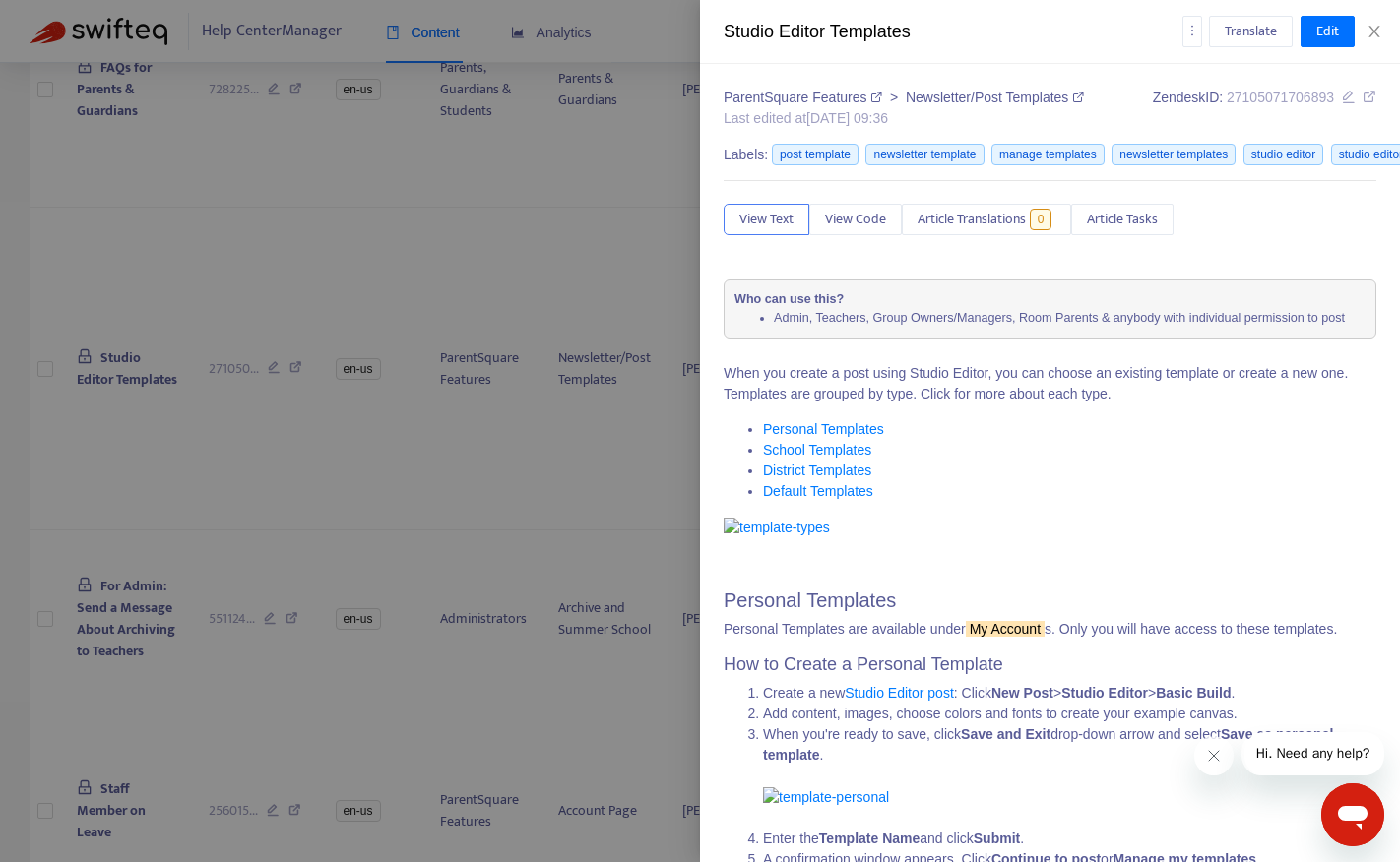 click at bounding box center (700, 431) 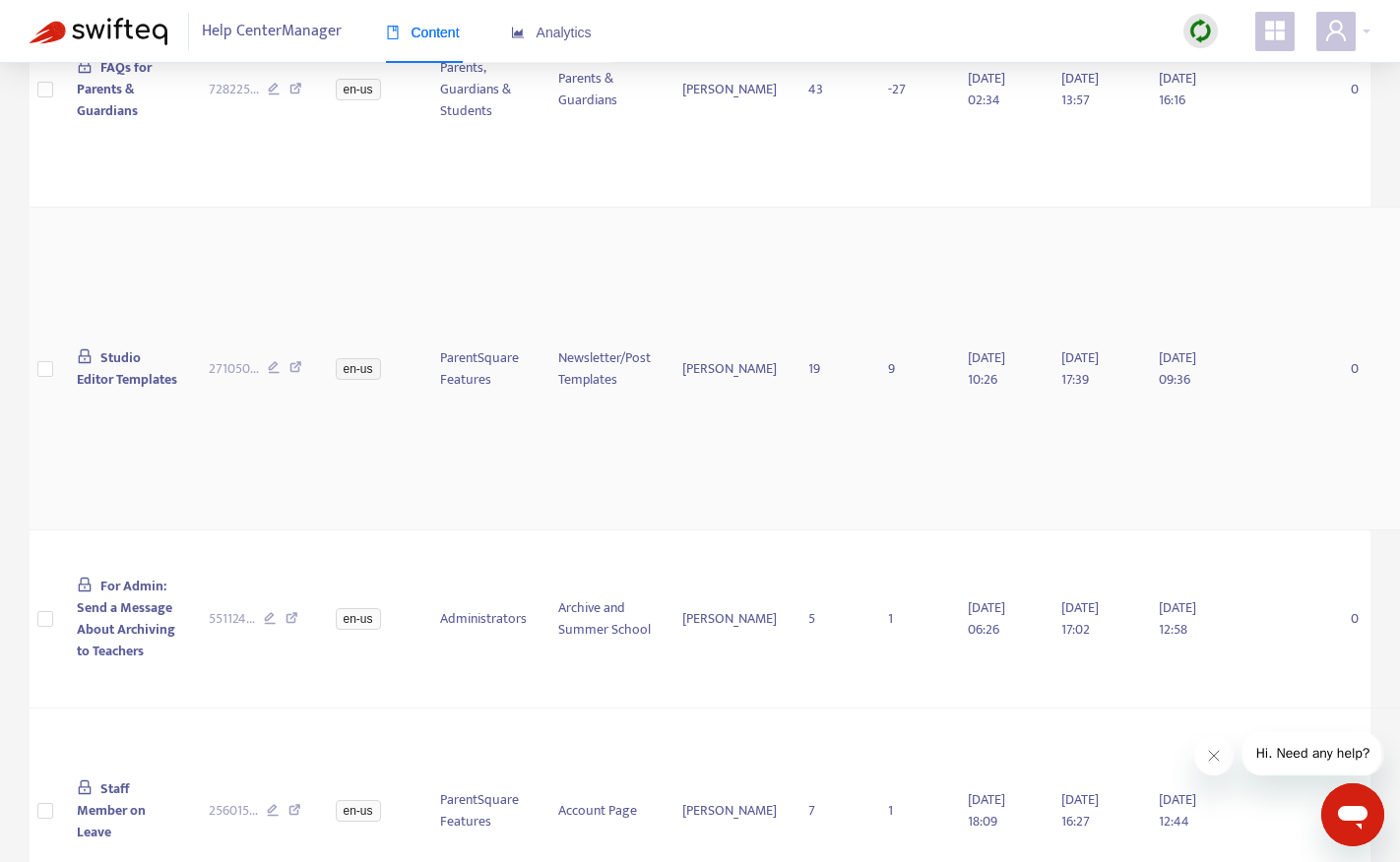 click on "Studio Editor Templates" at bounding box center (127, 368) 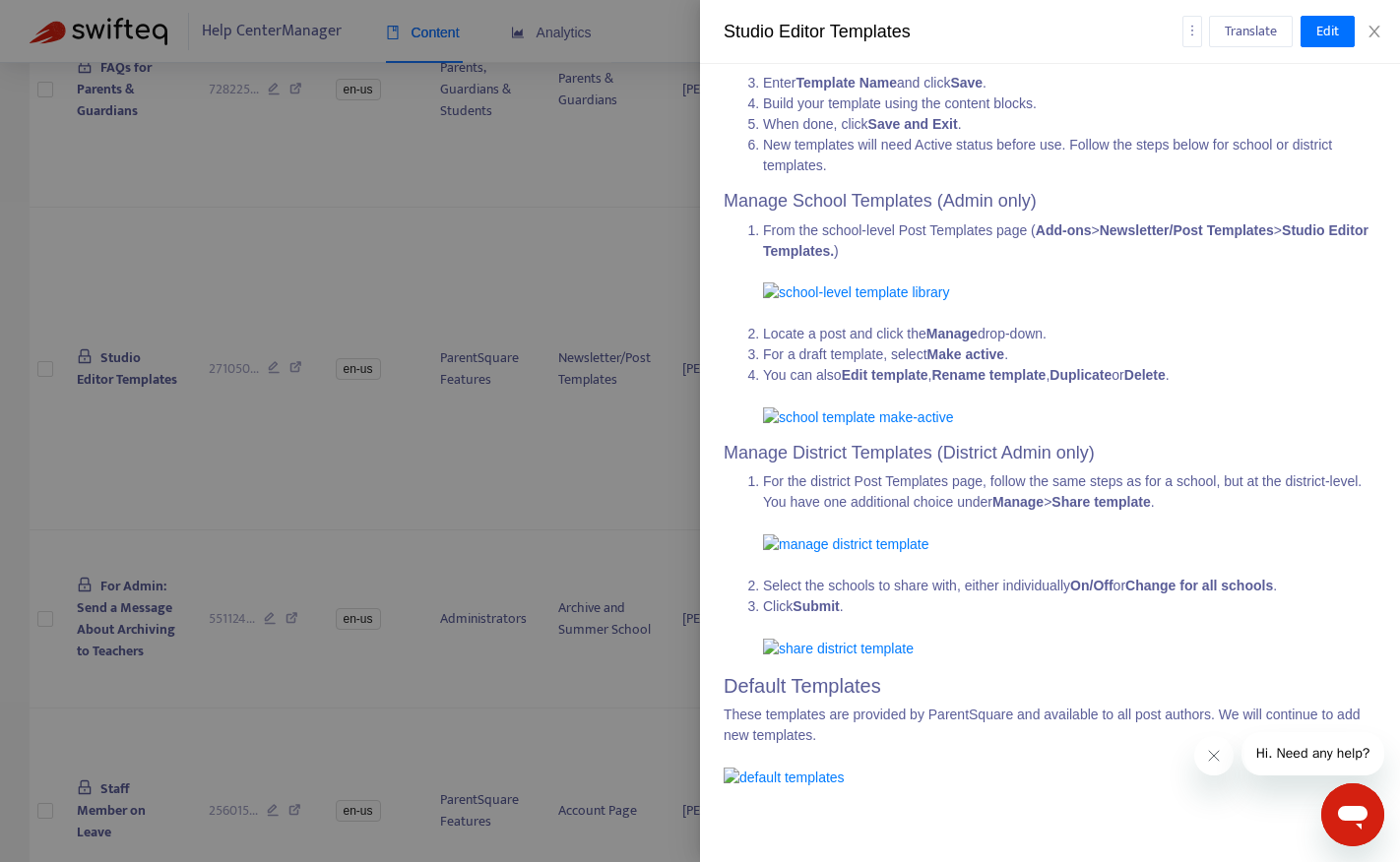 scroll, scrollTop: 1638, scrollLeft: 0, axis: vertical 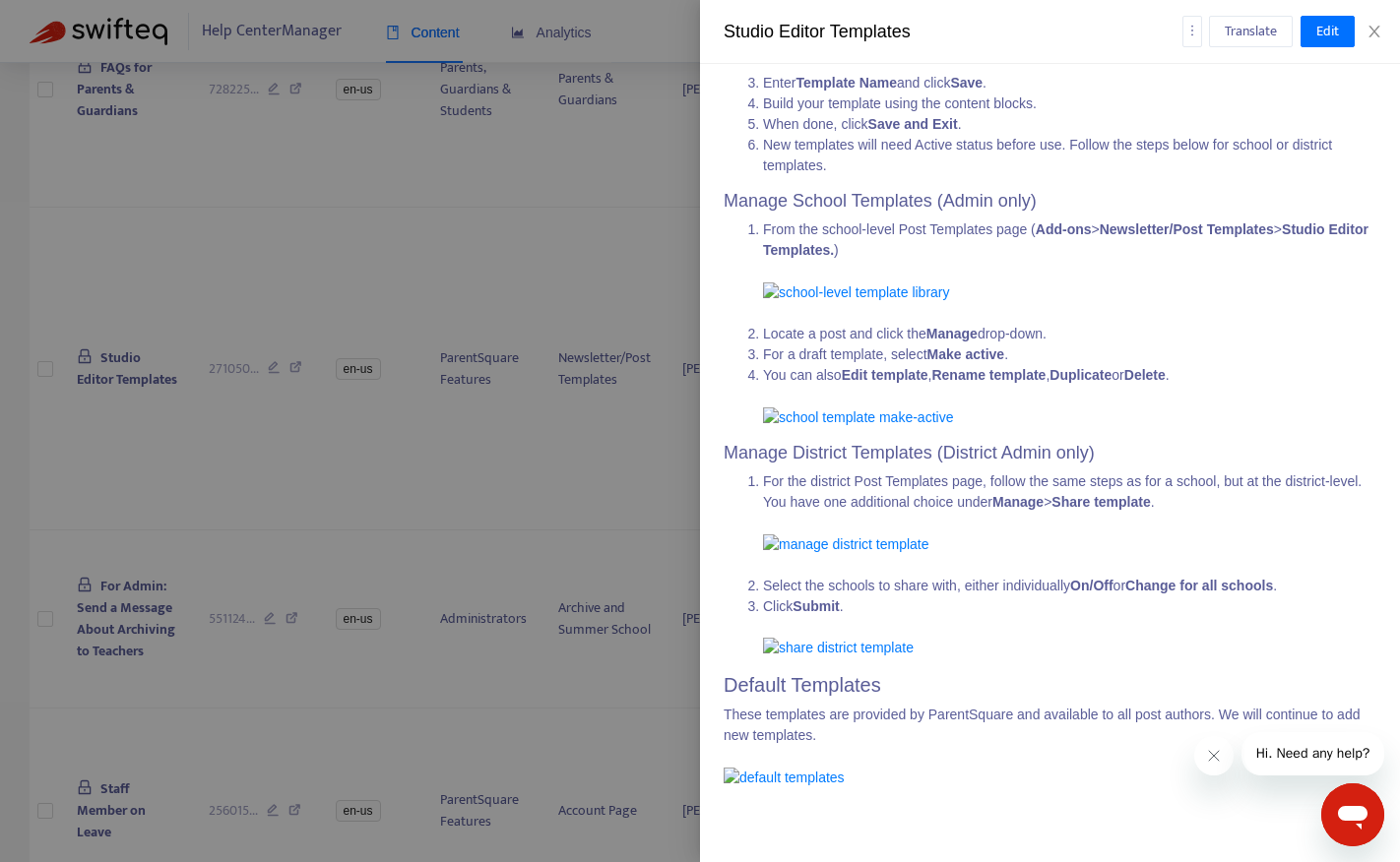 click at bounding box center [700, 431] 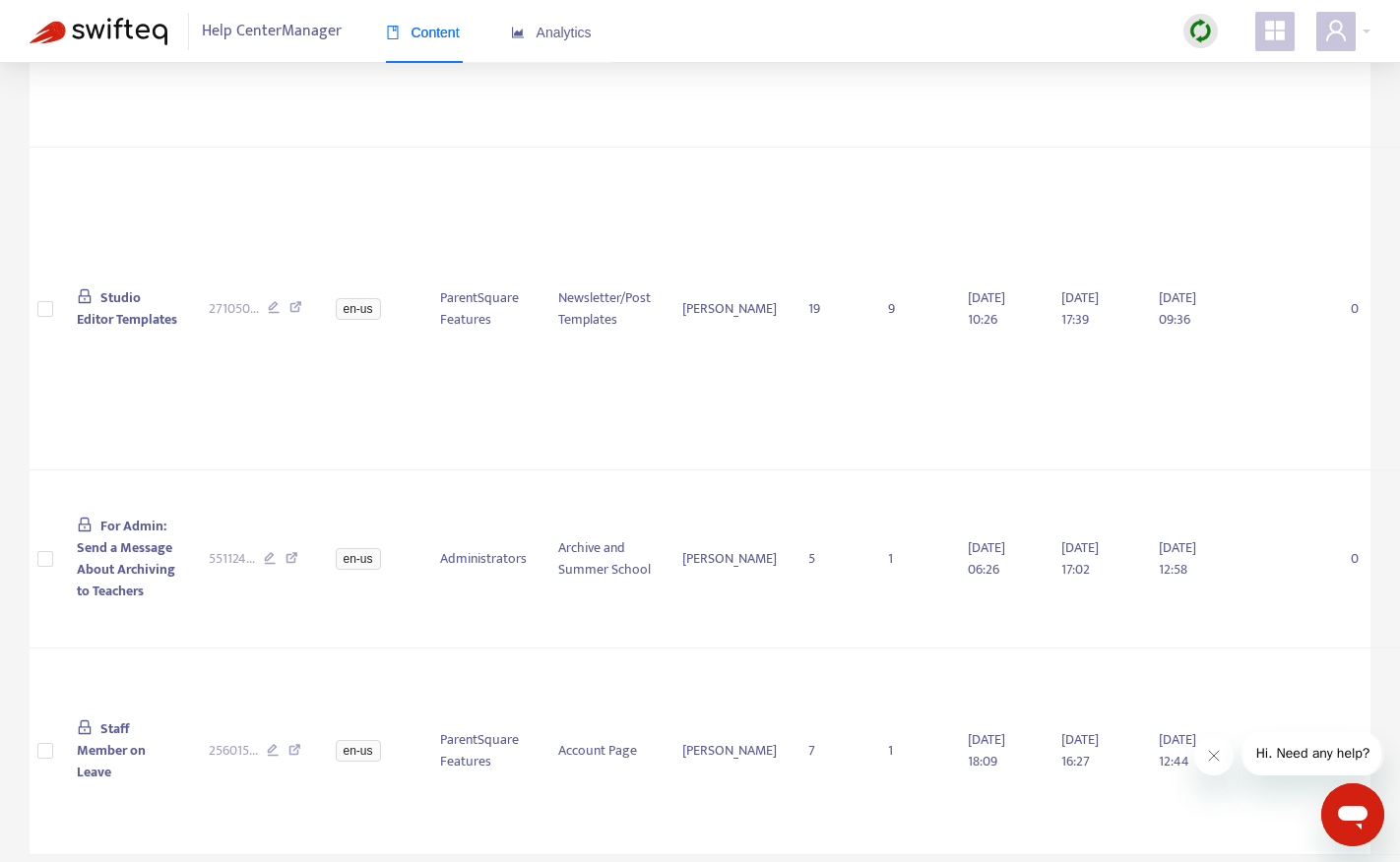 scroll, scrollTop: 2583, scrollLeft: 0, axis: vertical 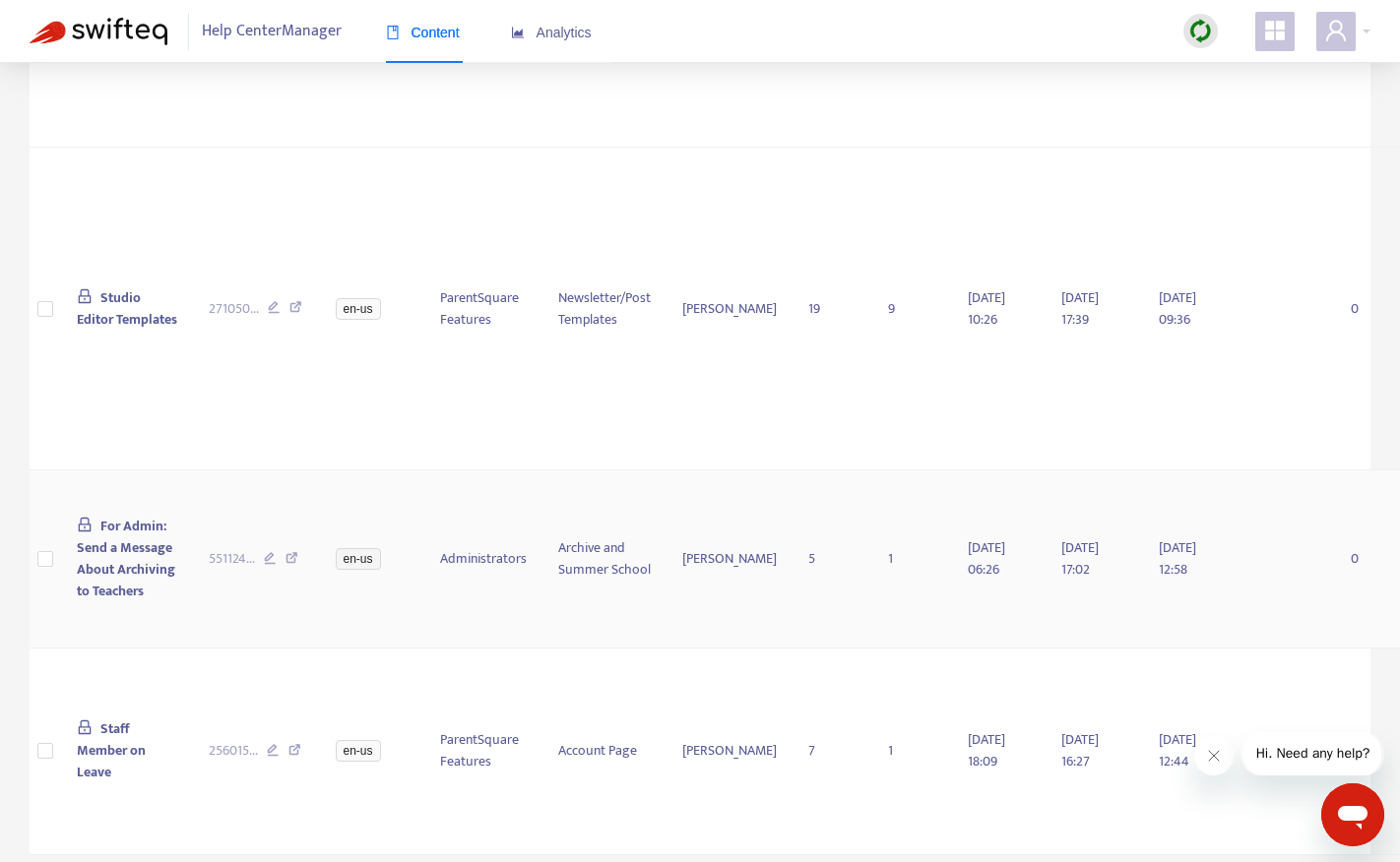 click on "For Admin: Send a Message About Archiving to Teachers" at bounding box center (126, 558) 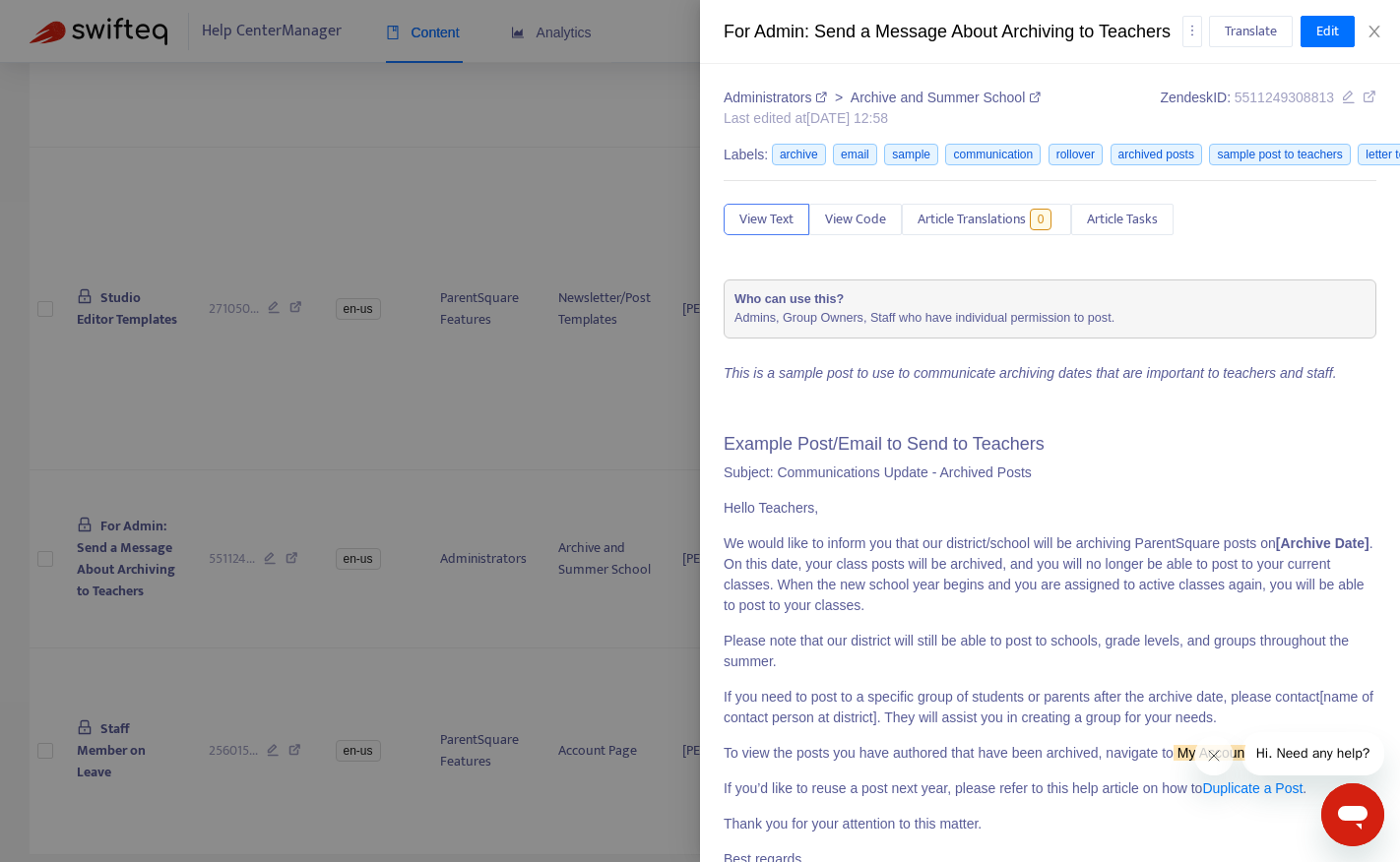 scroll, scrollTop: 138, scrollLeft: 0, axis: vertical 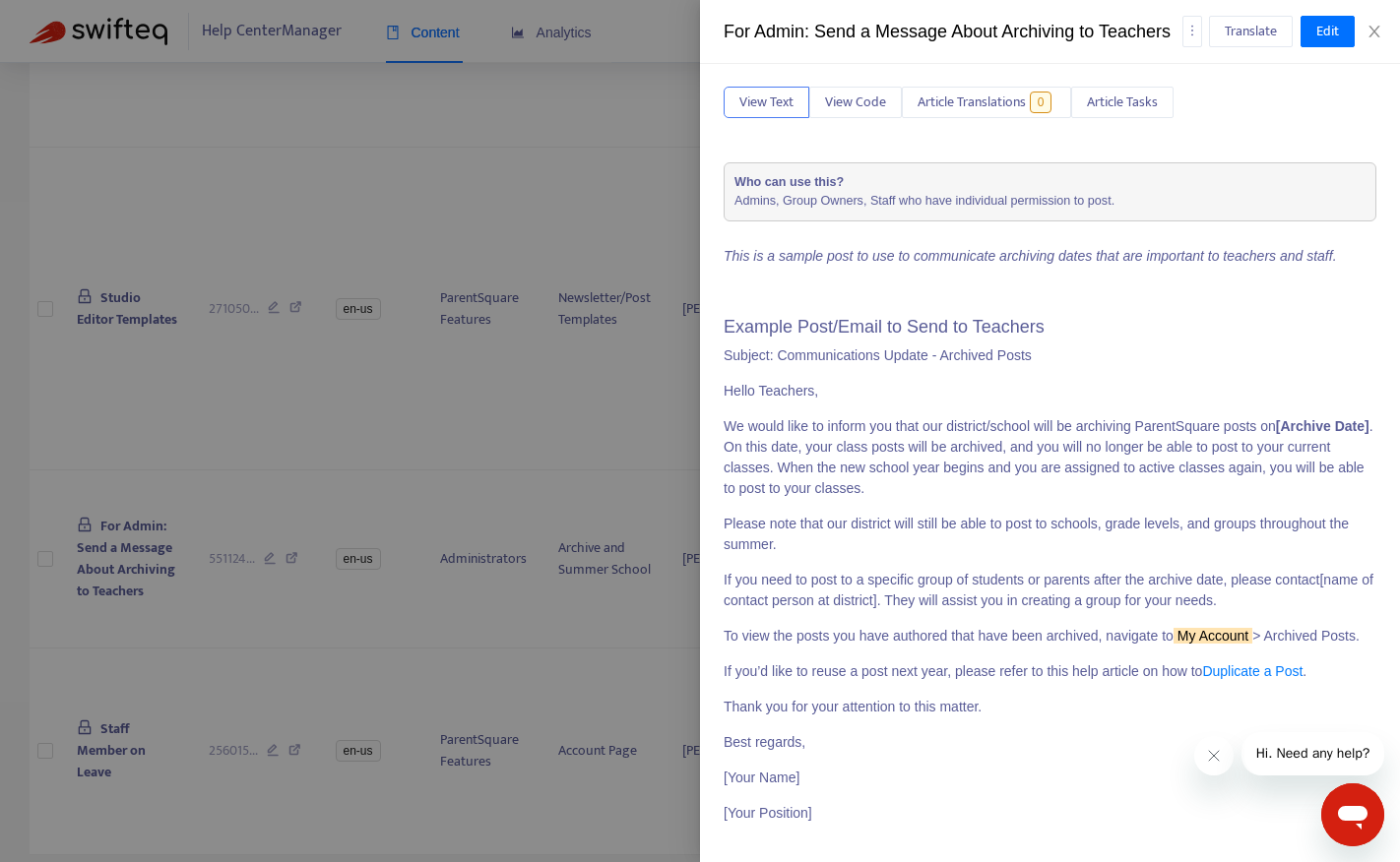 click at bounding box center (700, 431) 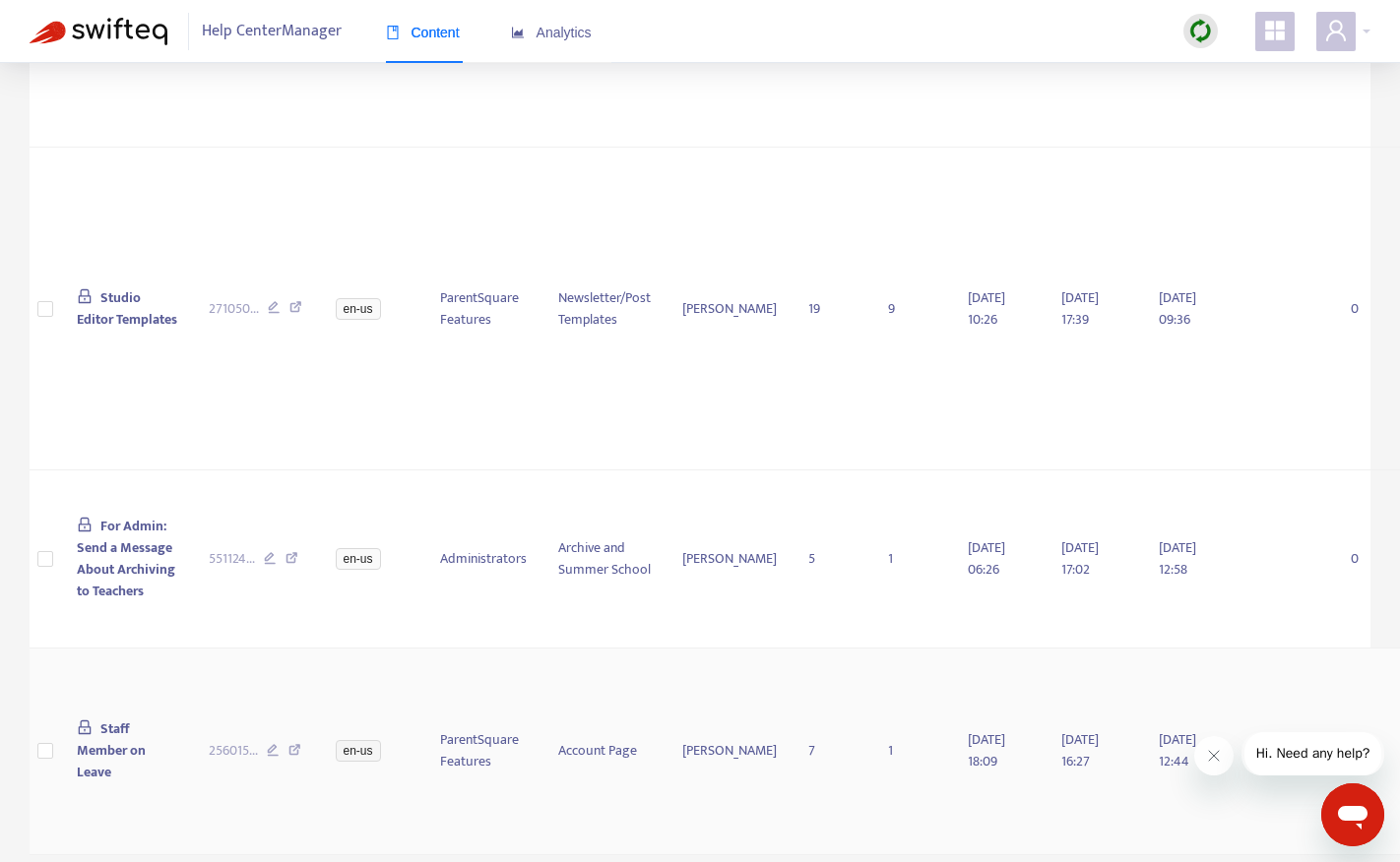 click on "Staff Member on Leave" at bounding box center (111, 750) 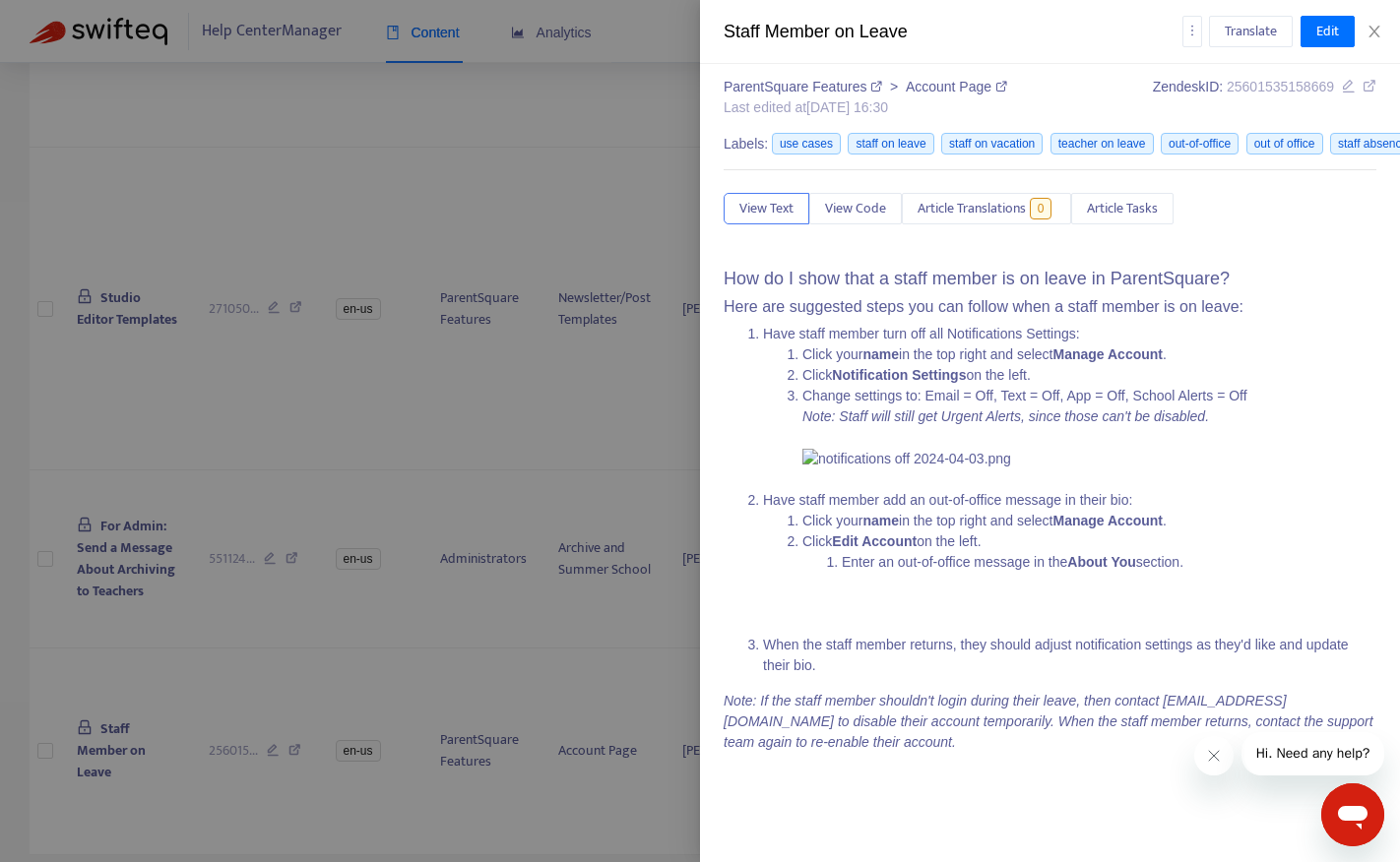 scroll, scrollTop: 87, scrollLeft: 0, axis: vertical 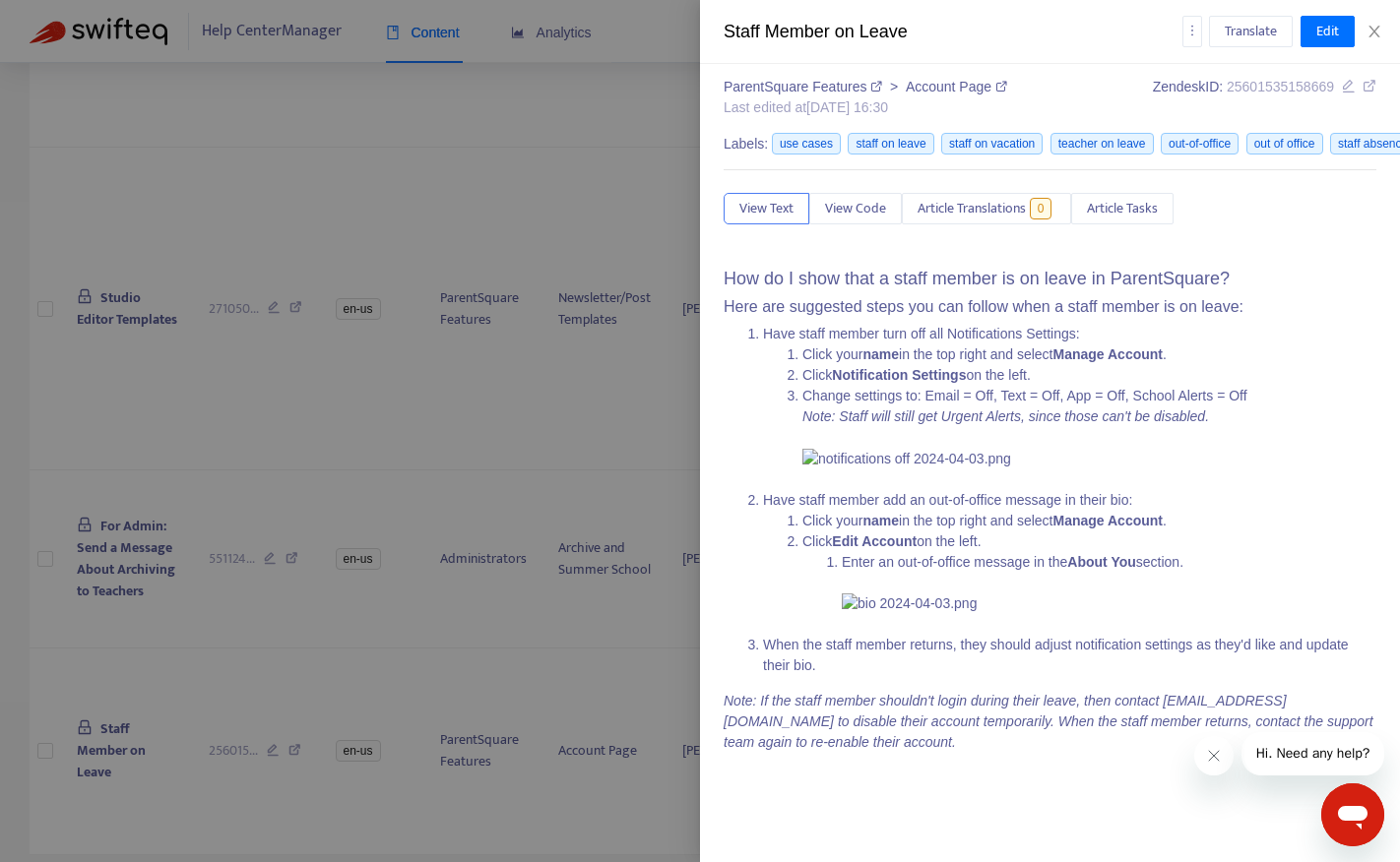 click at bounding box center (700, 431) 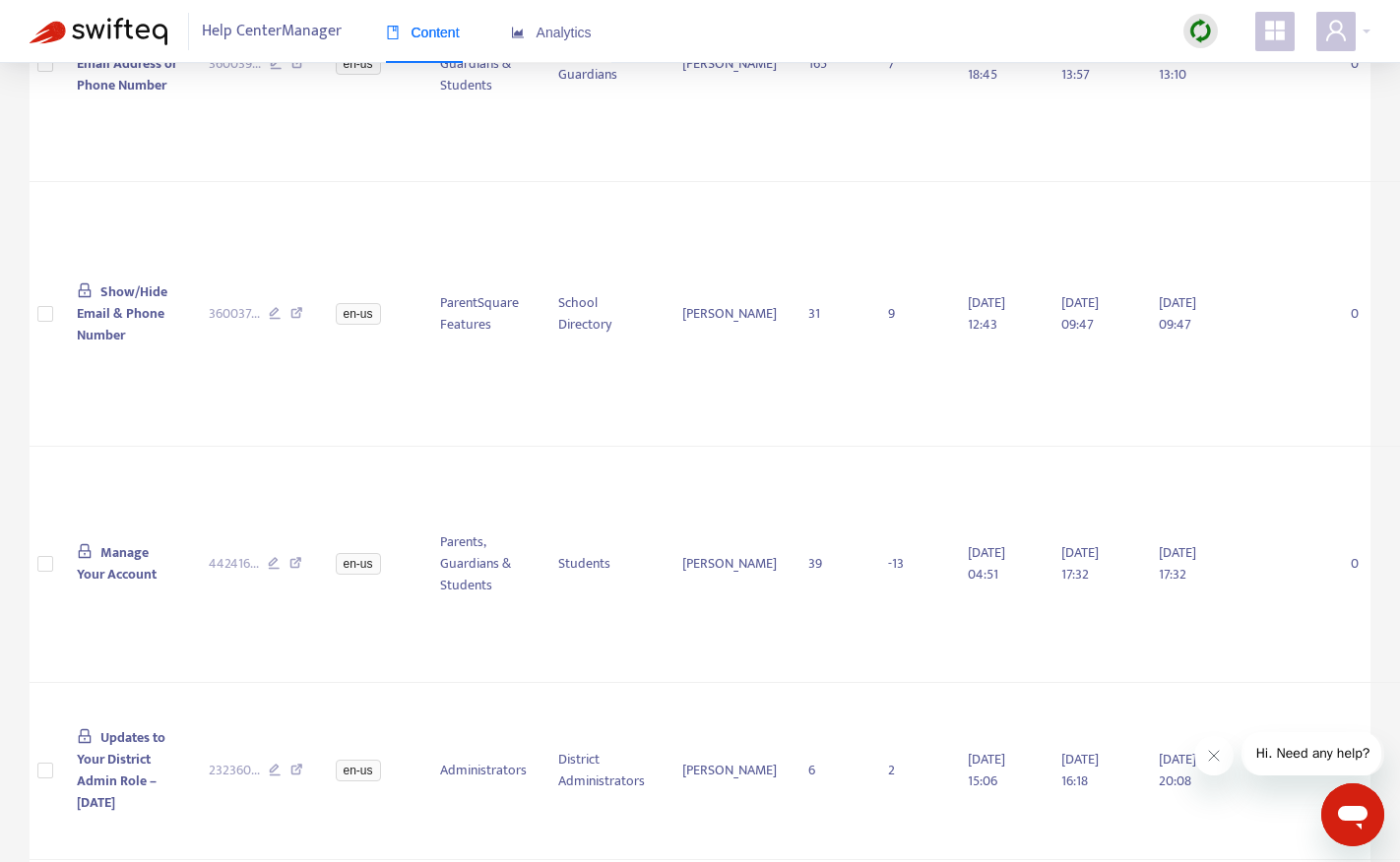 scroll, scrollTop: 0, scrollLeft: 0, axis: both 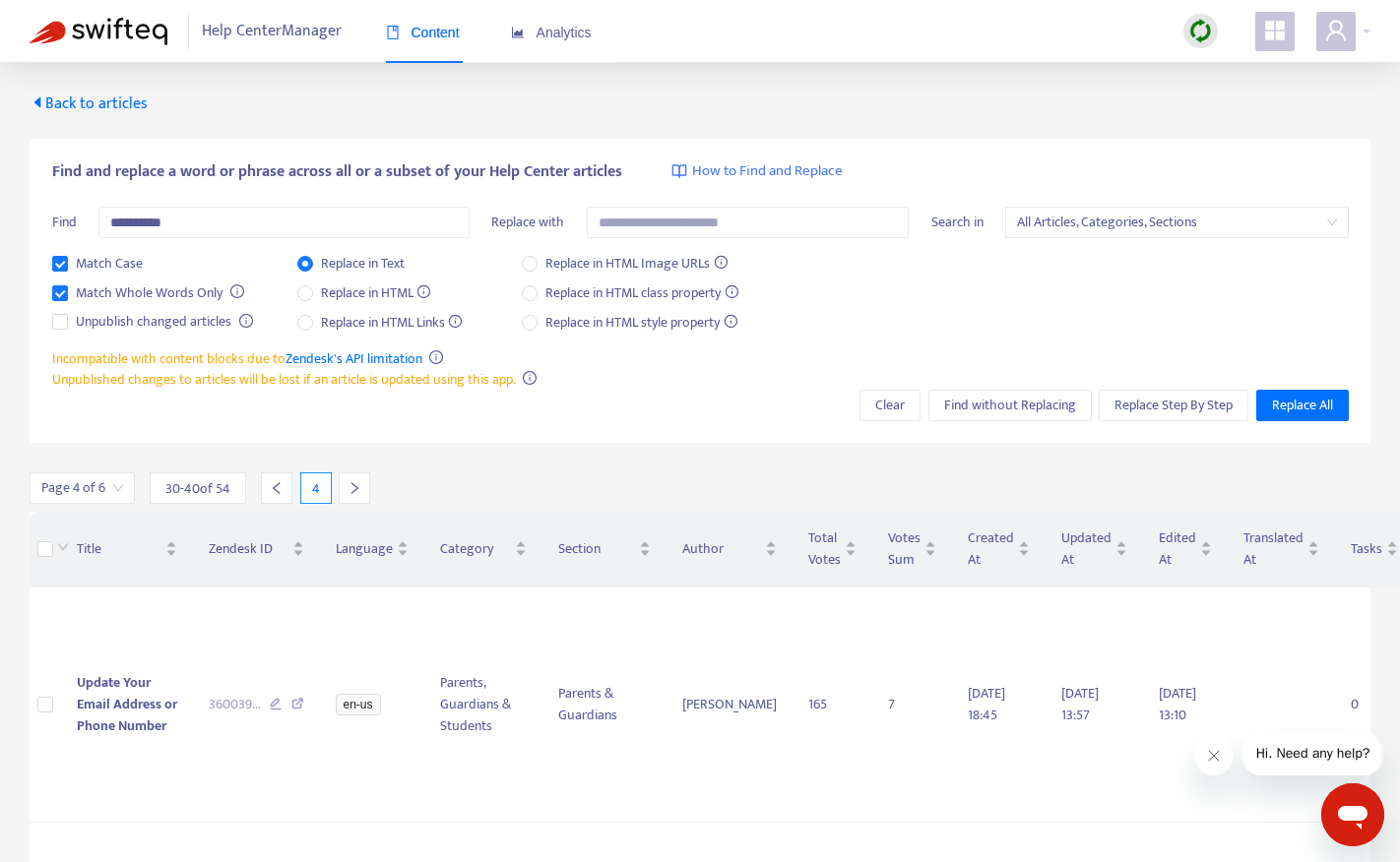 click 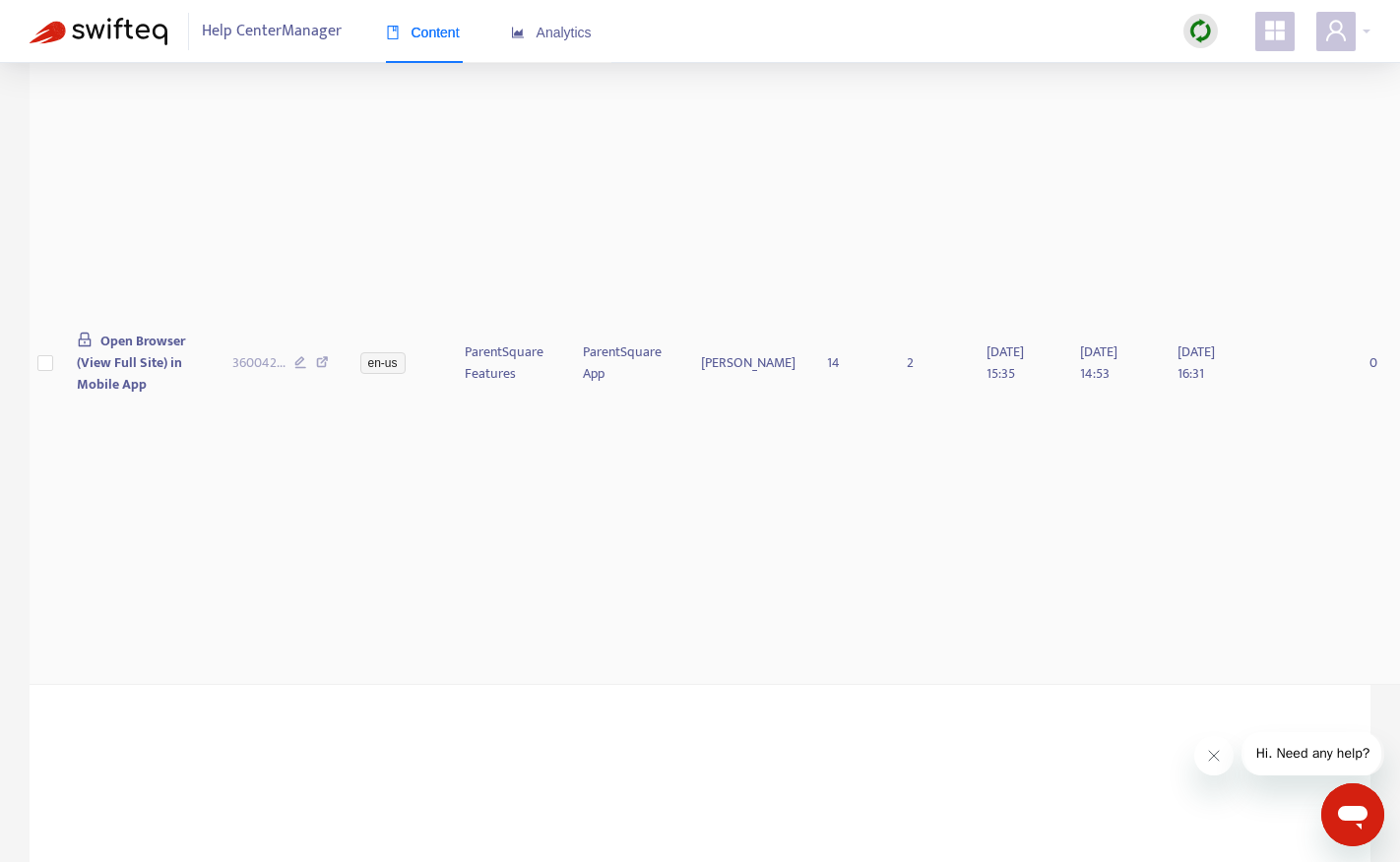 scroll, scrollTop: 555, scrollLeft: 0, axis: vertical 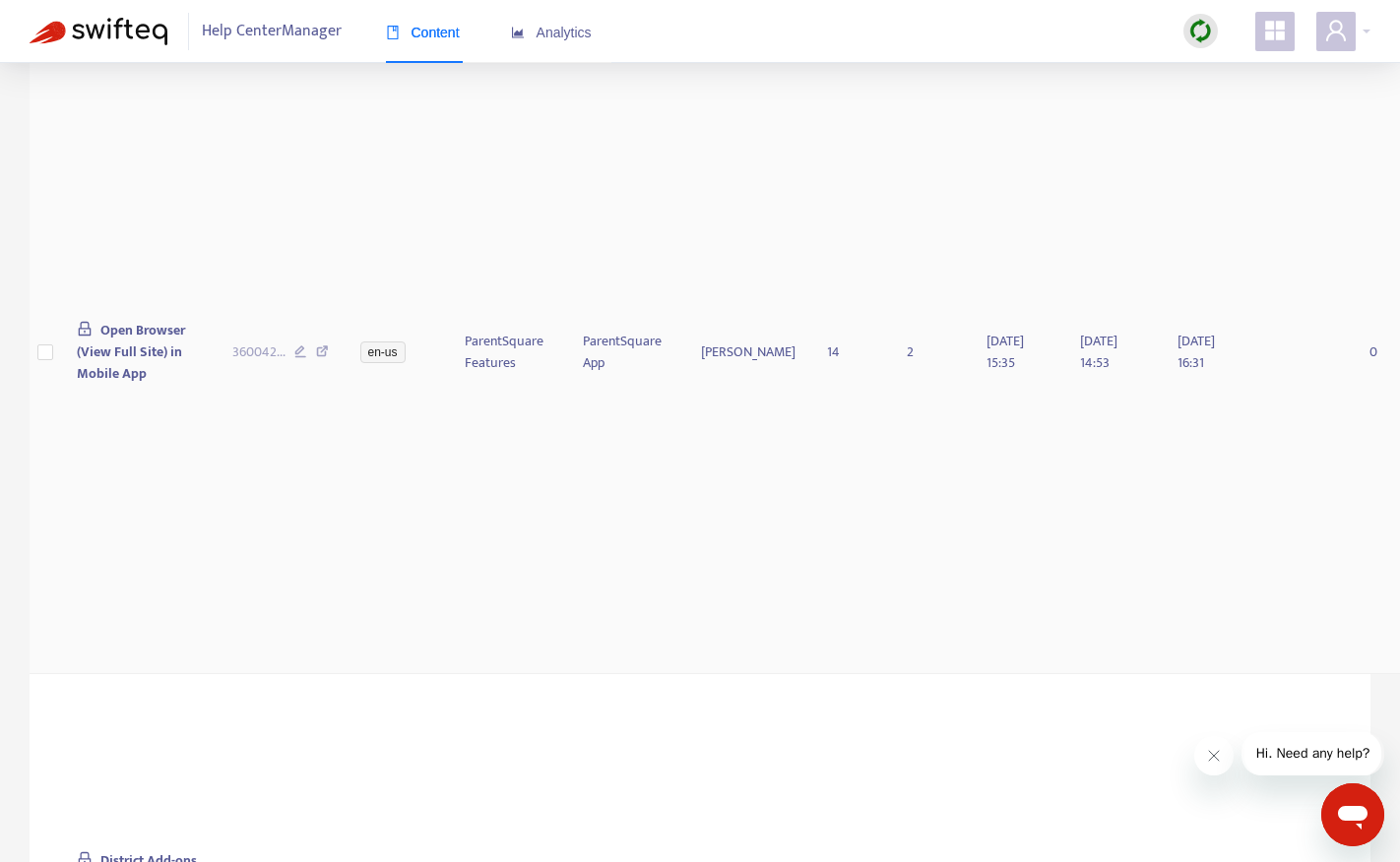 click on "Open Browser (View Full Site) in Mobile App" at bounding box center (131, 351) 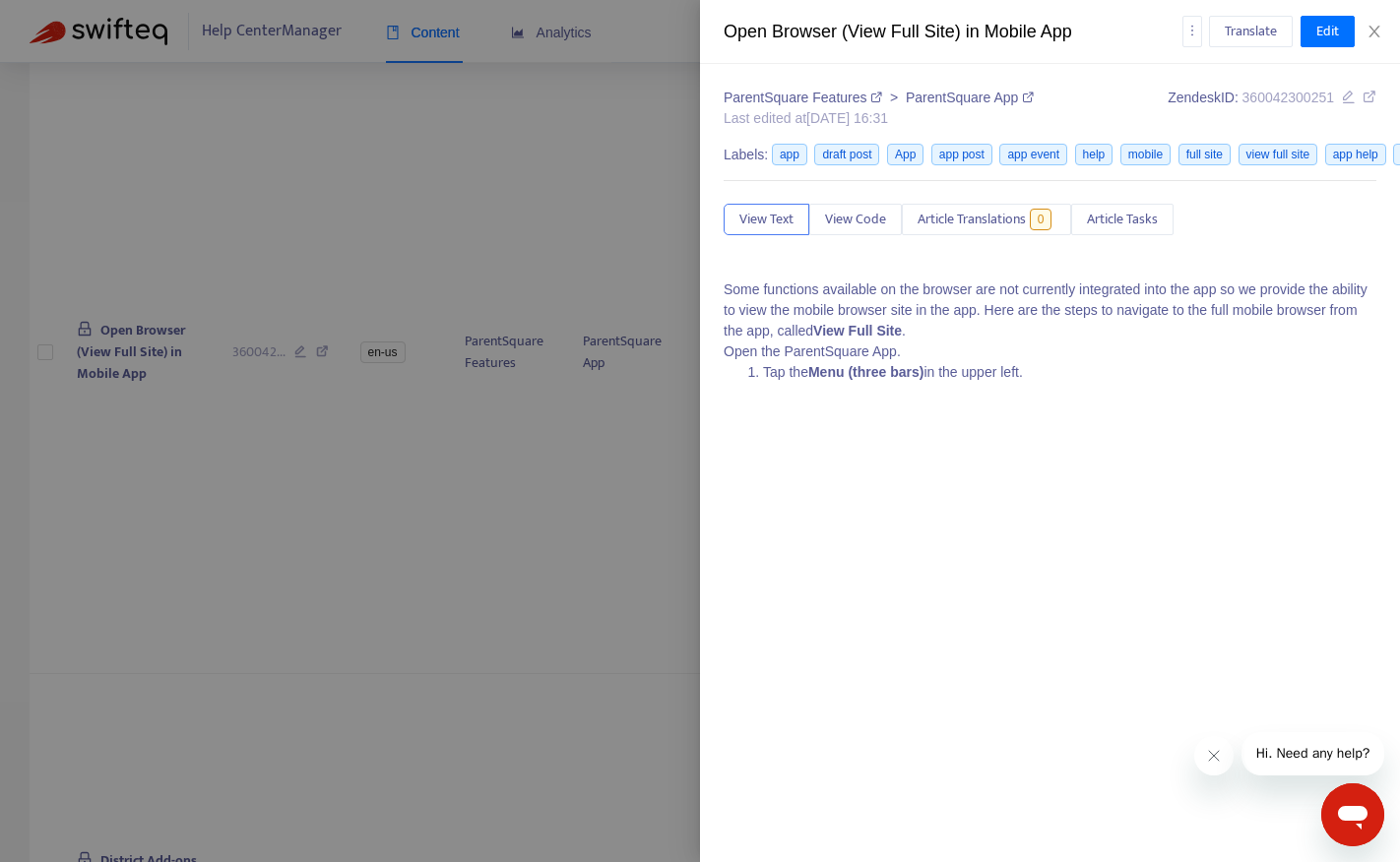 scroll, scrollTop: 196, scrollLeft: 0, axis: vertical 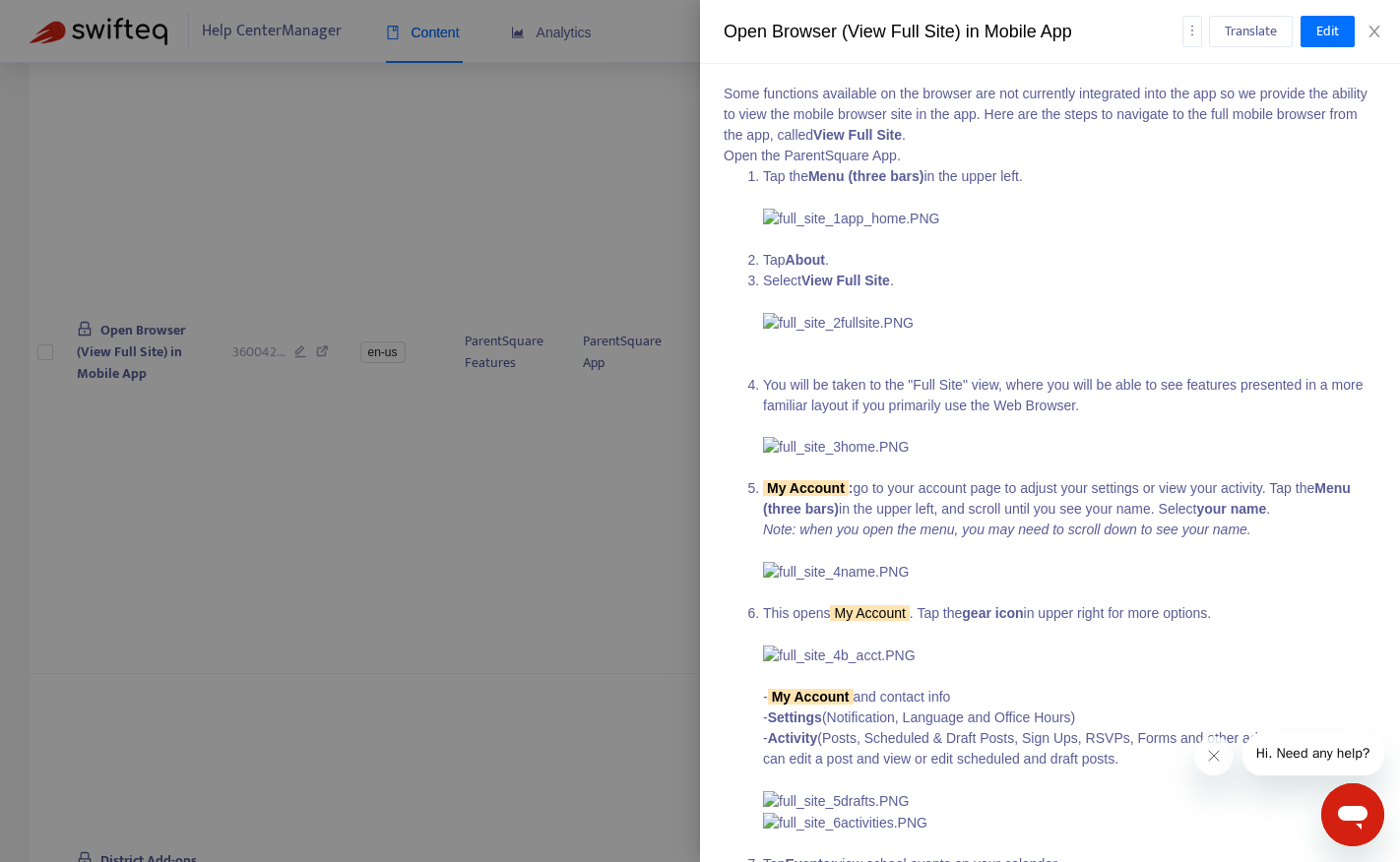 click at bounding box center [700, 431] 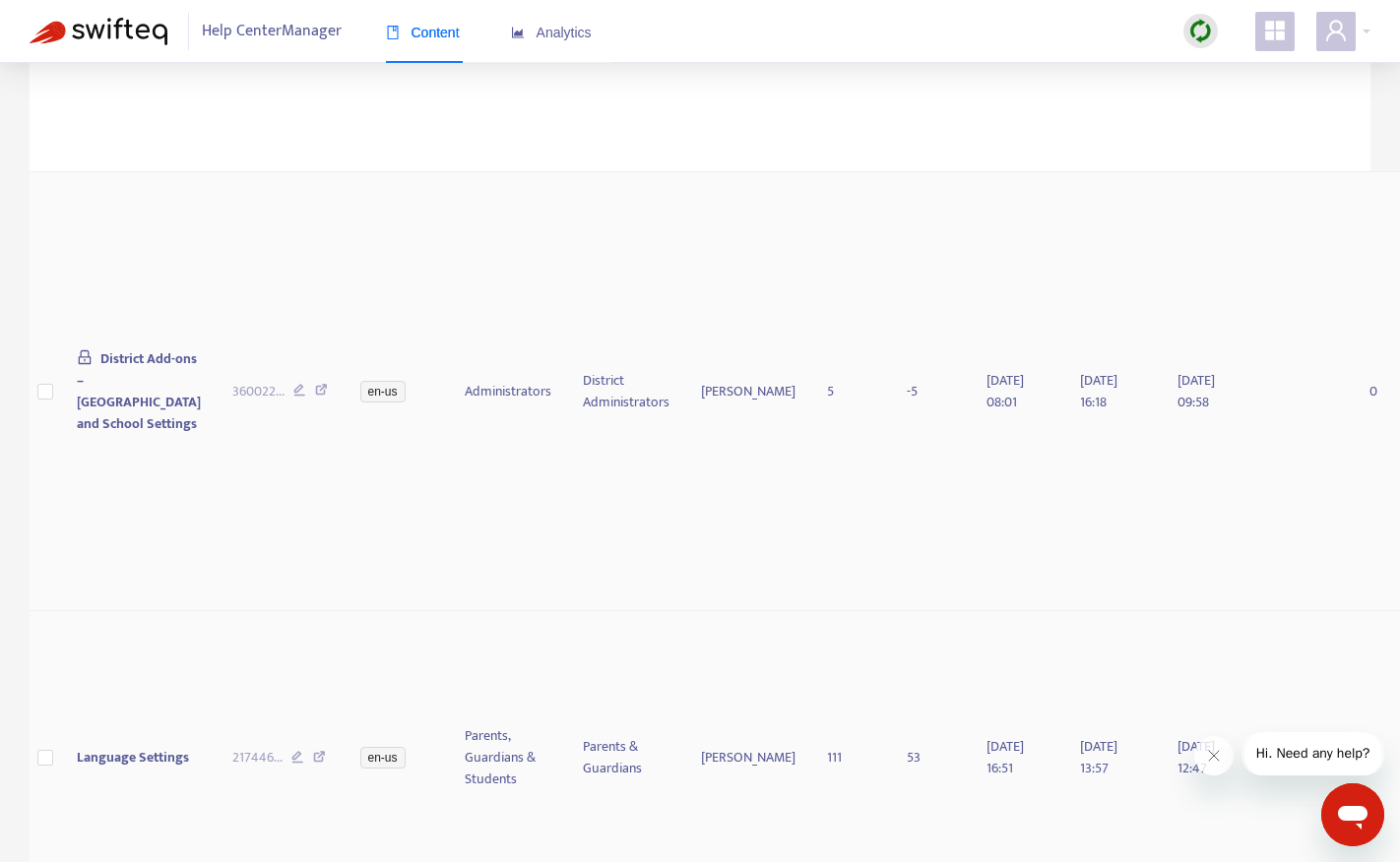 scroll, scrollTop: 1073, scrollLeft: 0, axis: vertical 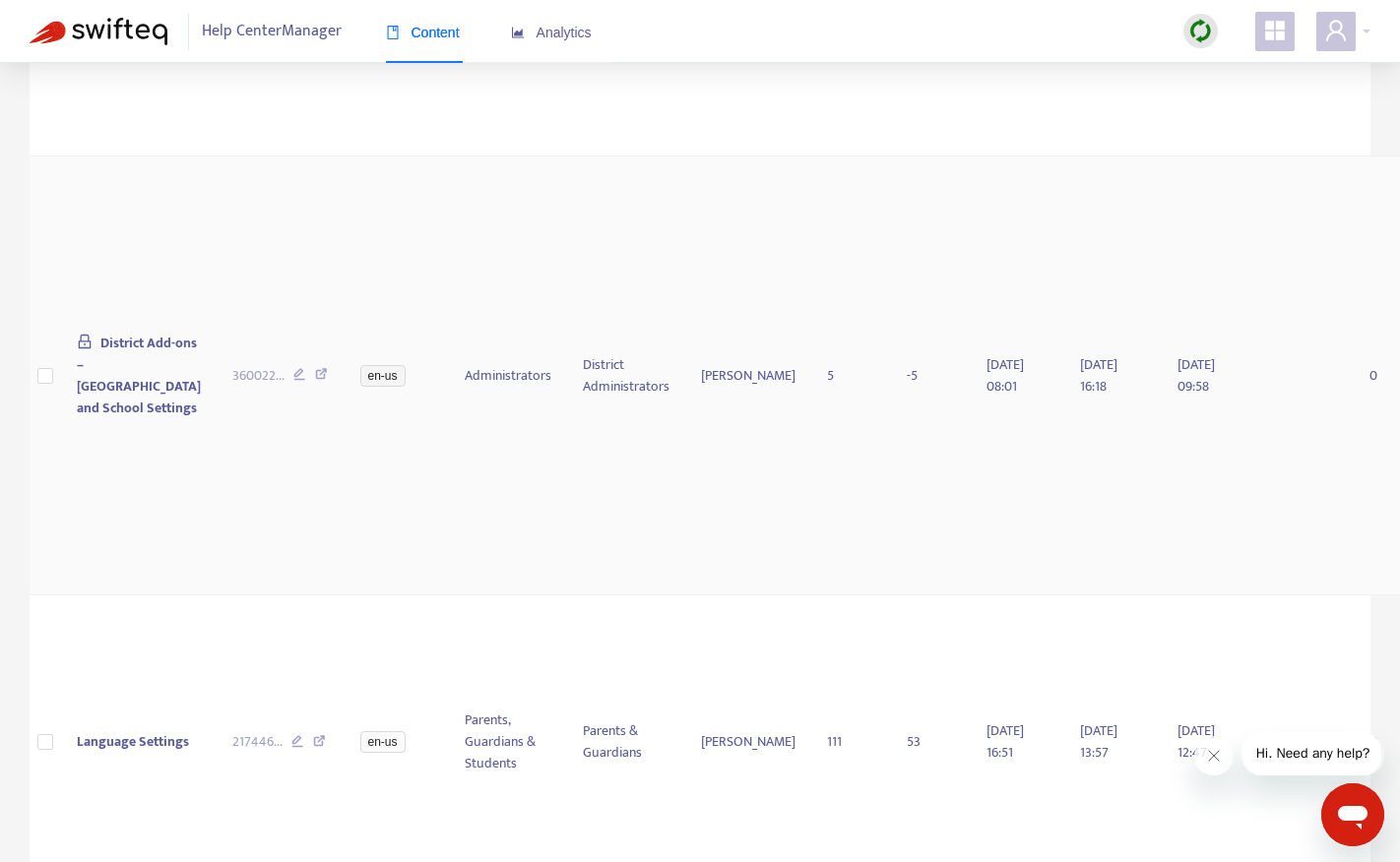click on "District Add-ons – [GEOGRAPHIC_DATA] and School Settings" at bounding box center (139, 375) 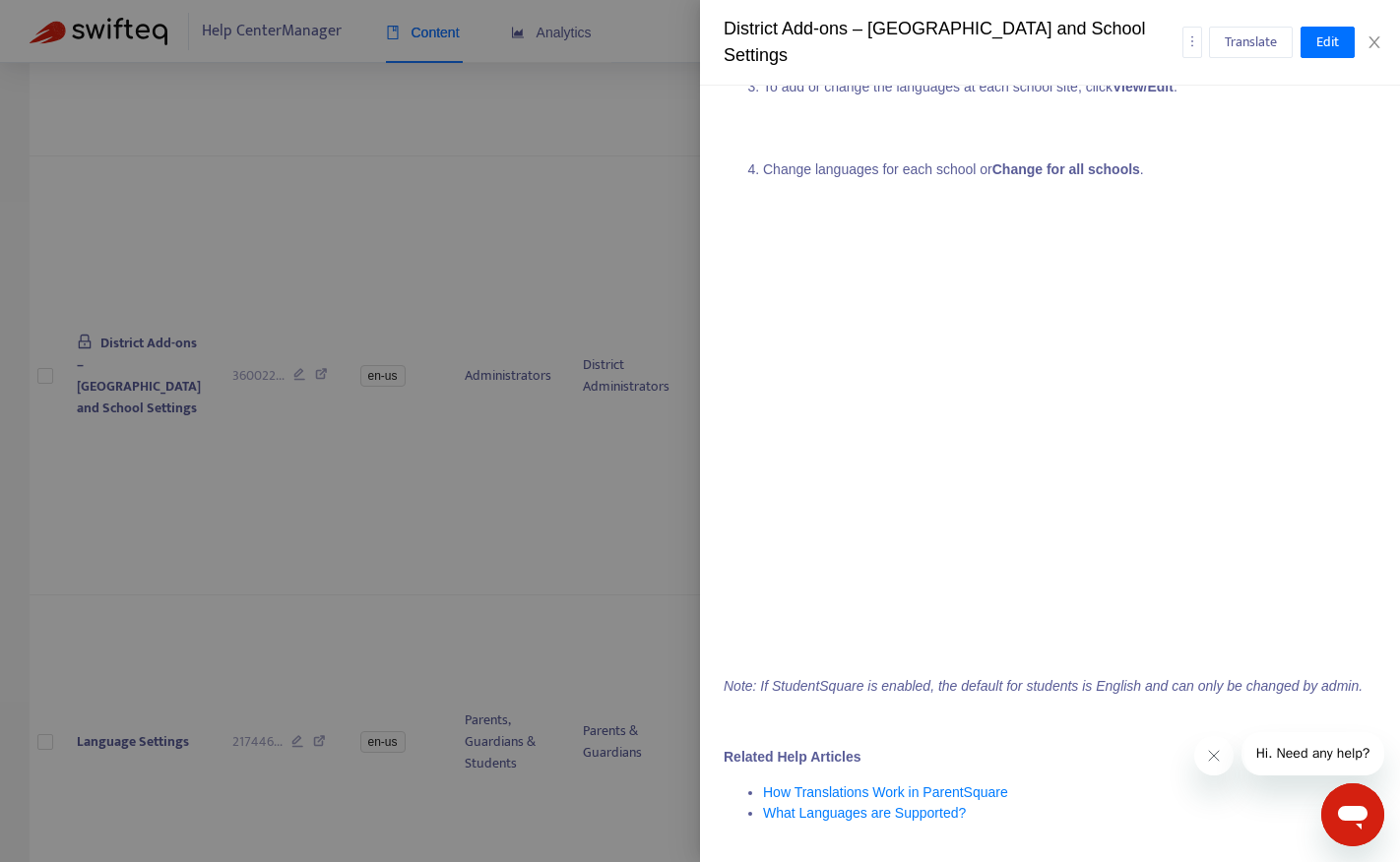 scroll, scrollTop: 3816, scrollLeft: 0, axis: vertical 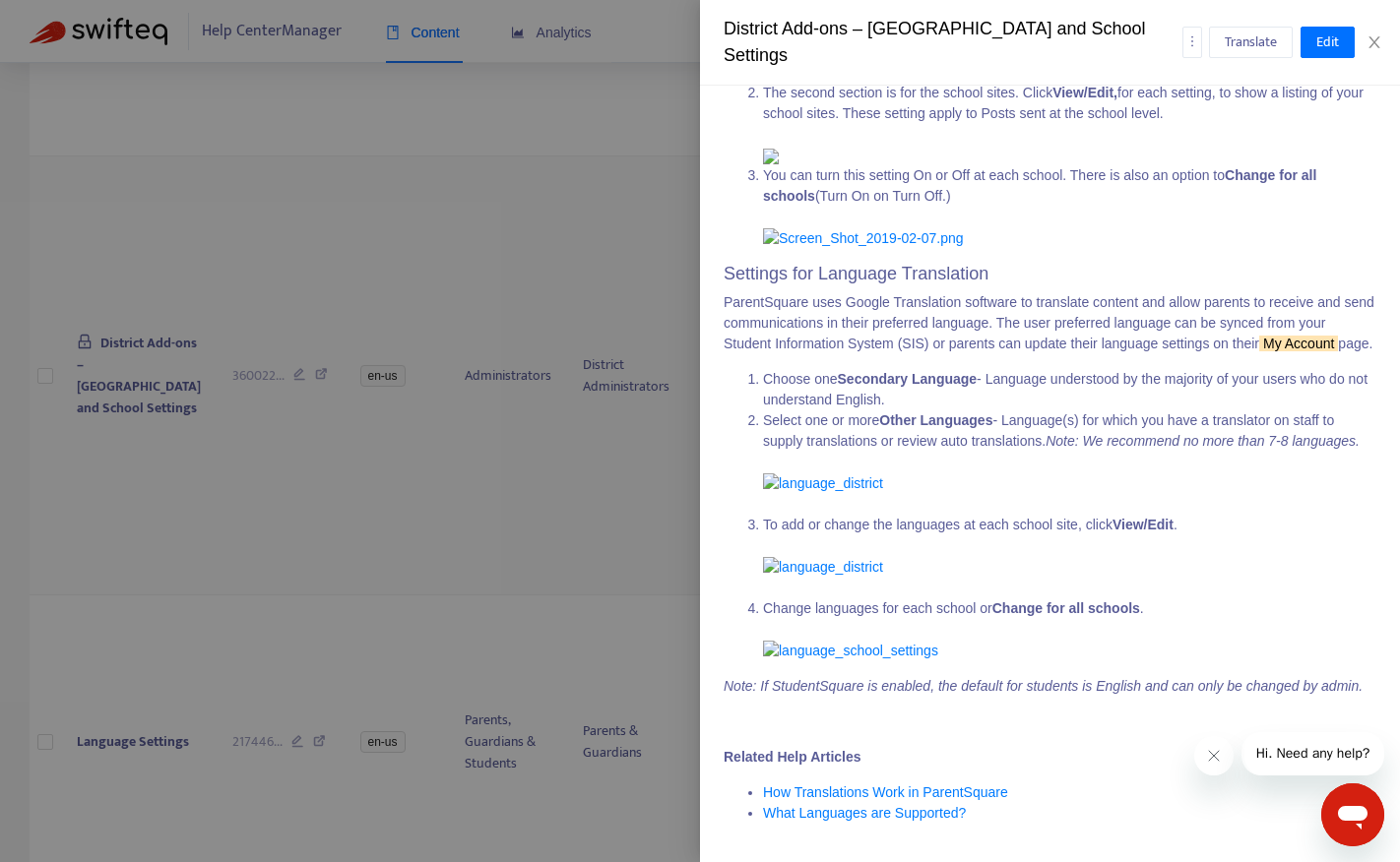 click at bounding box center [700, 431] 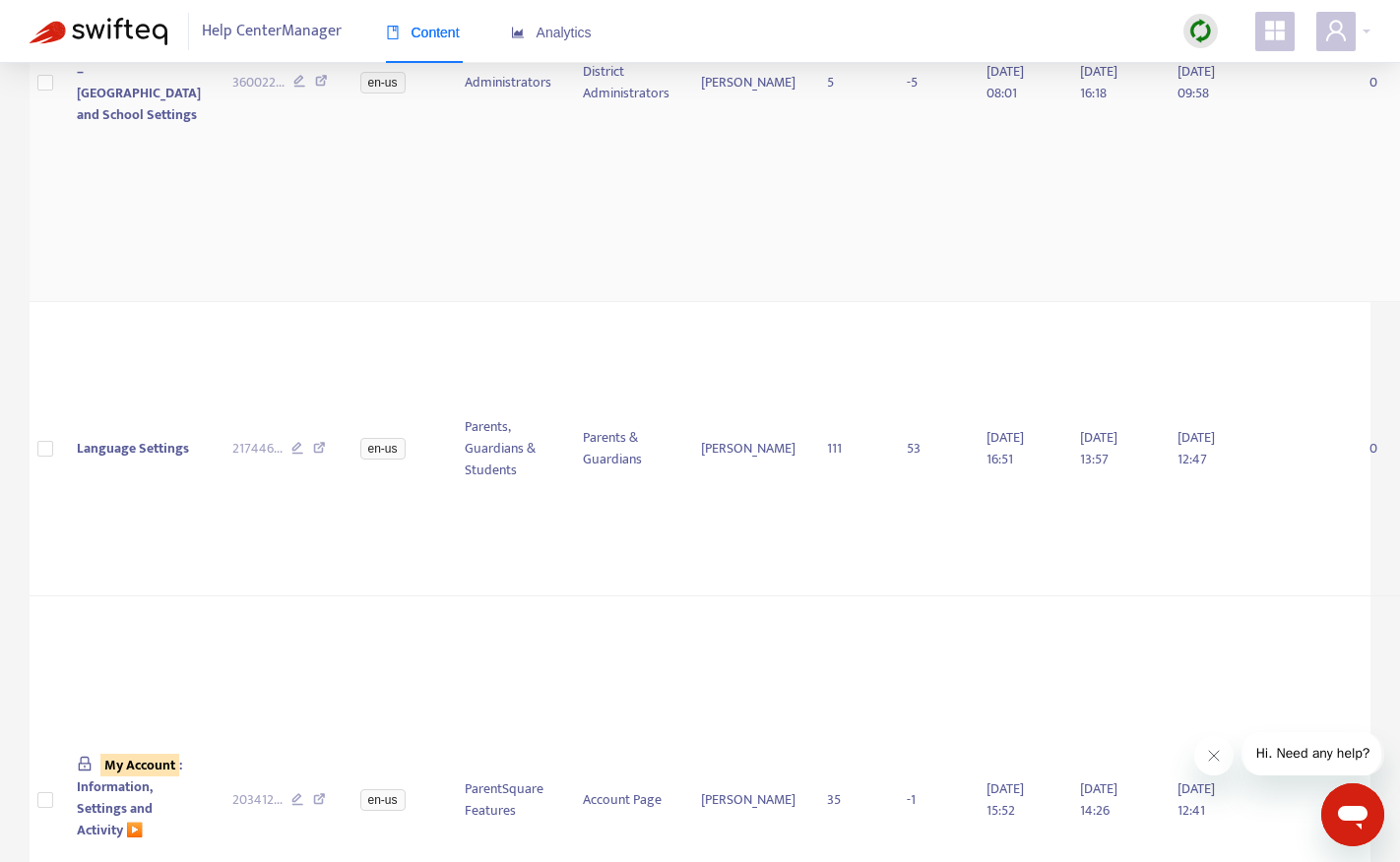 scroll, scrollTop: 1415, scrollLeft: 0, axis: vertical 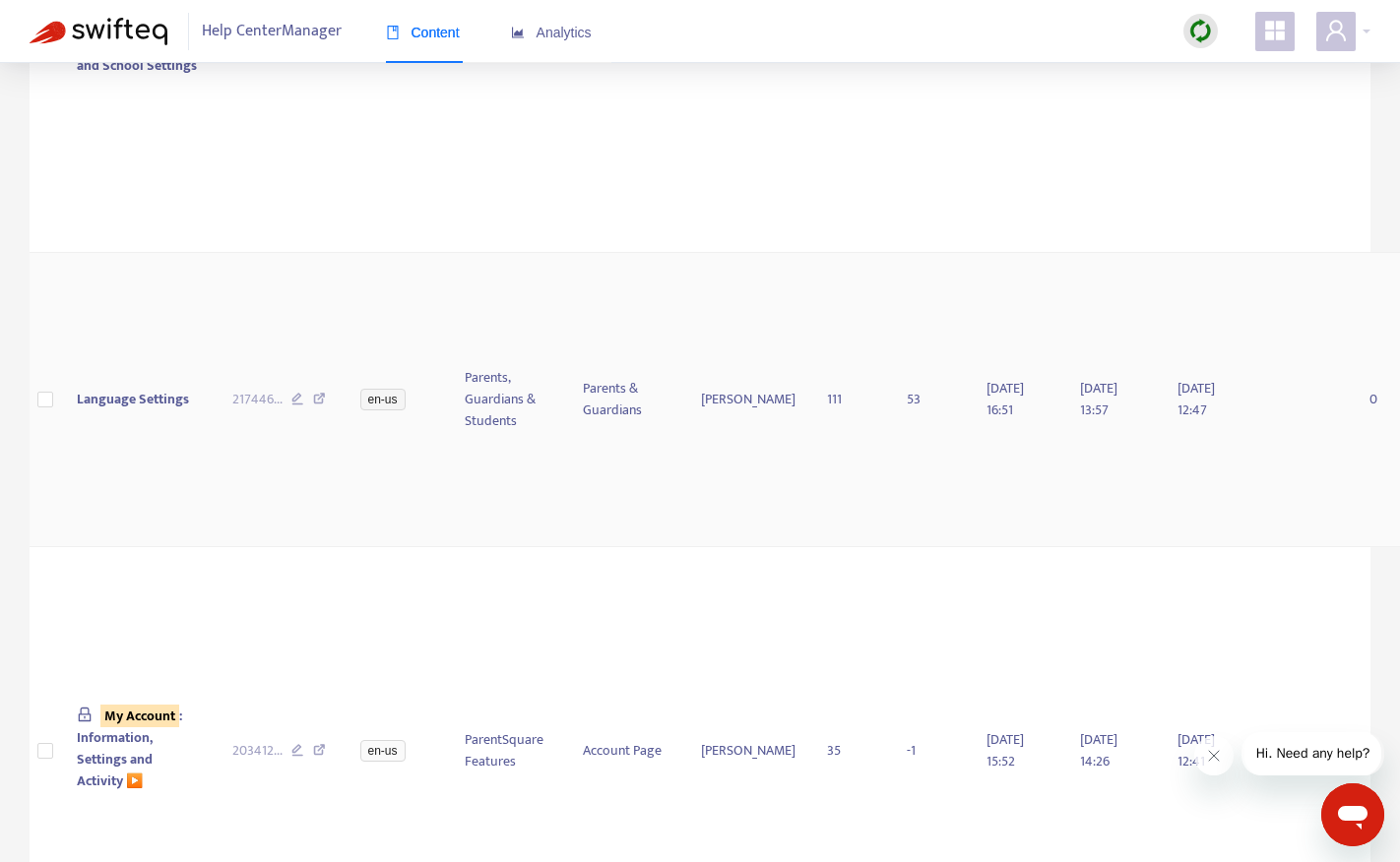 click on "Language Settings" at bounding box center [133, 399] 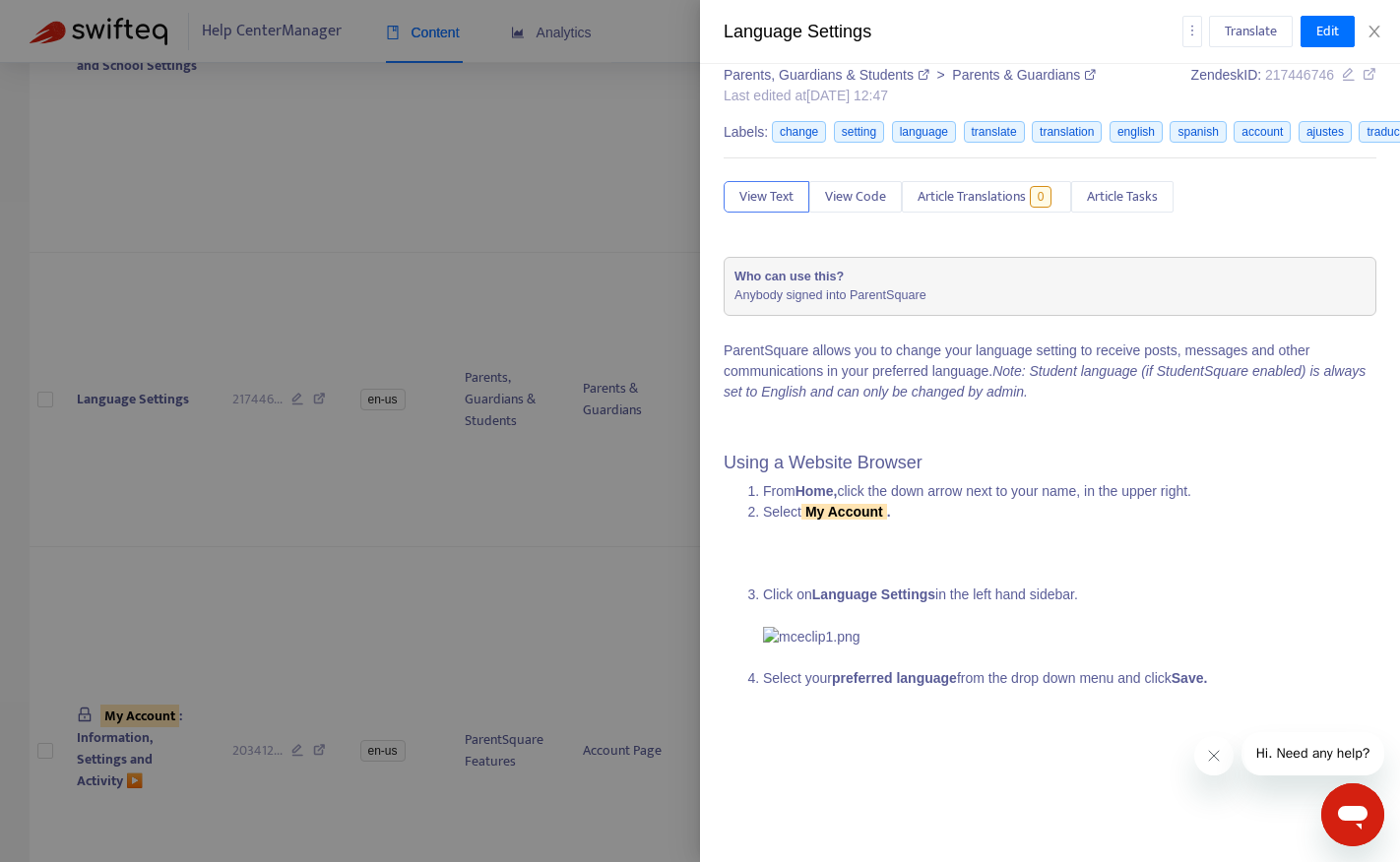scroll, scrollTop: 32, scrollLeft: 0, axis: vertical 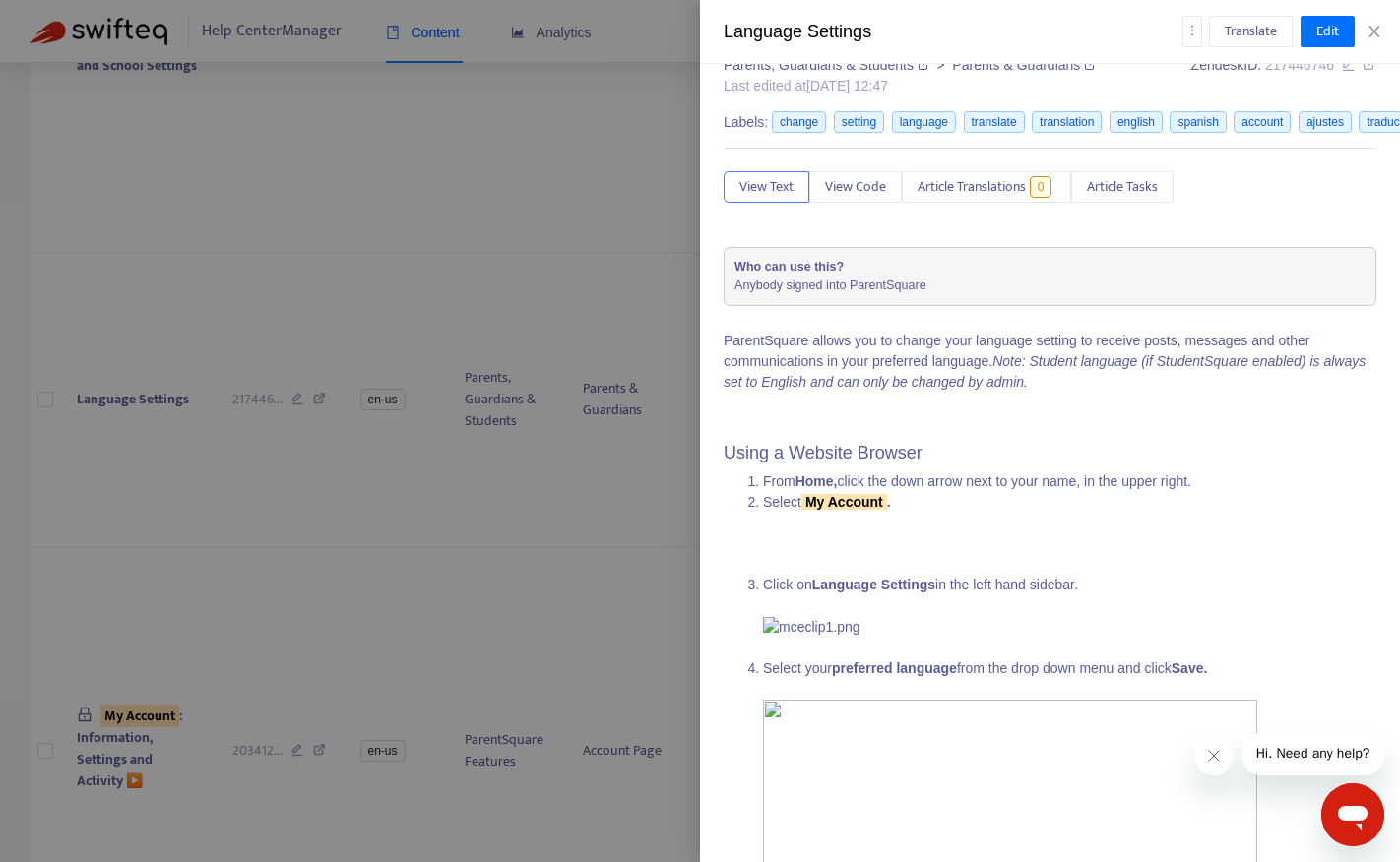 click at bounding box center (700, 431) 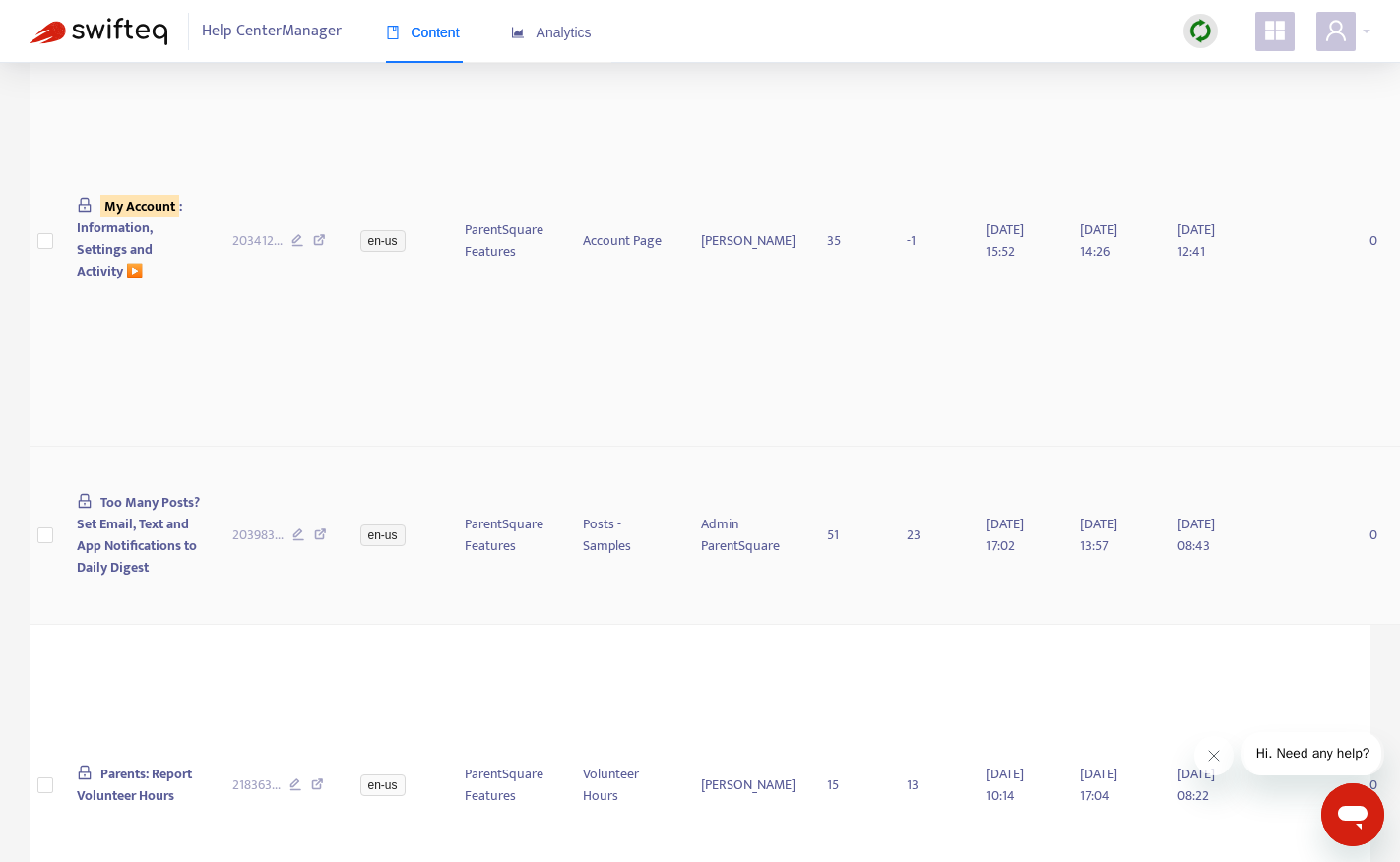 scroll, scrollTop: 1937, scrollLeft: 0, axis: vertical 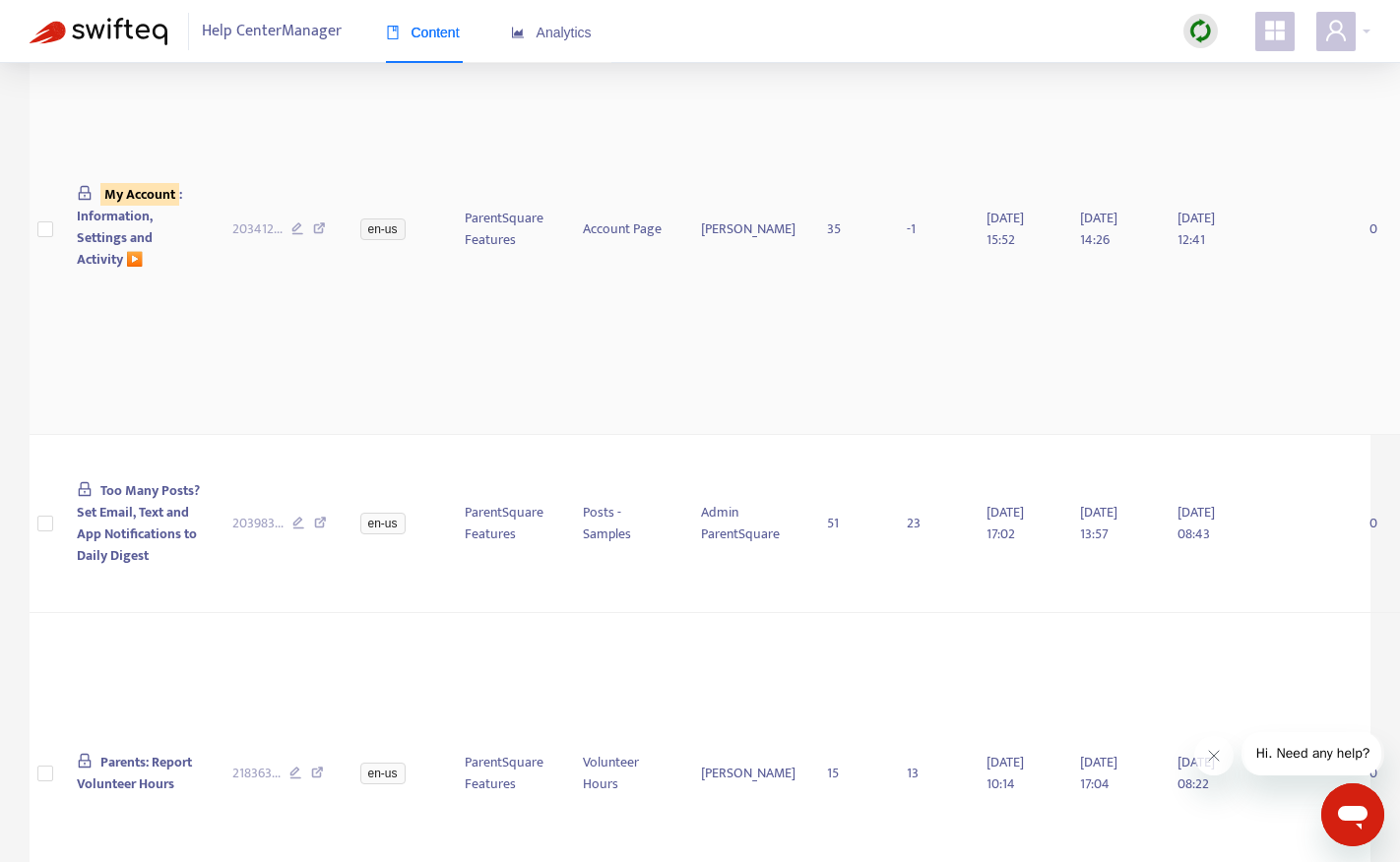 click on "My Account : Information, Settings and Activity  ▶️" at bounding box center (129, 226) 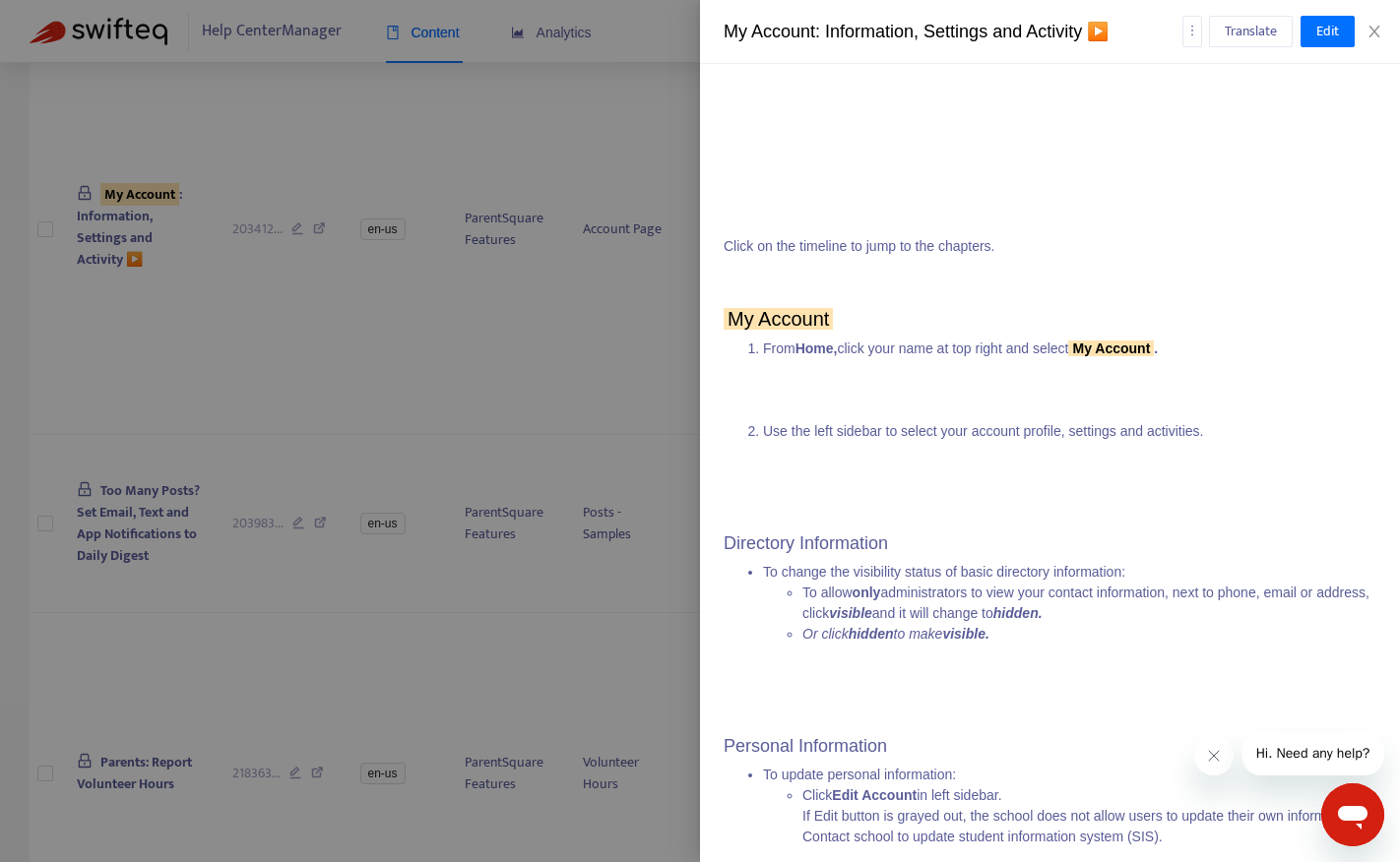 scroll, scrollTop: 811, scrollLeft: 0, axis: vertical 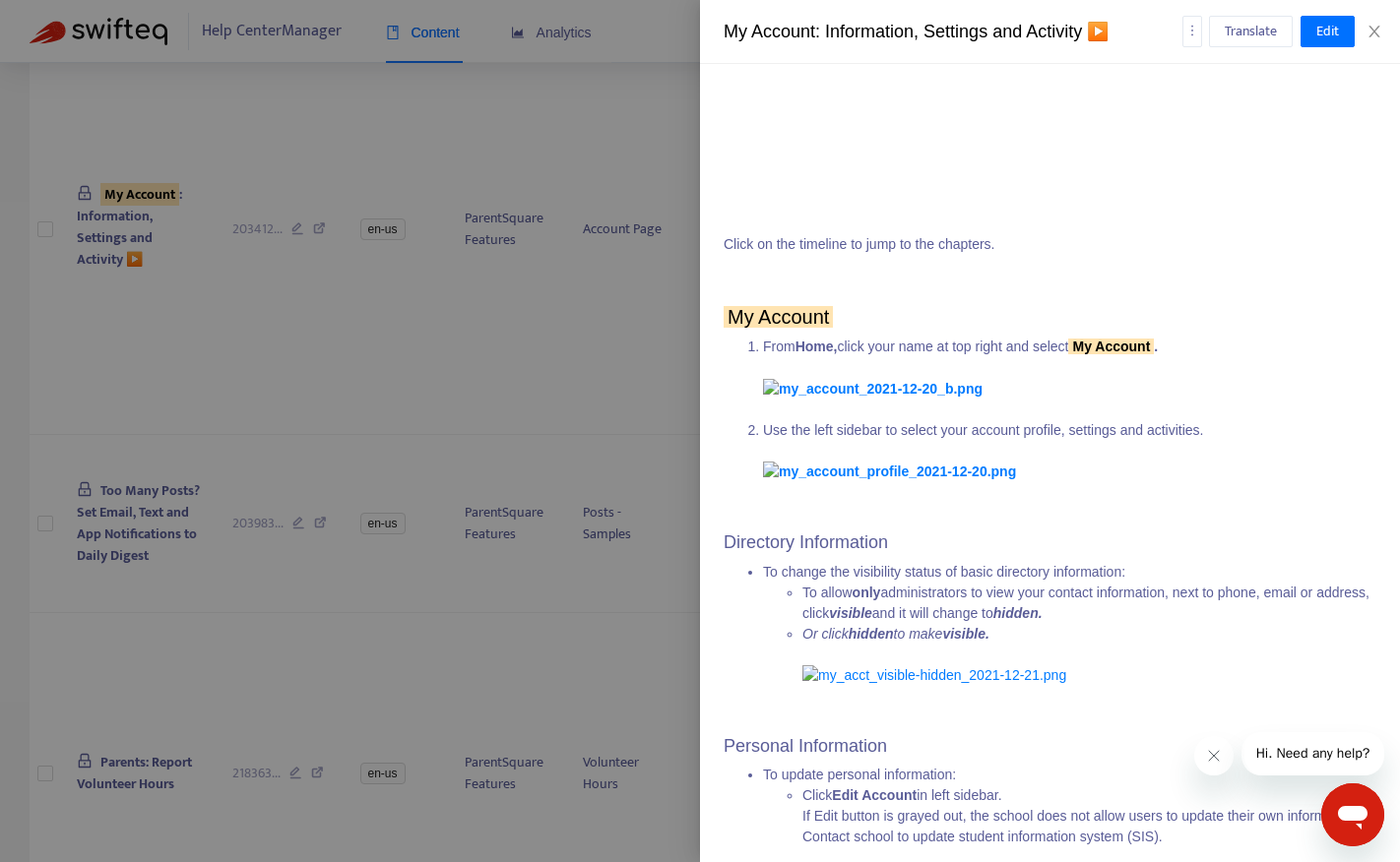 click at bounding box center [700, 431] 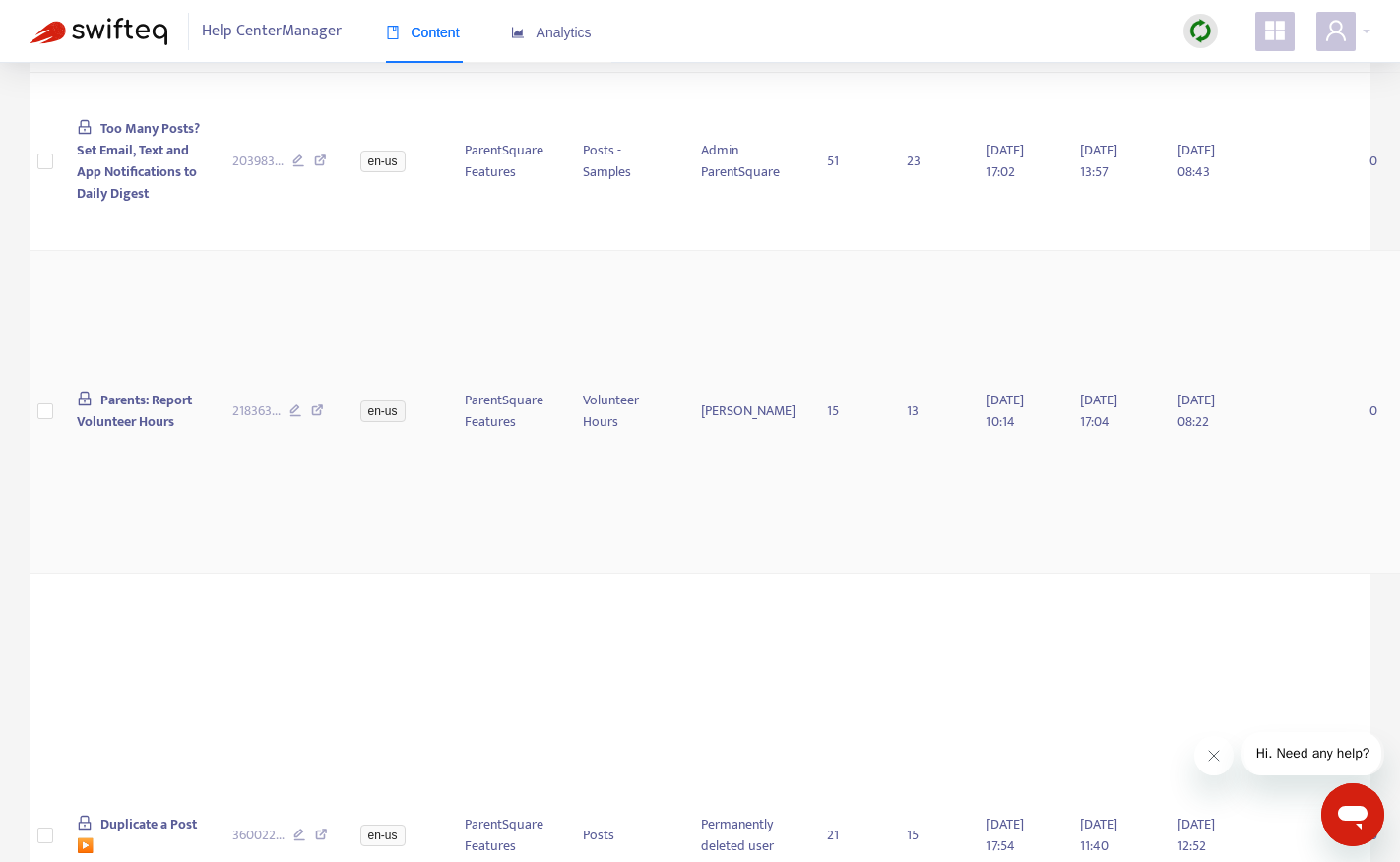 scroll, scrollTop: 2303, scrollLeft: 0, axis: vertical 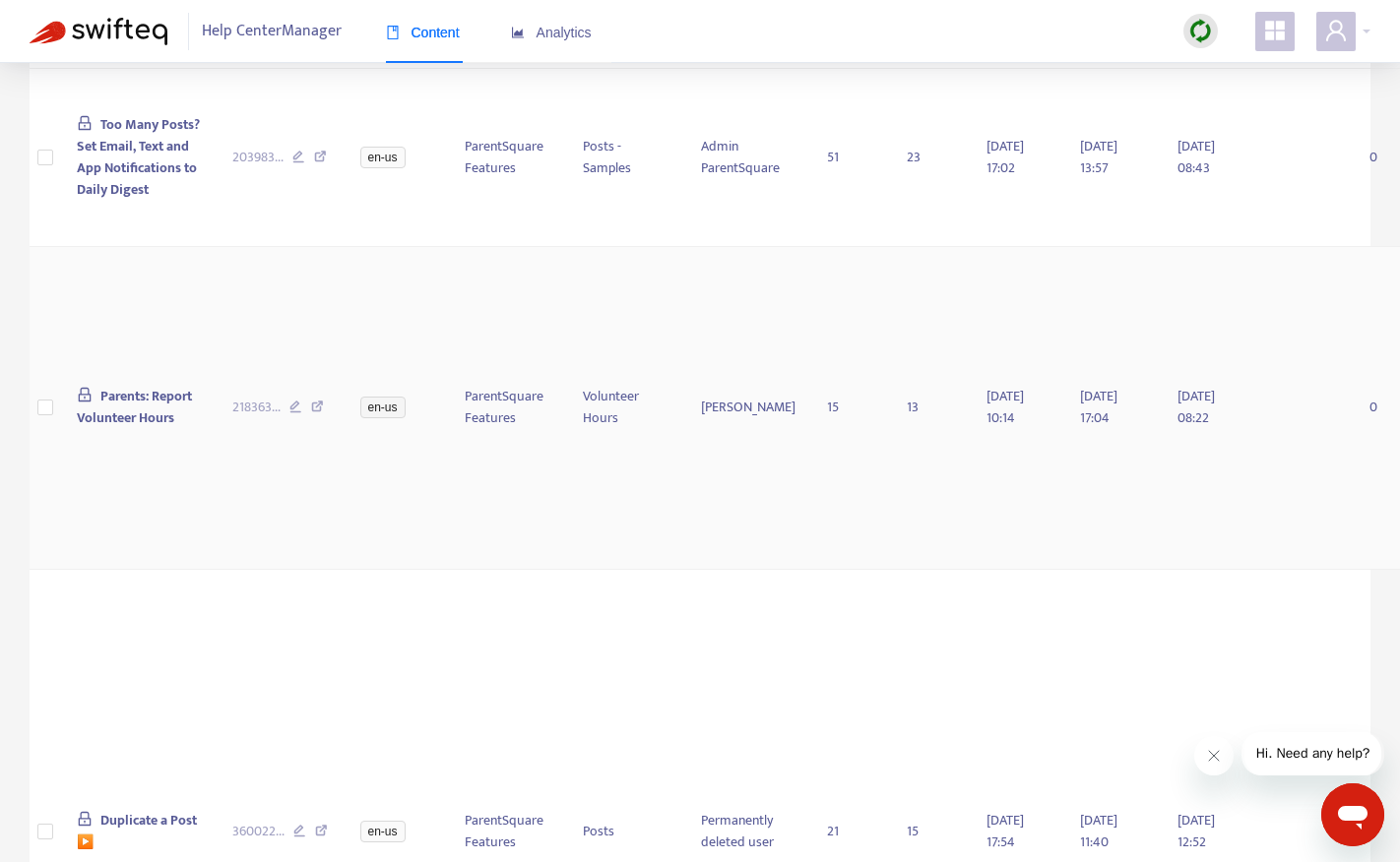 click on "Parents: Report Volunteer Hours" at bounding box center [139, 408] 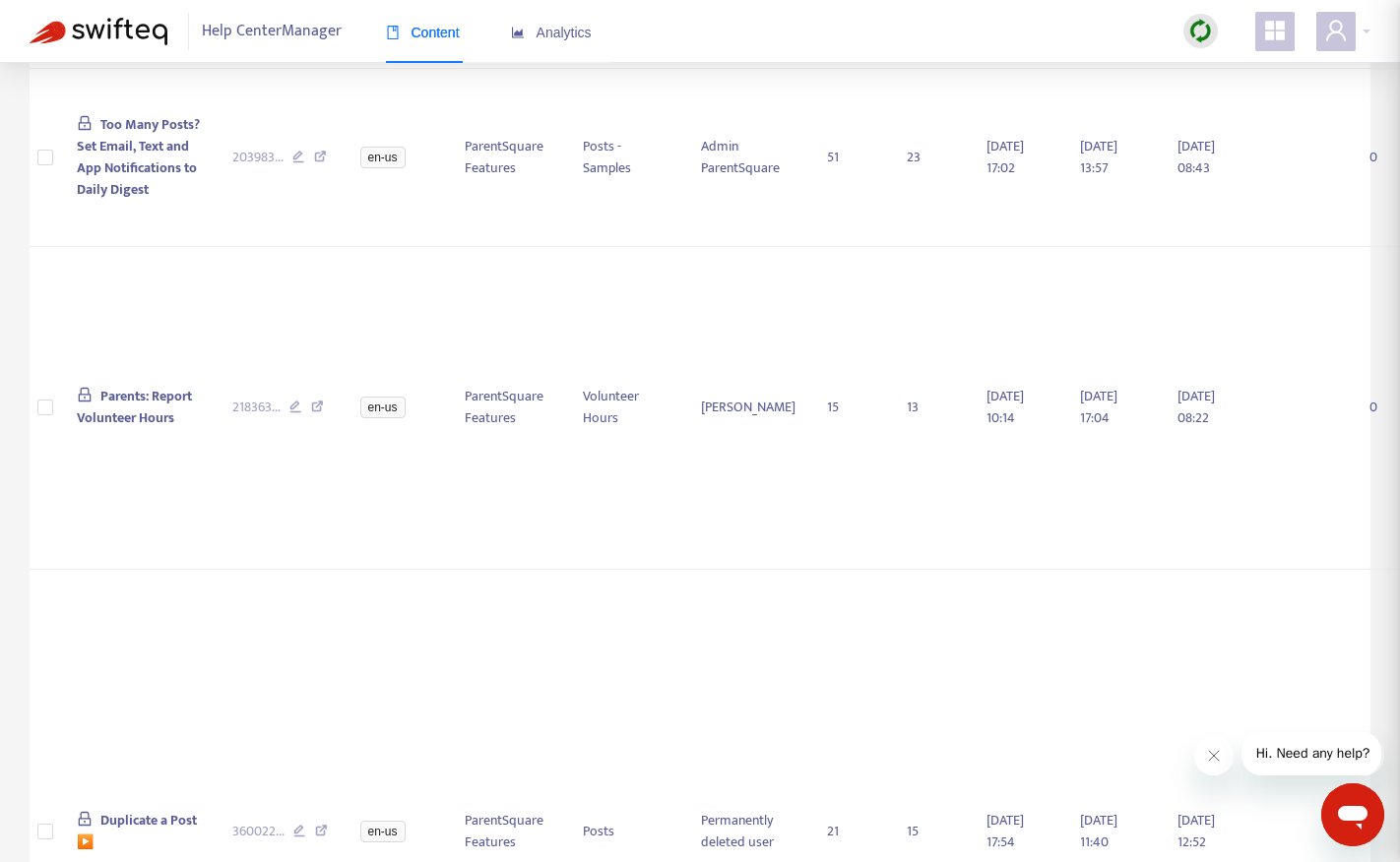 click at bounding box center (700, 431) 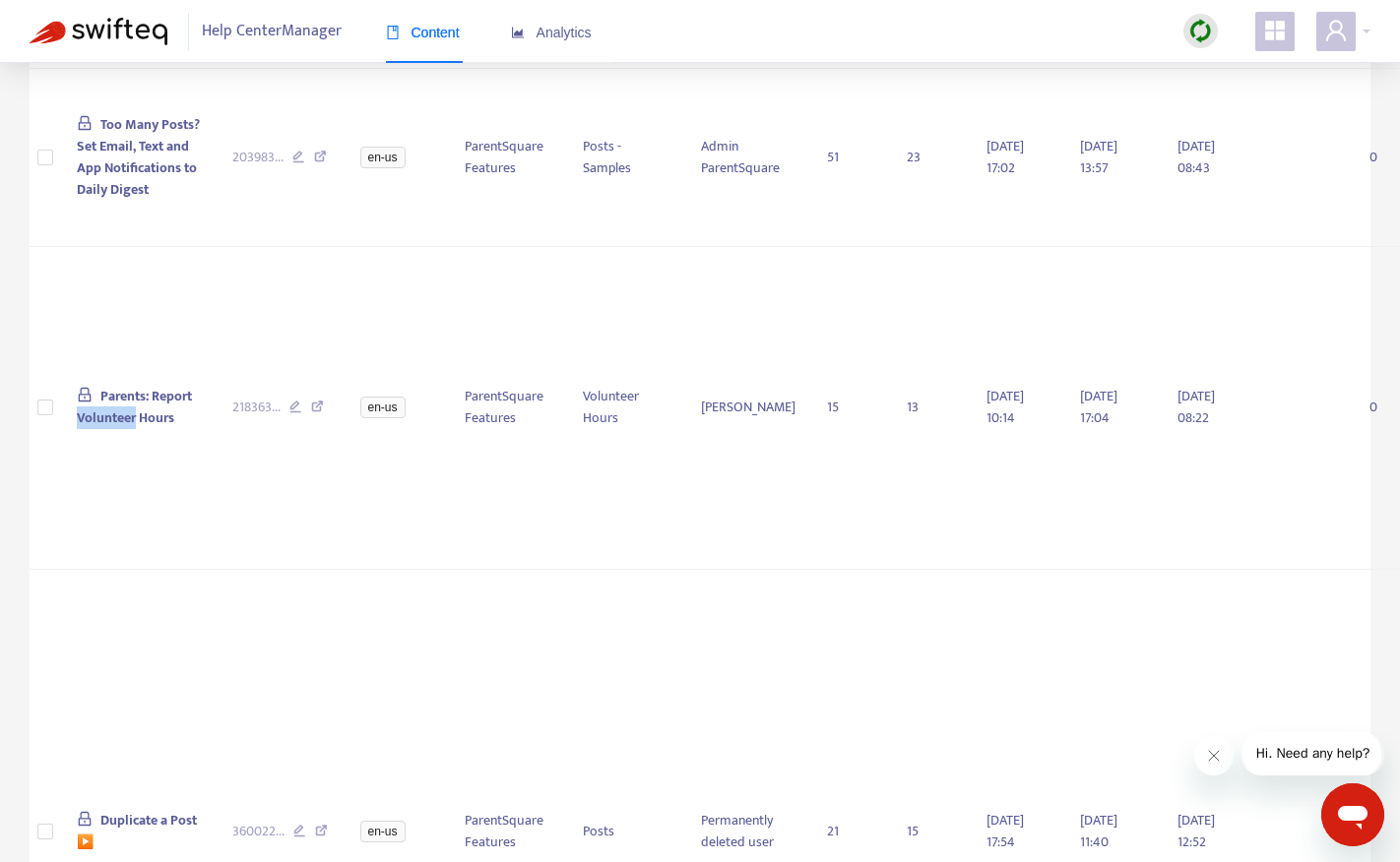 click on "Parents: Report Volunteer Hours" at bounding box center [134, 406] 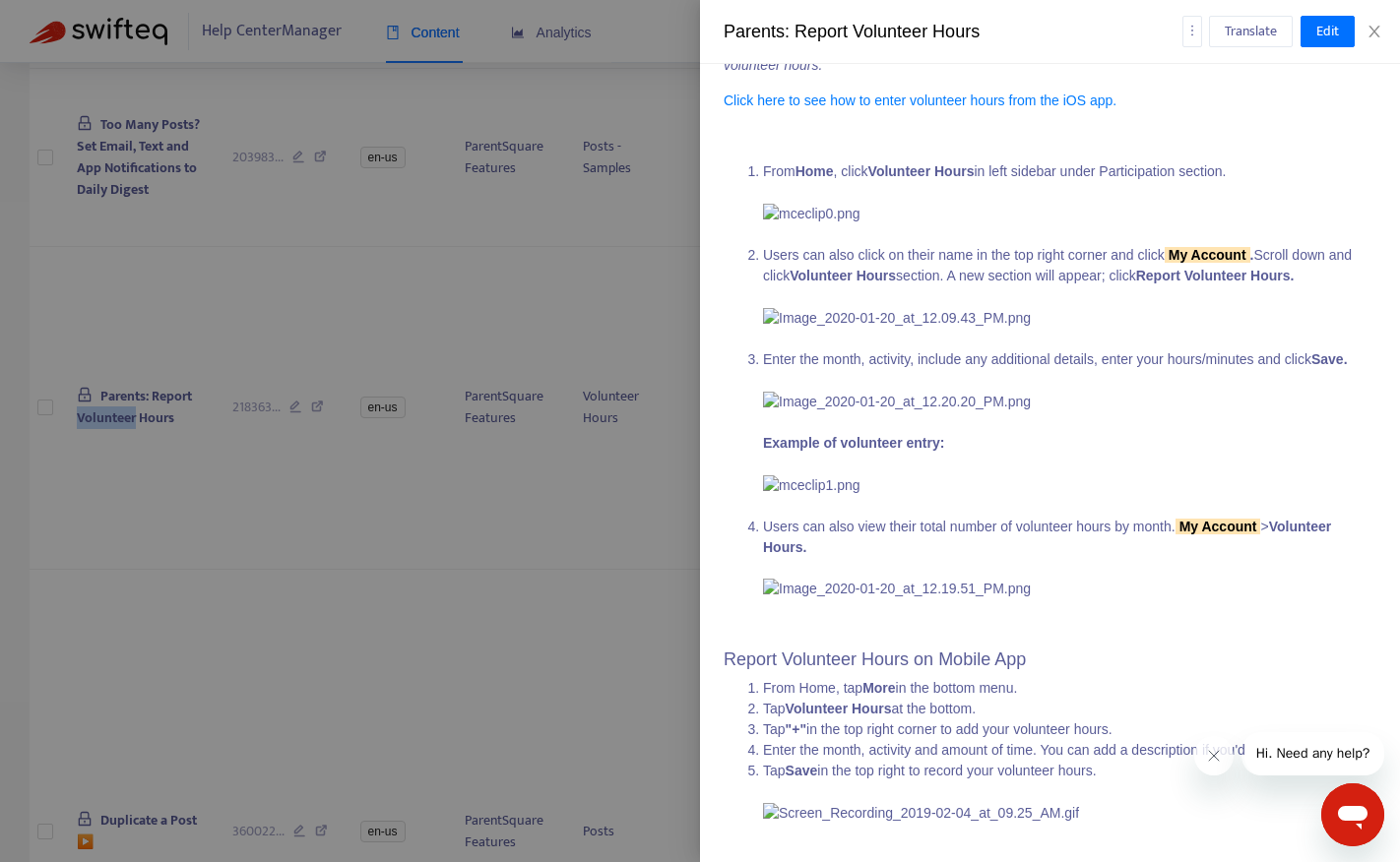 scroll, scrollTop: 621, scrollLeft: 0, axis: vertical 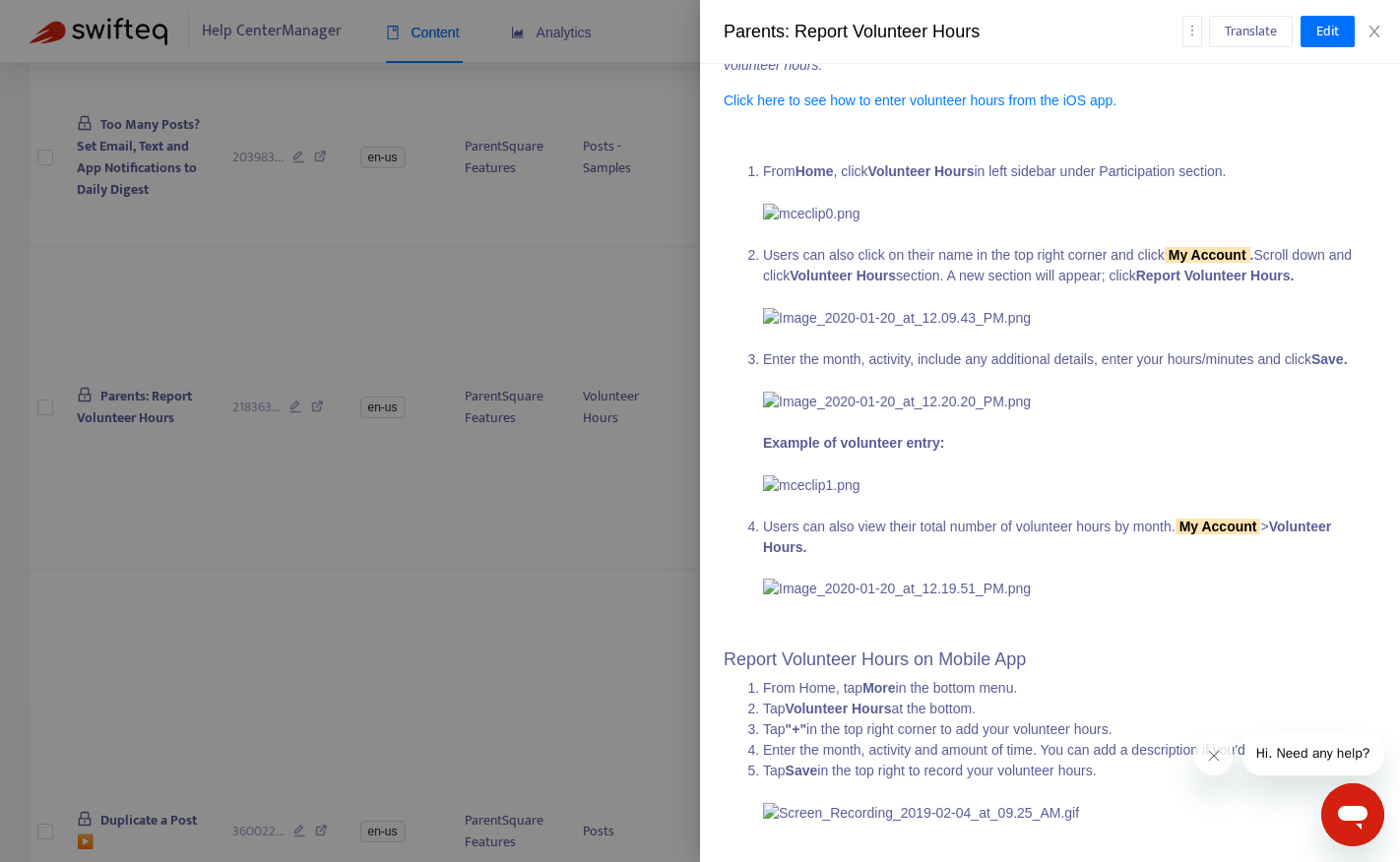 click at bounding box center (700, 431) 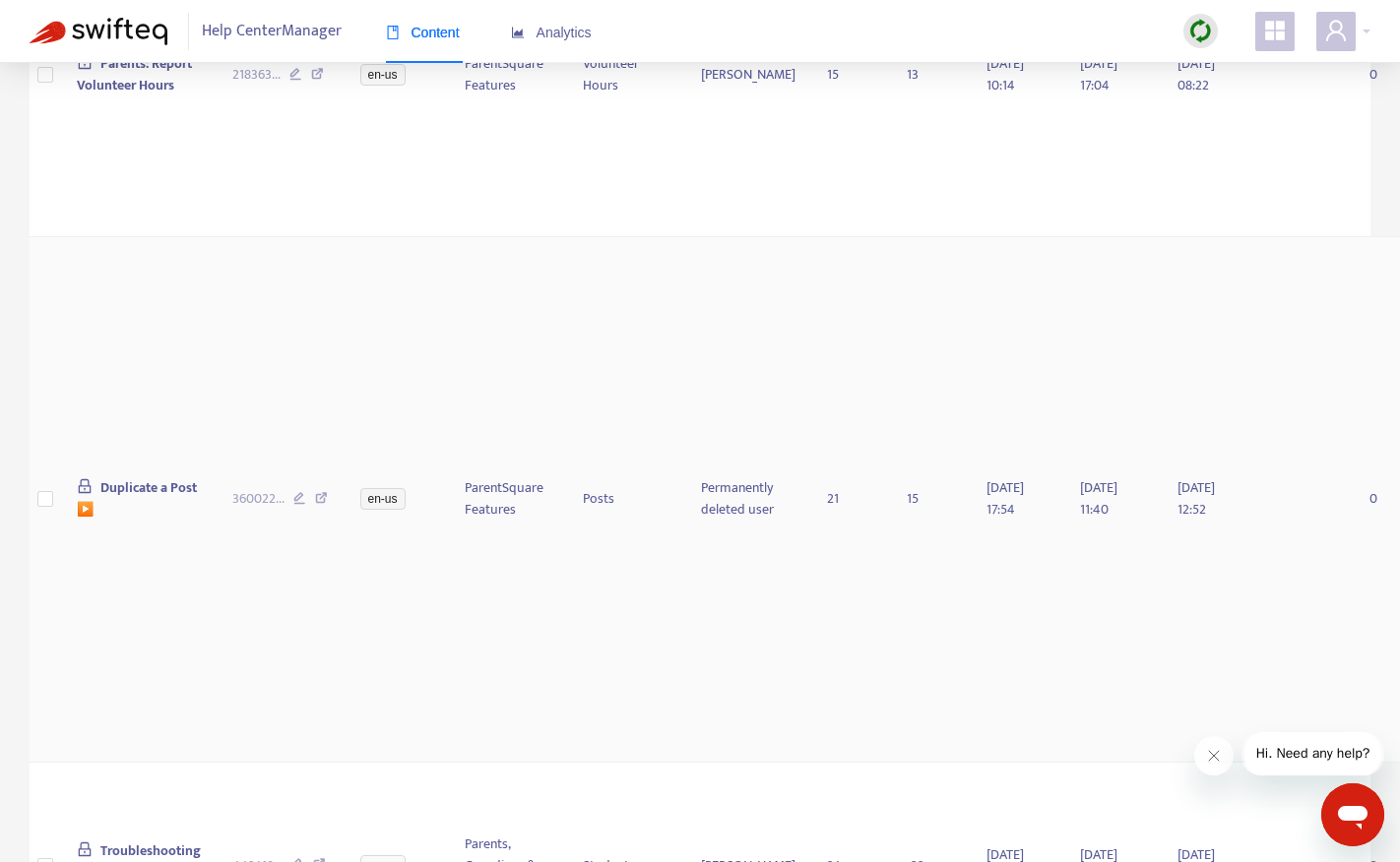 scroll, scrollTop: 2647, scrollLeft: 0, axis: vertical 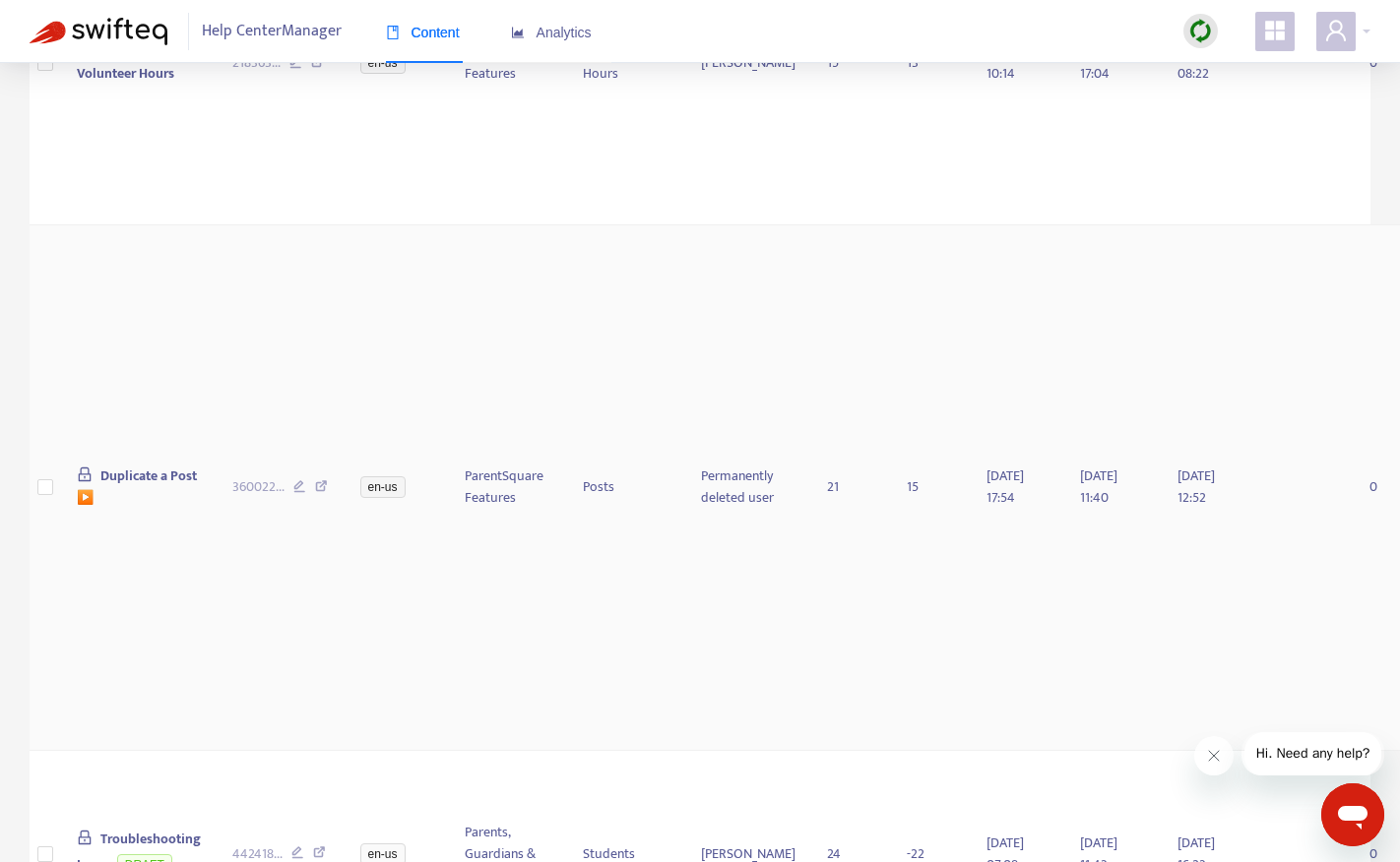 click on "Duplicate a Post ▶️" at bounding box center [137, 486] 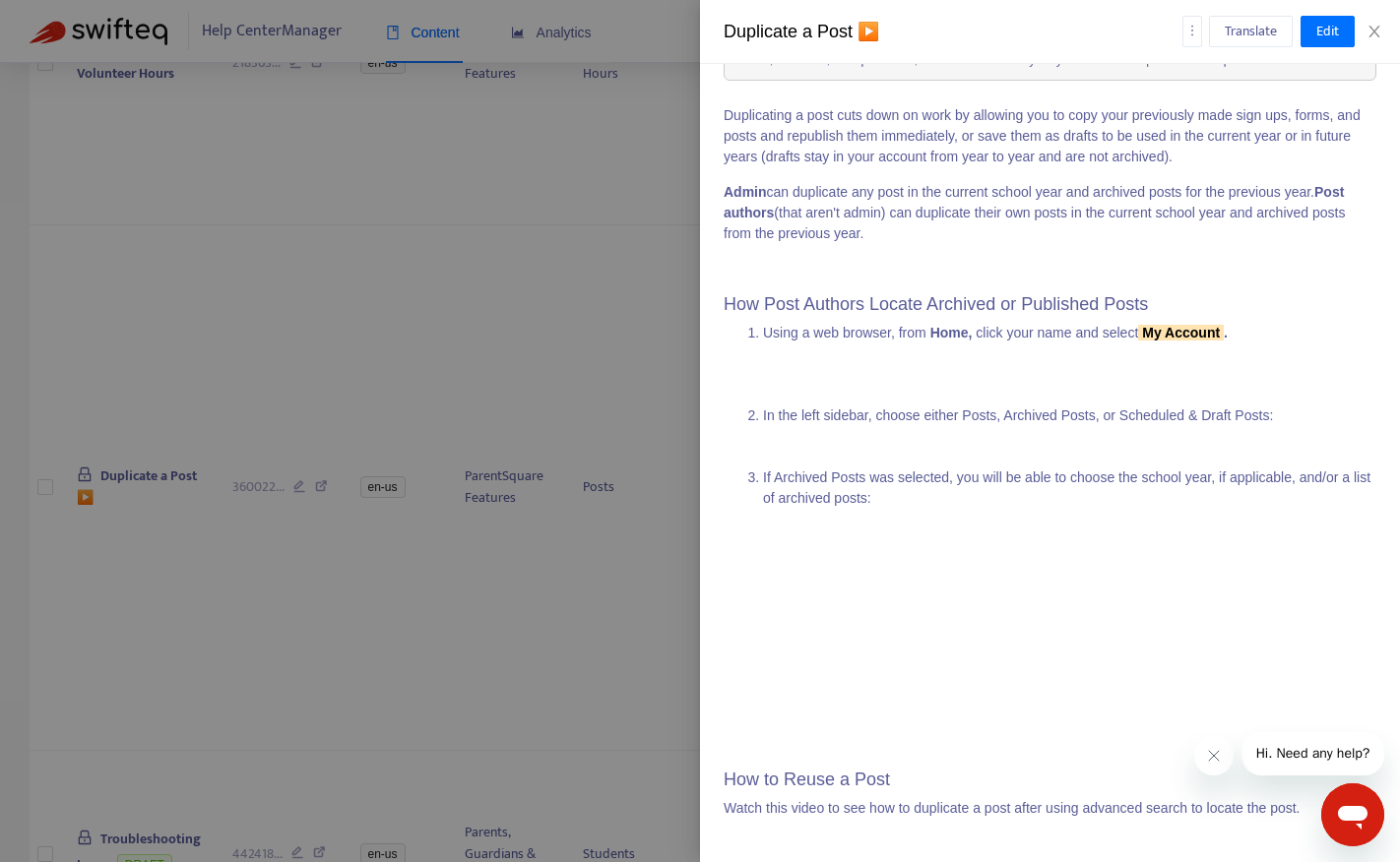 scroll, scrollTop: 259, scrollLeft: 0, axis: vertical 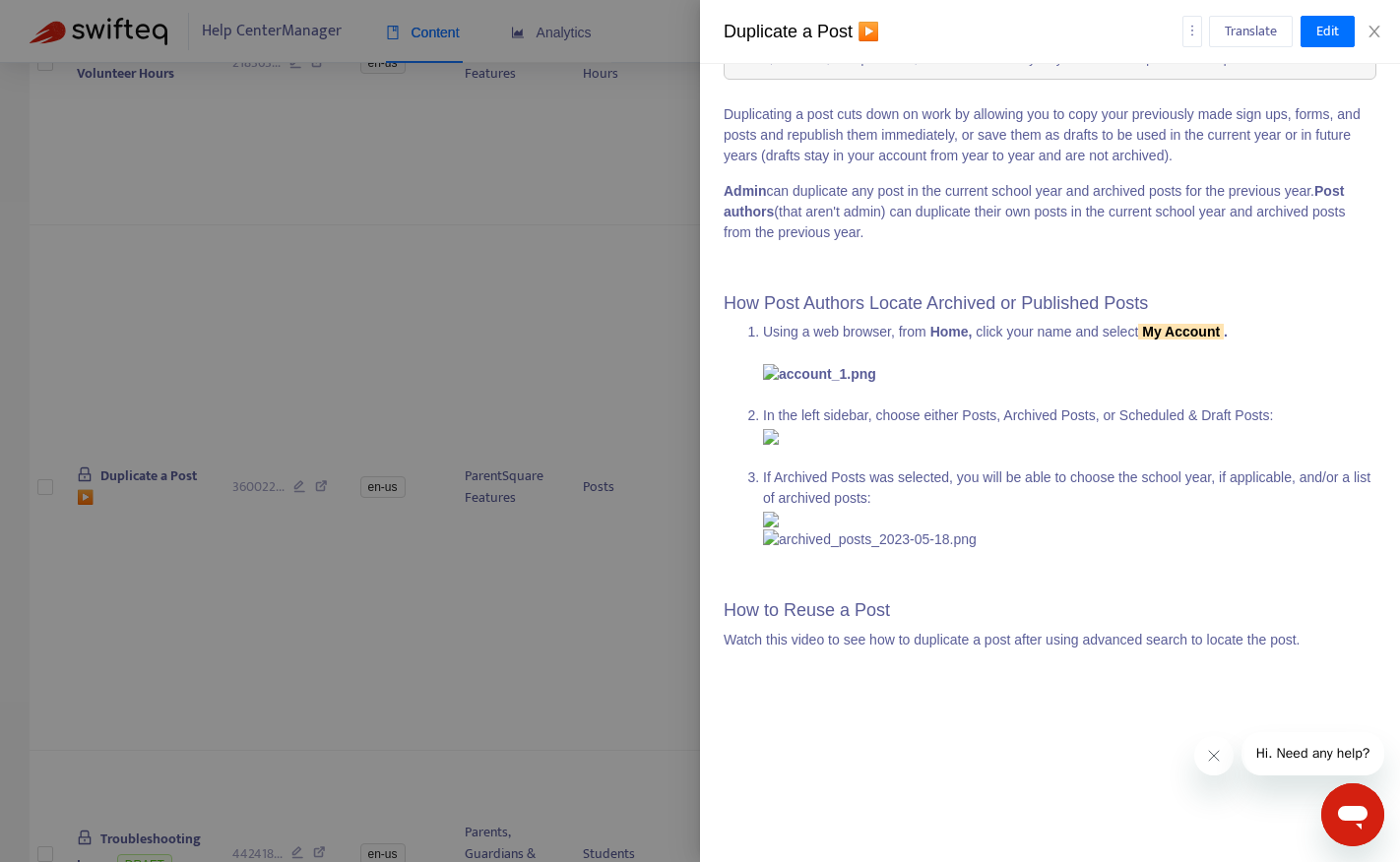 click at bounding box center [700, 431] 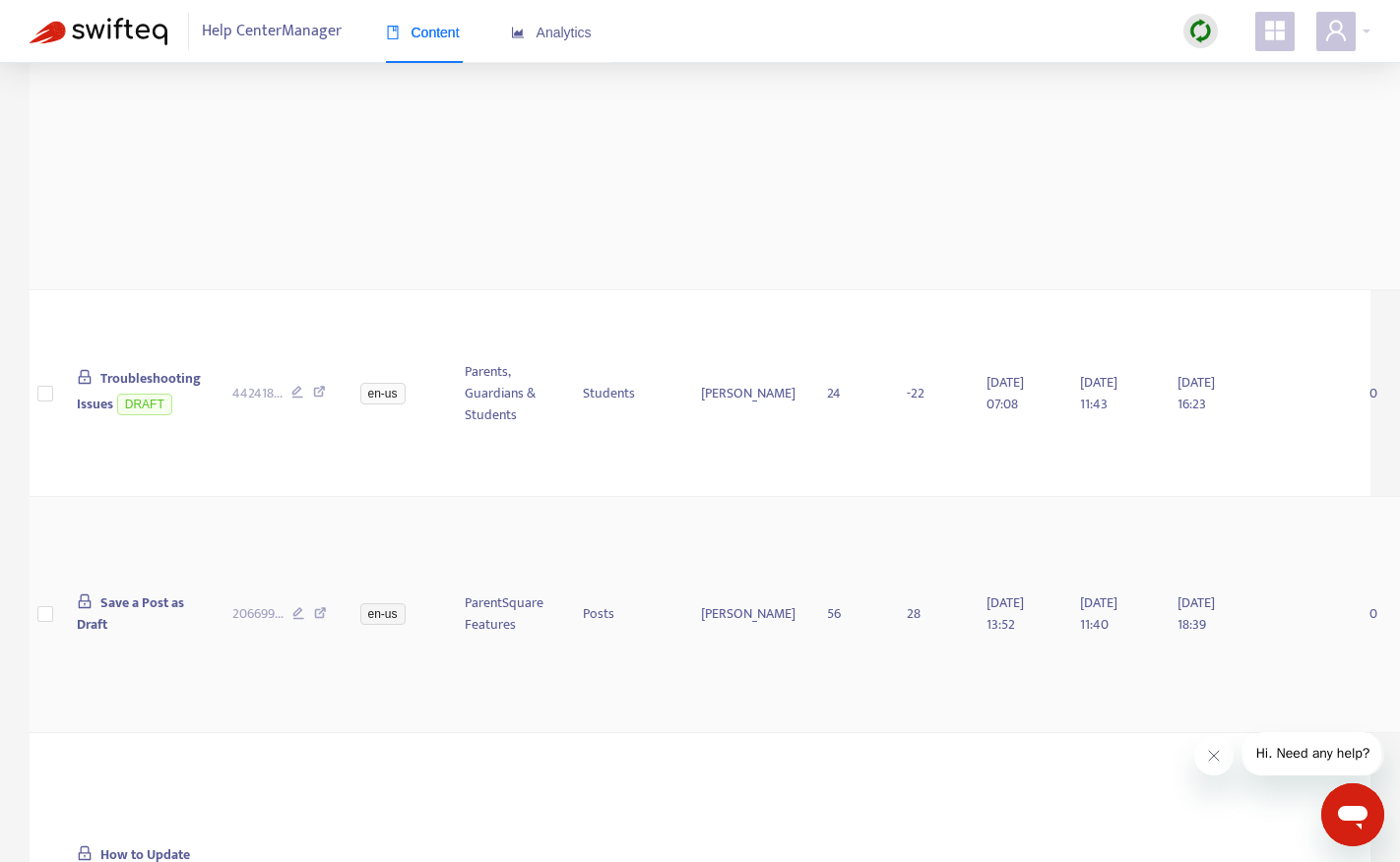 scroll, scrollTop: 3117, scrollLeft: 0, axis: vertical 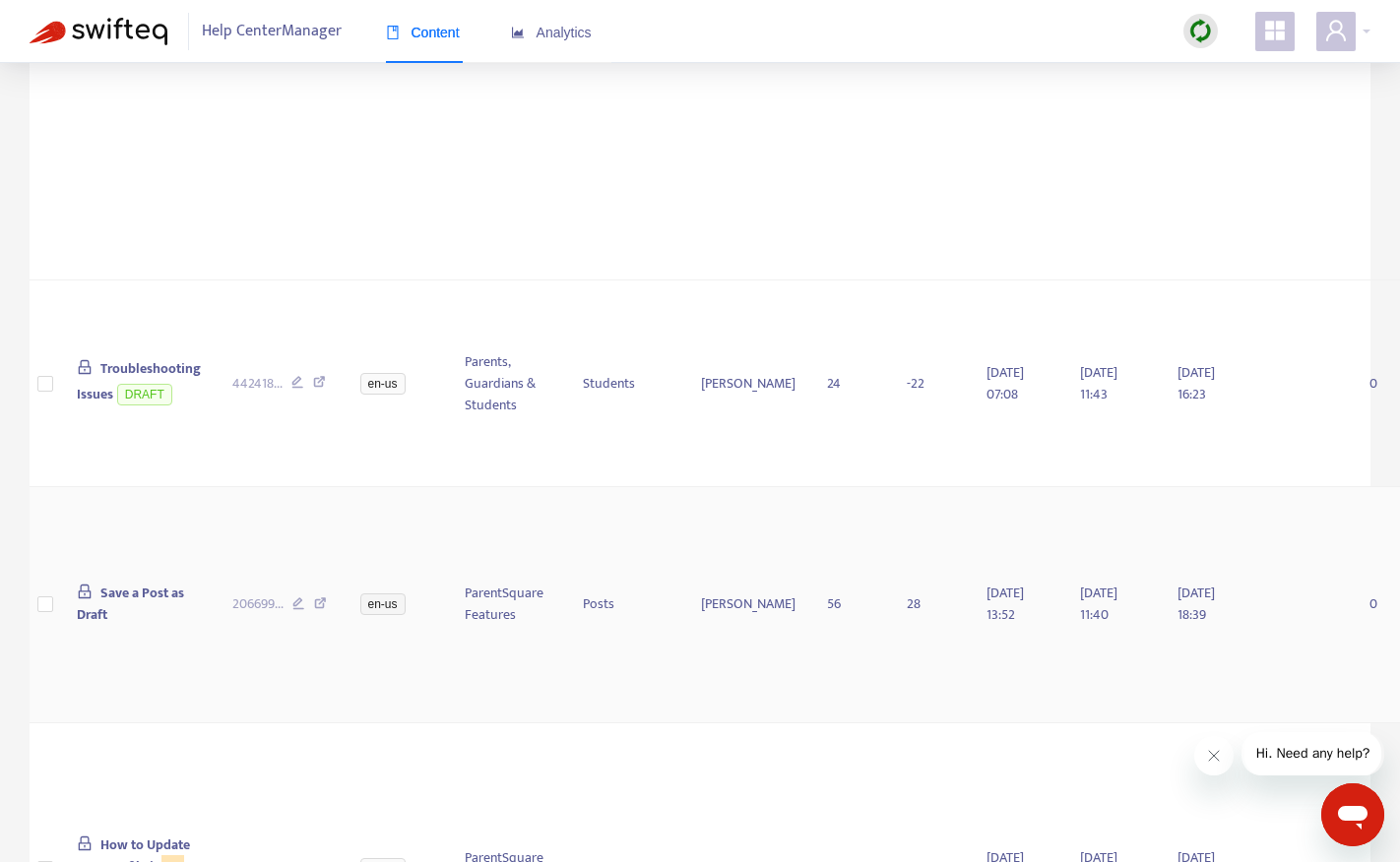 click on "Save a Post as Draft" at bounding box center (130, 603) 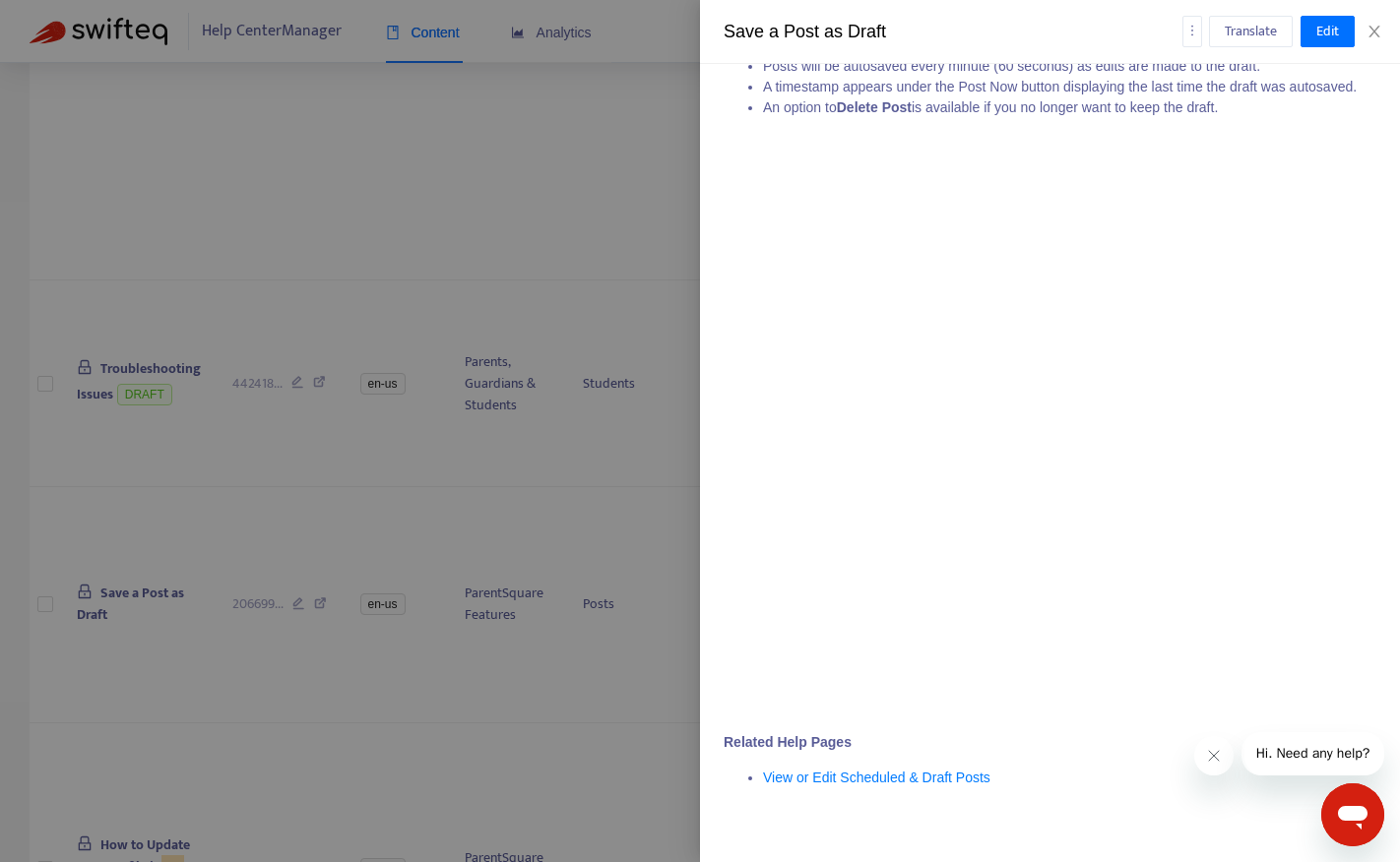 scroll, scrollTop: 3346, scrollLeft: 0, axis: vertical 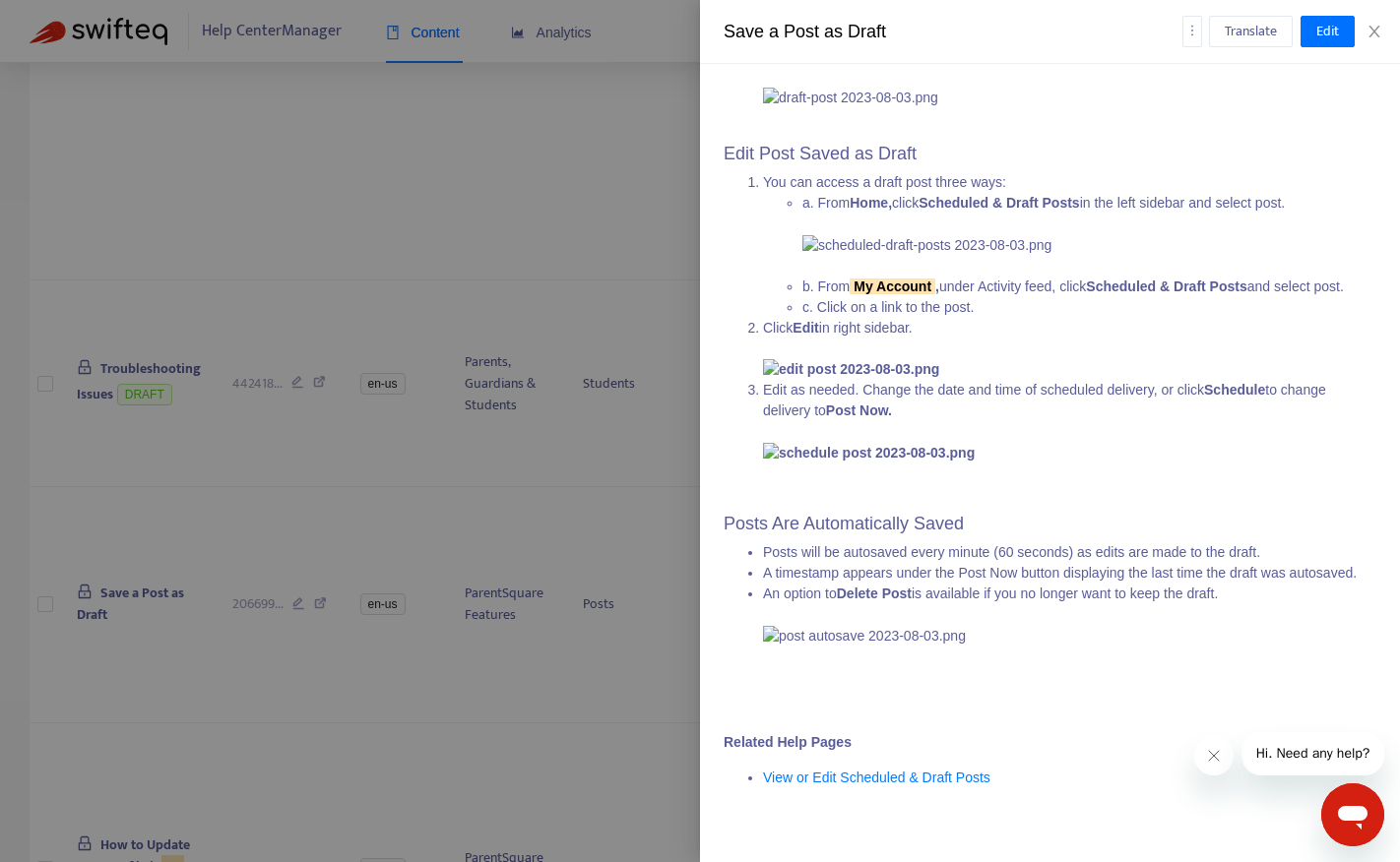 click at bounding box center (700, 431) 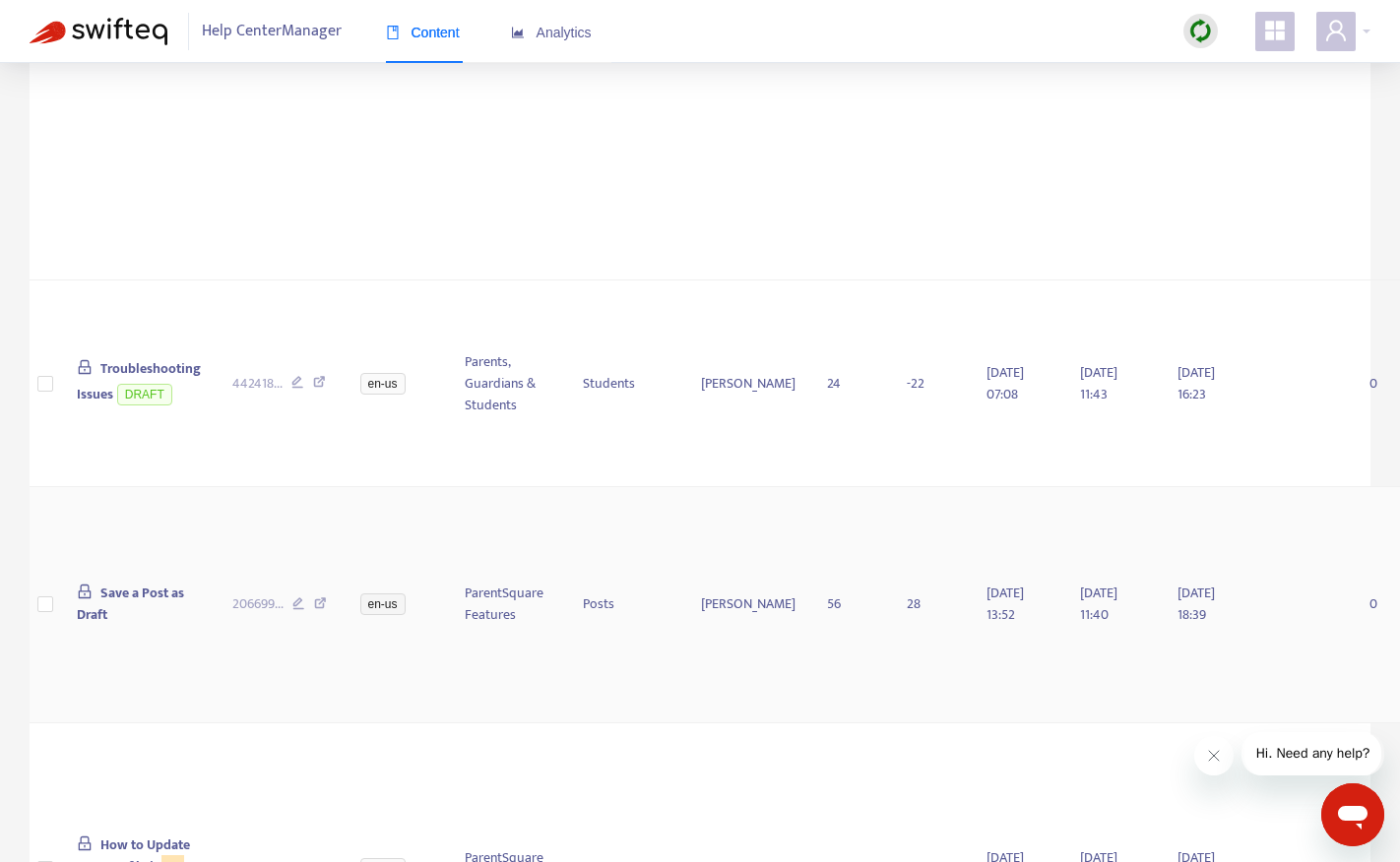 scroll, scrollTop: 3250, scrollLeft: 0, axis: vertical 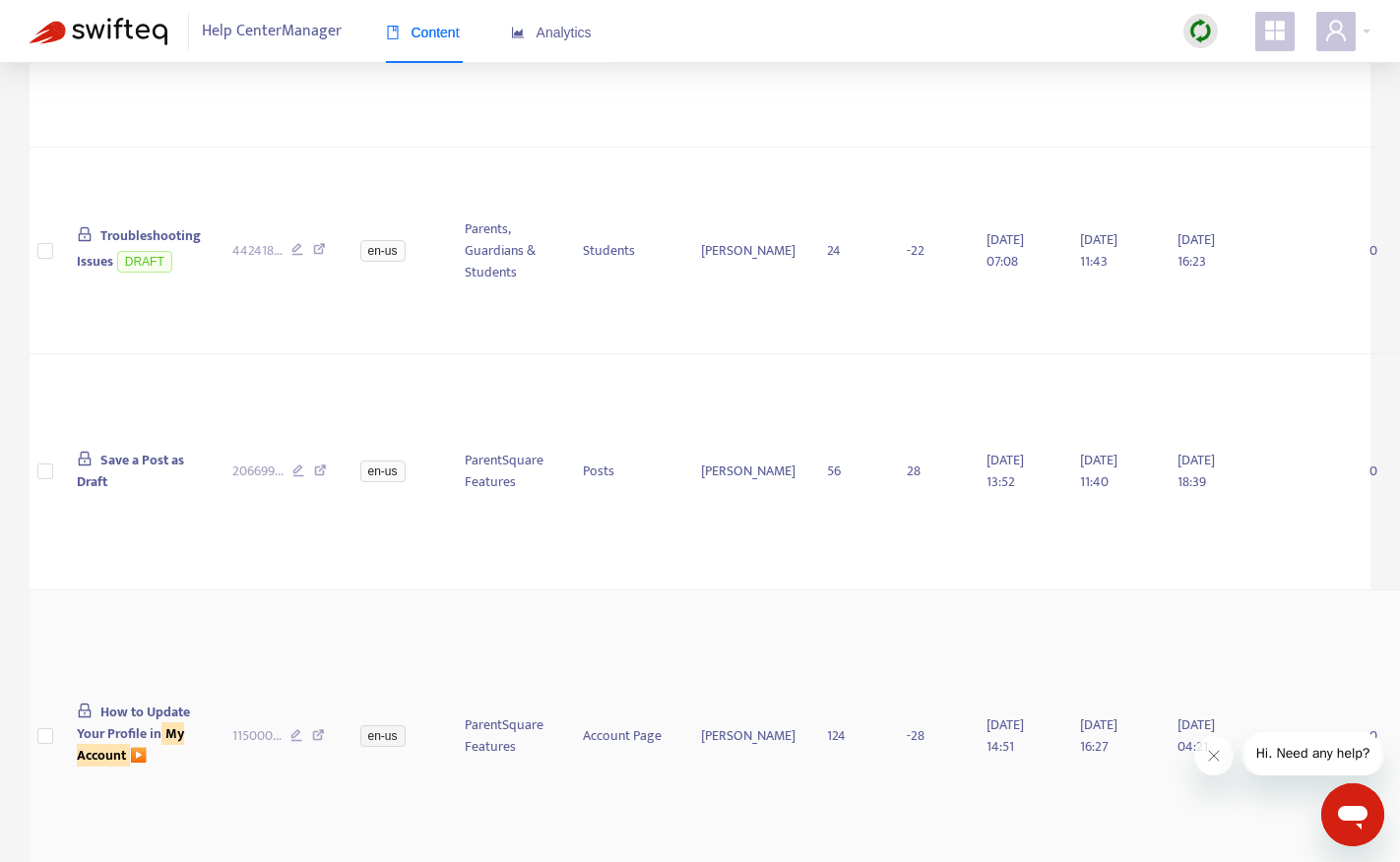 click on "How to Update Your Profile in  My Account  ▶️" at bounding box center (133, 733) 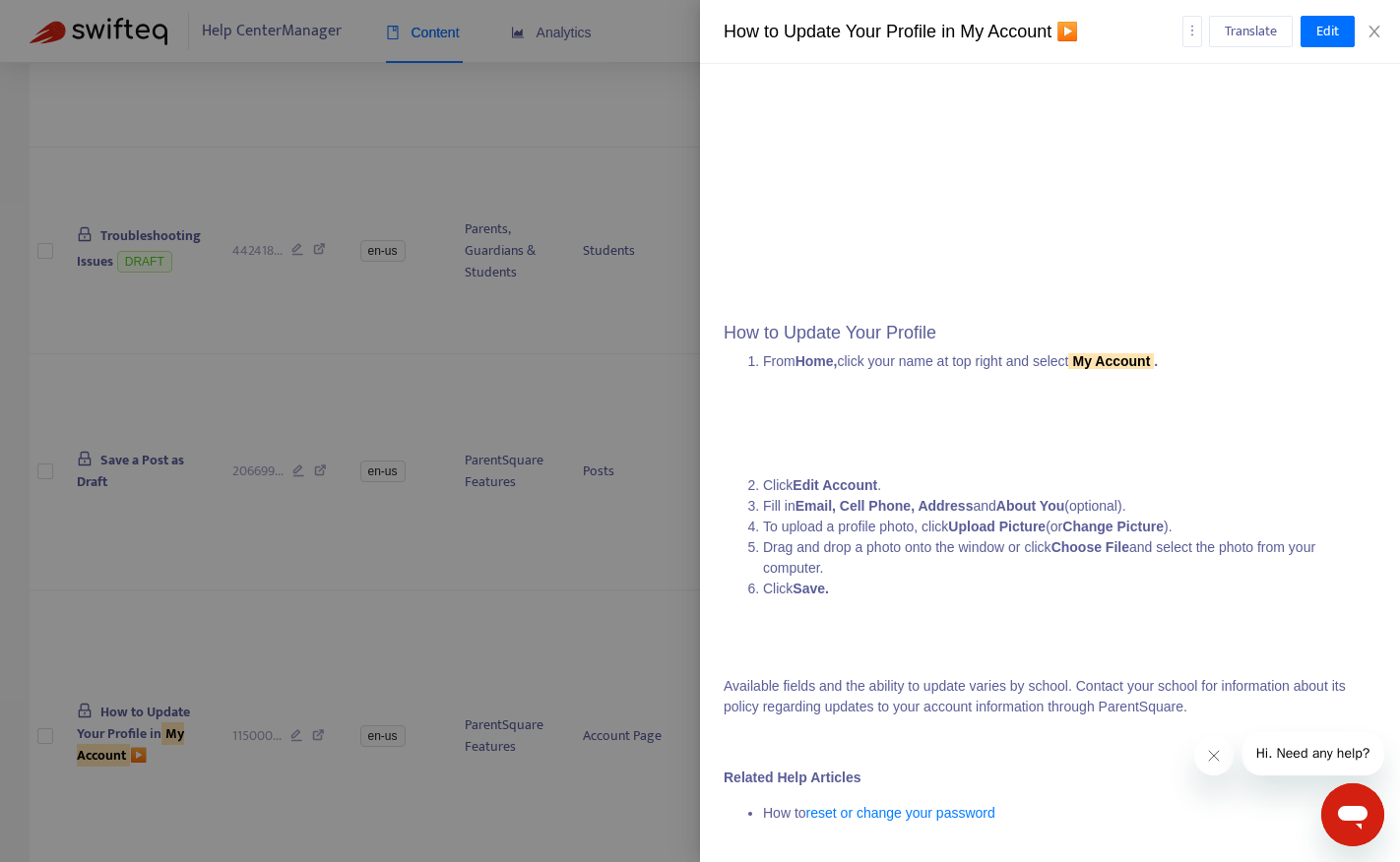 scroll, scrollTop: 781, scrollLeft: 0, axis: vertical 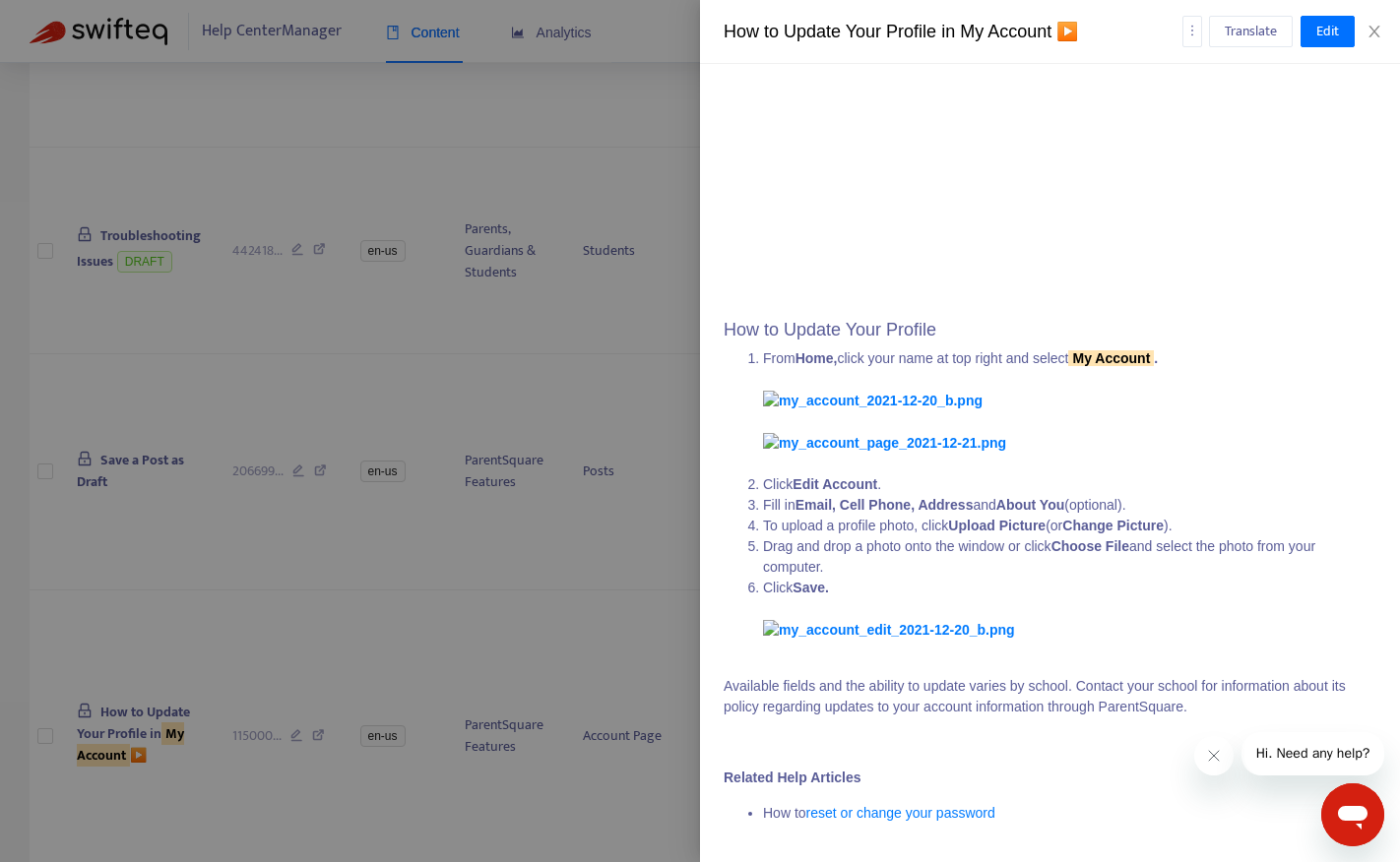 click at bounding box center [700, 431] 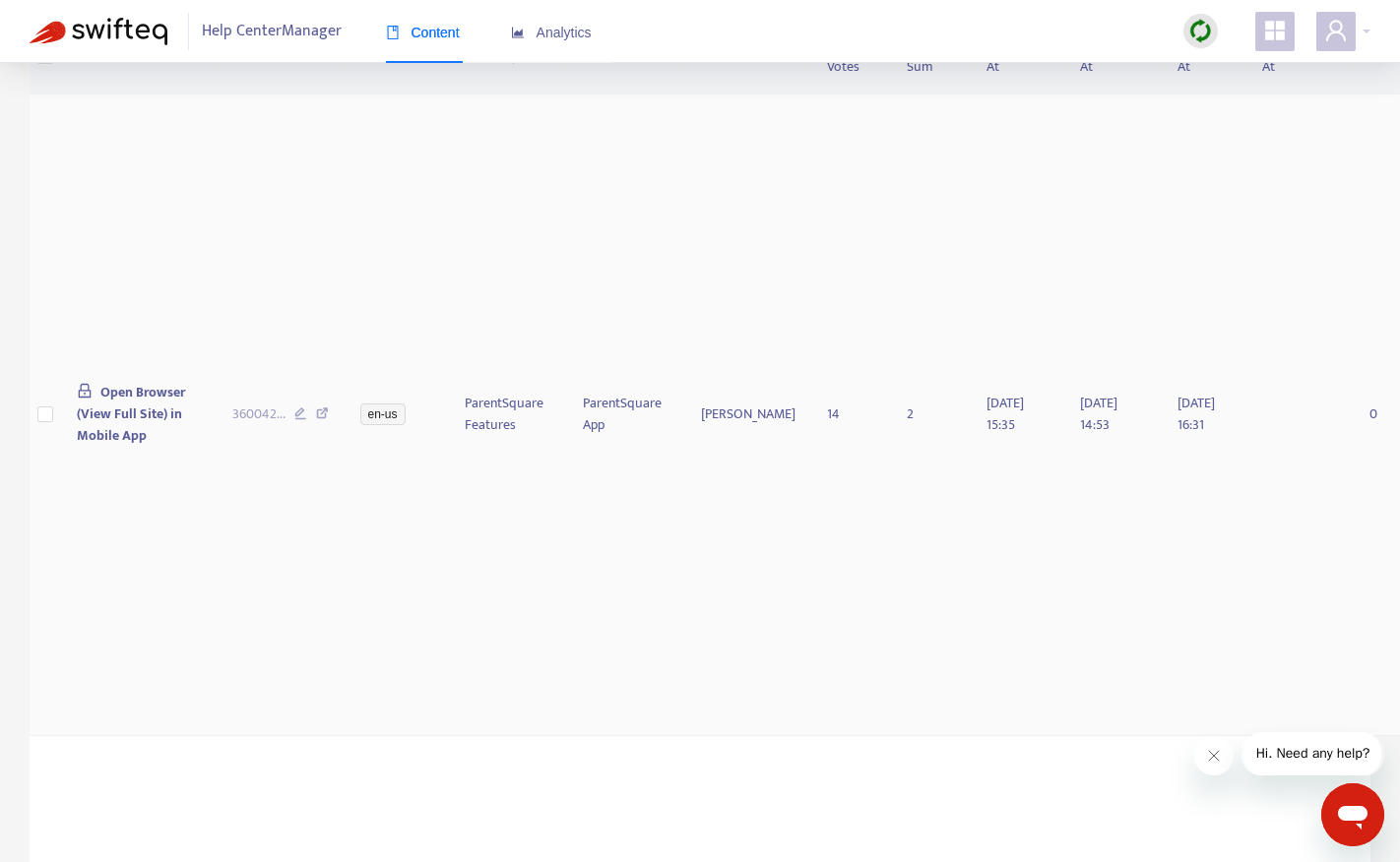 scroll, scrollTop: 0, scrollLeft: 0, axis: both 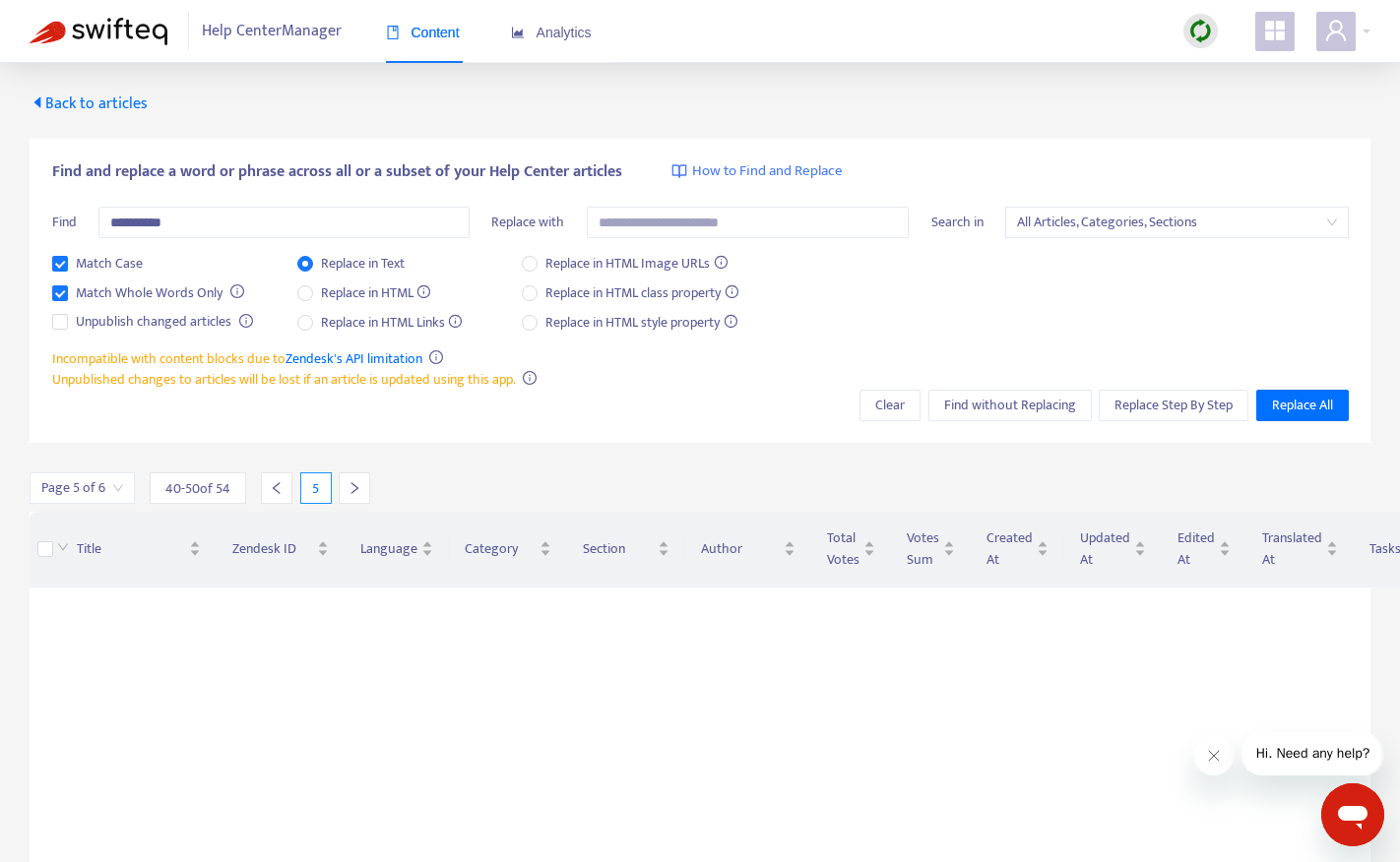 click 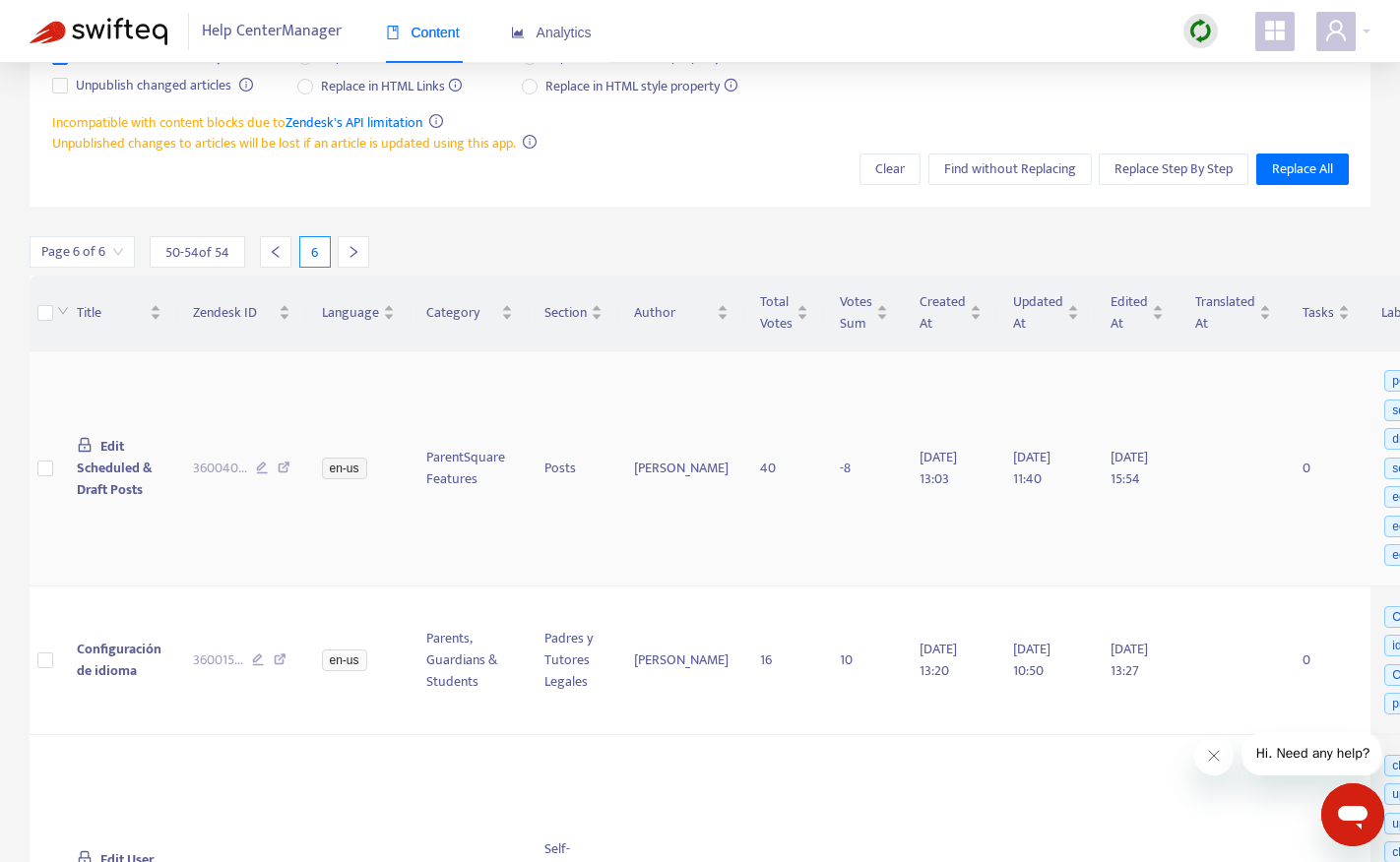 scroll, scrollTop: 240, scrollLeft: 0, axis: vertical 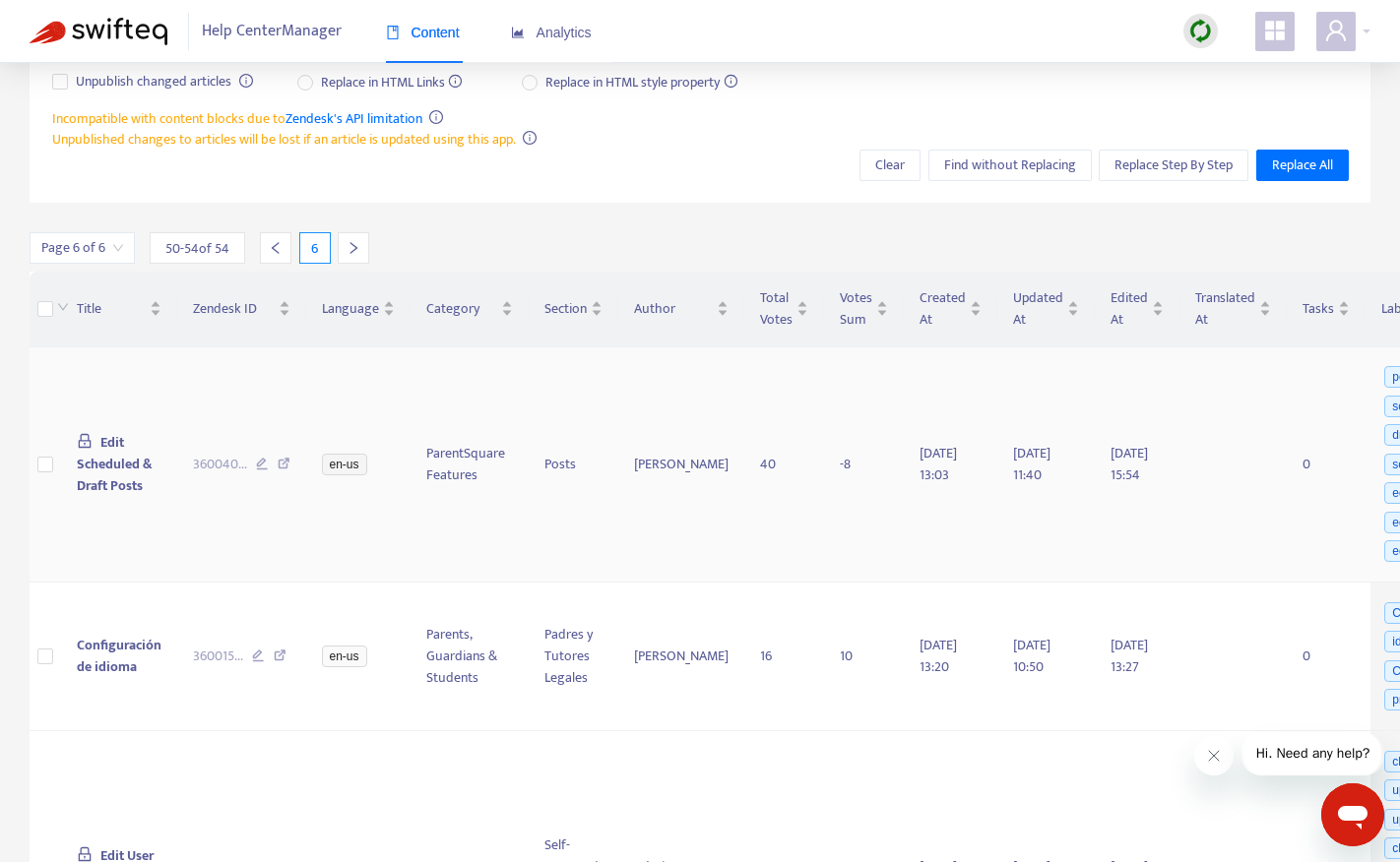 click on "Edit Scheduled & Draft Posts" at bounding box center [114, 463] 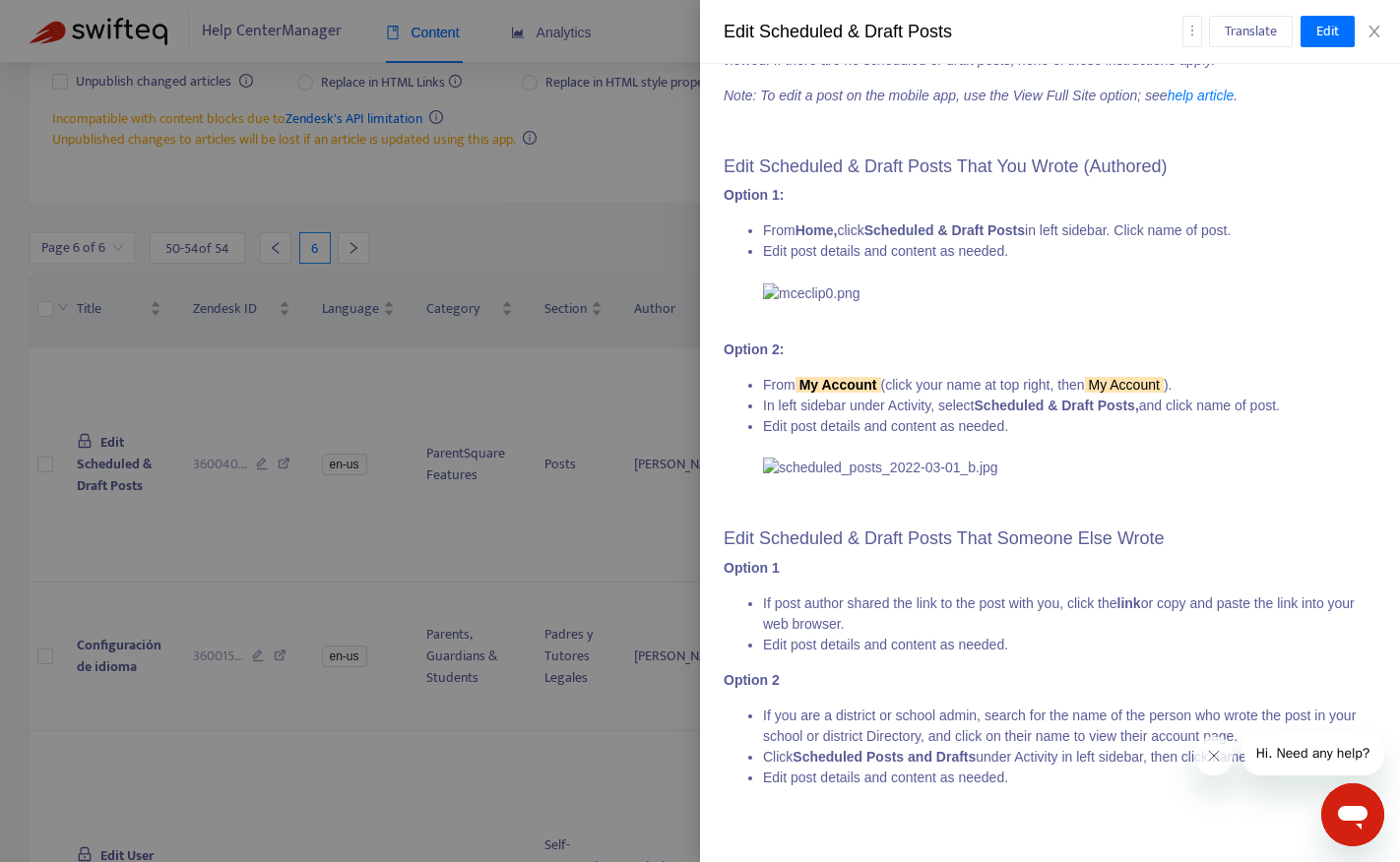 click at bounding box center [700, 431] 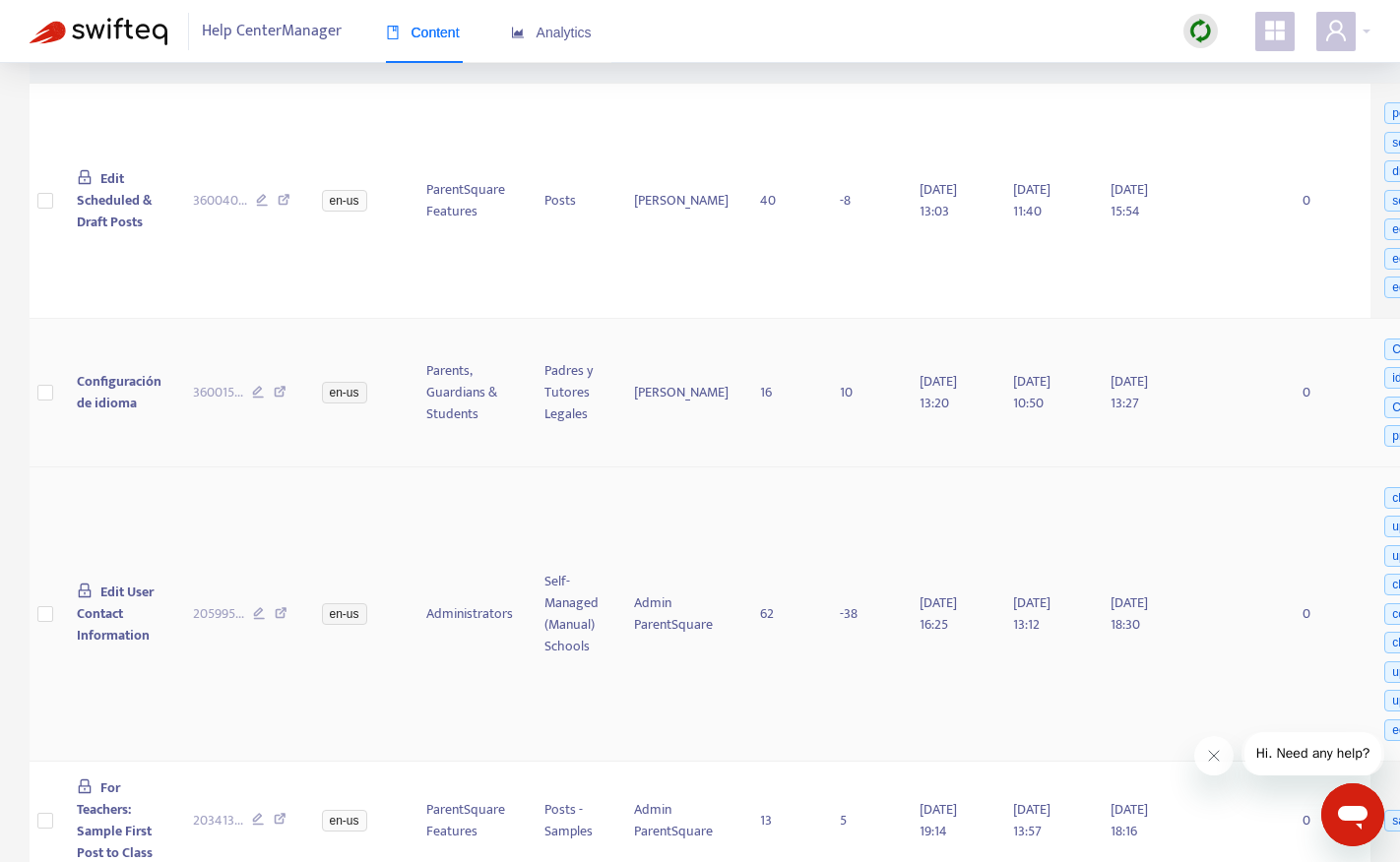scroll, scrollTop: 529, scrollLeft: 0, axis: vertical 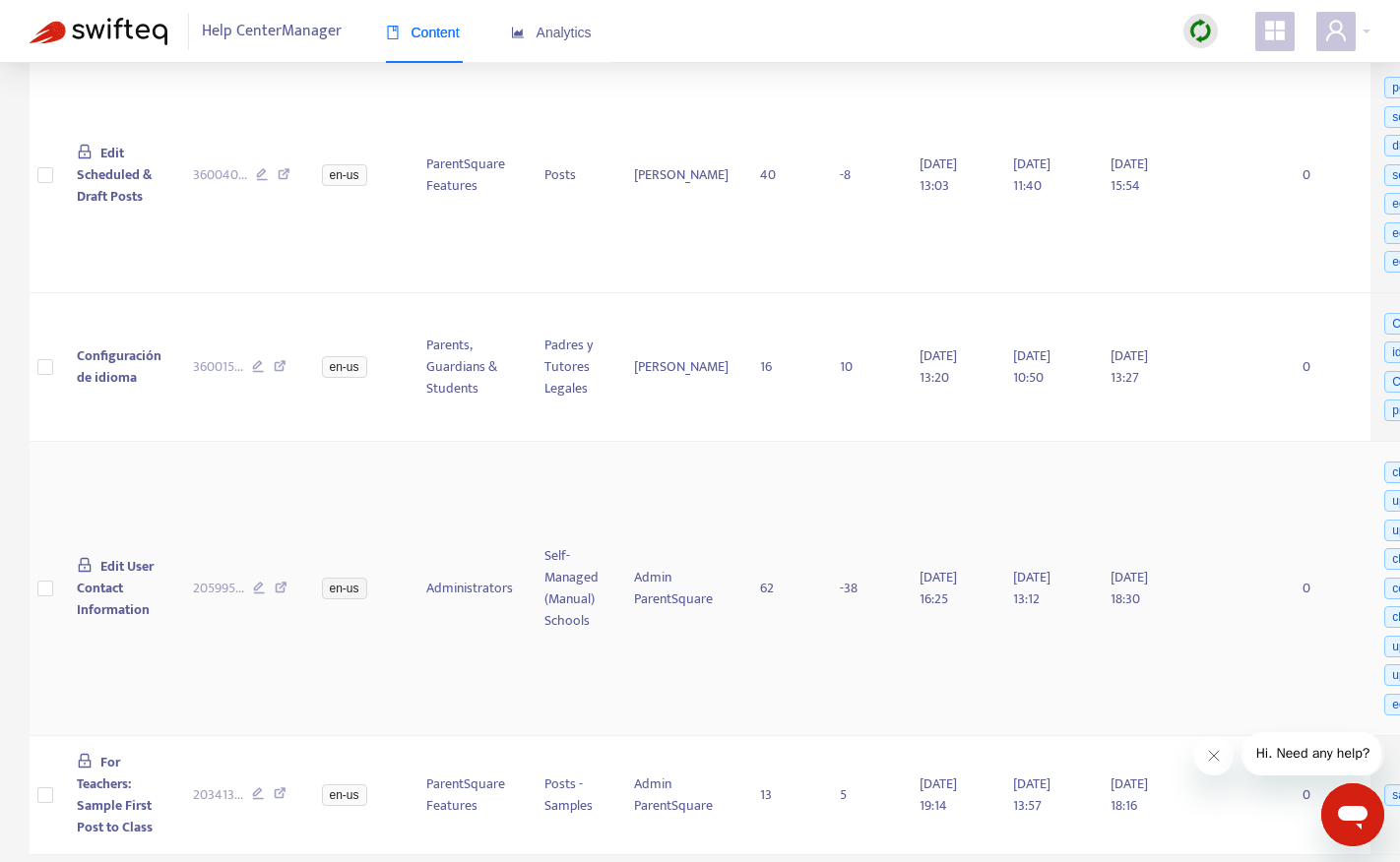 click on "Edit User Contact Information" at bounding box center (115, 587) 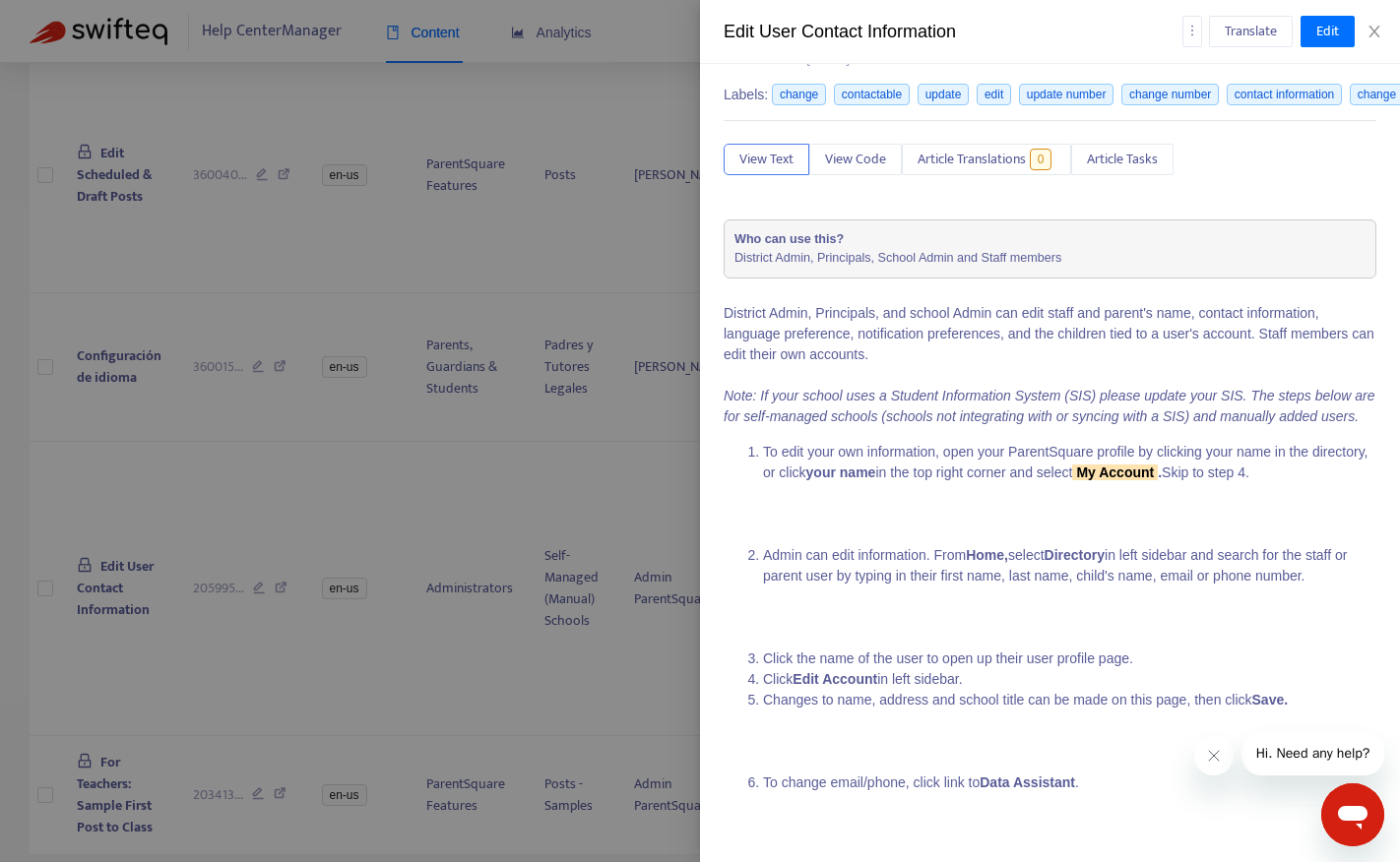 scroll, scrollTop: 89, scrollLeft: 0, axis: vertical 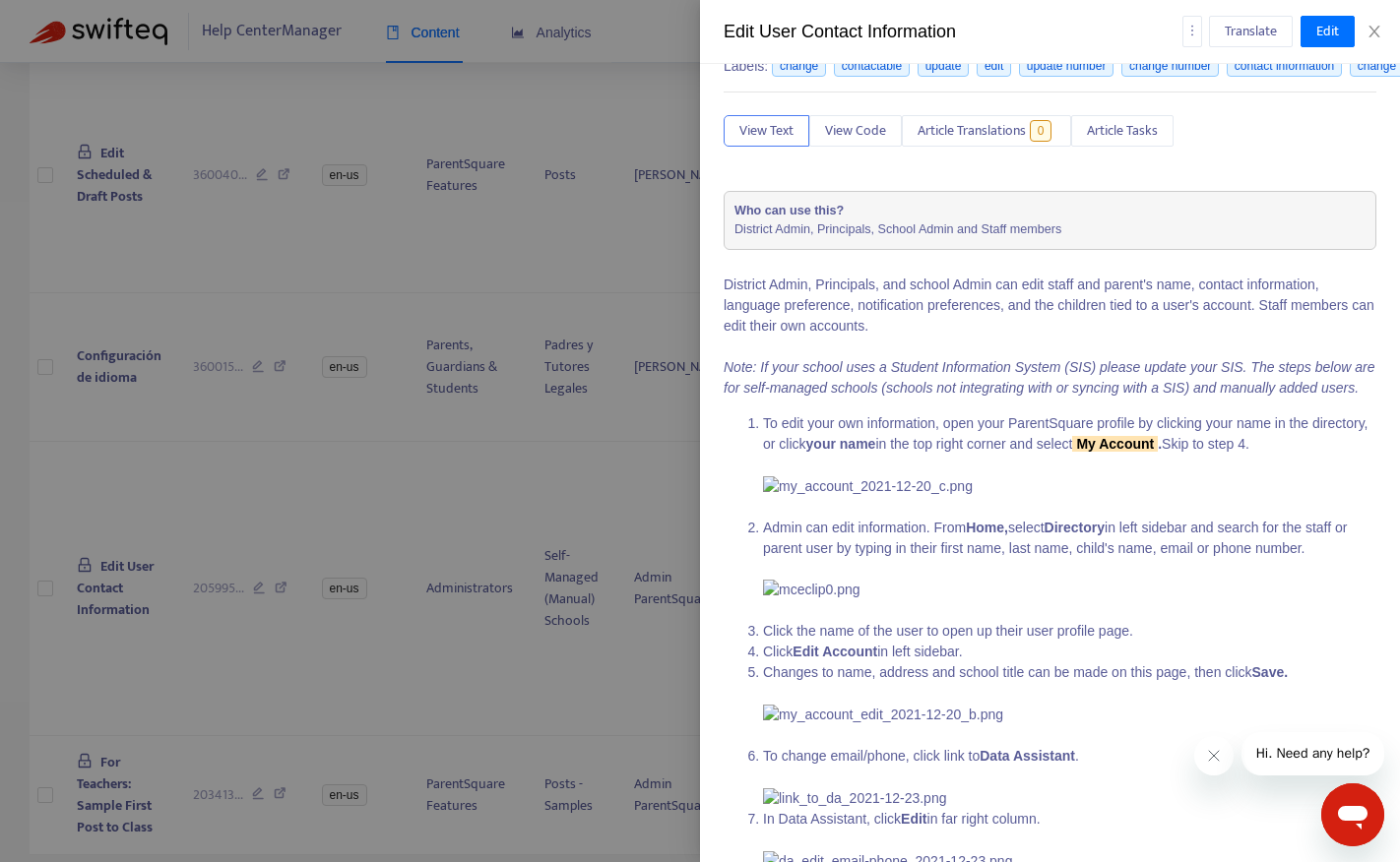 click at bounding box center [700, 431] 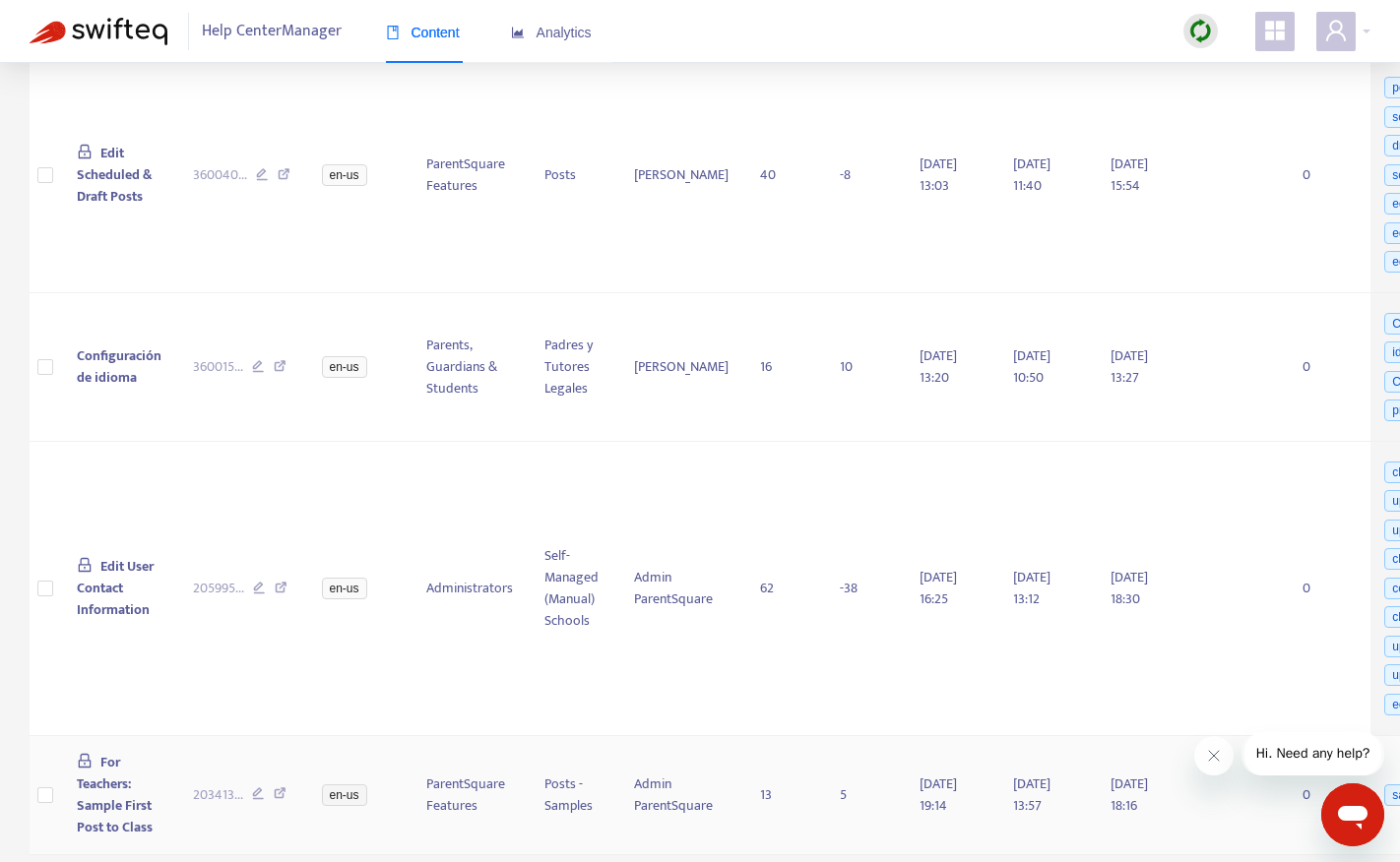 click on "For Teachers: Sample First Post to Class" at bounding box center [114, 794] 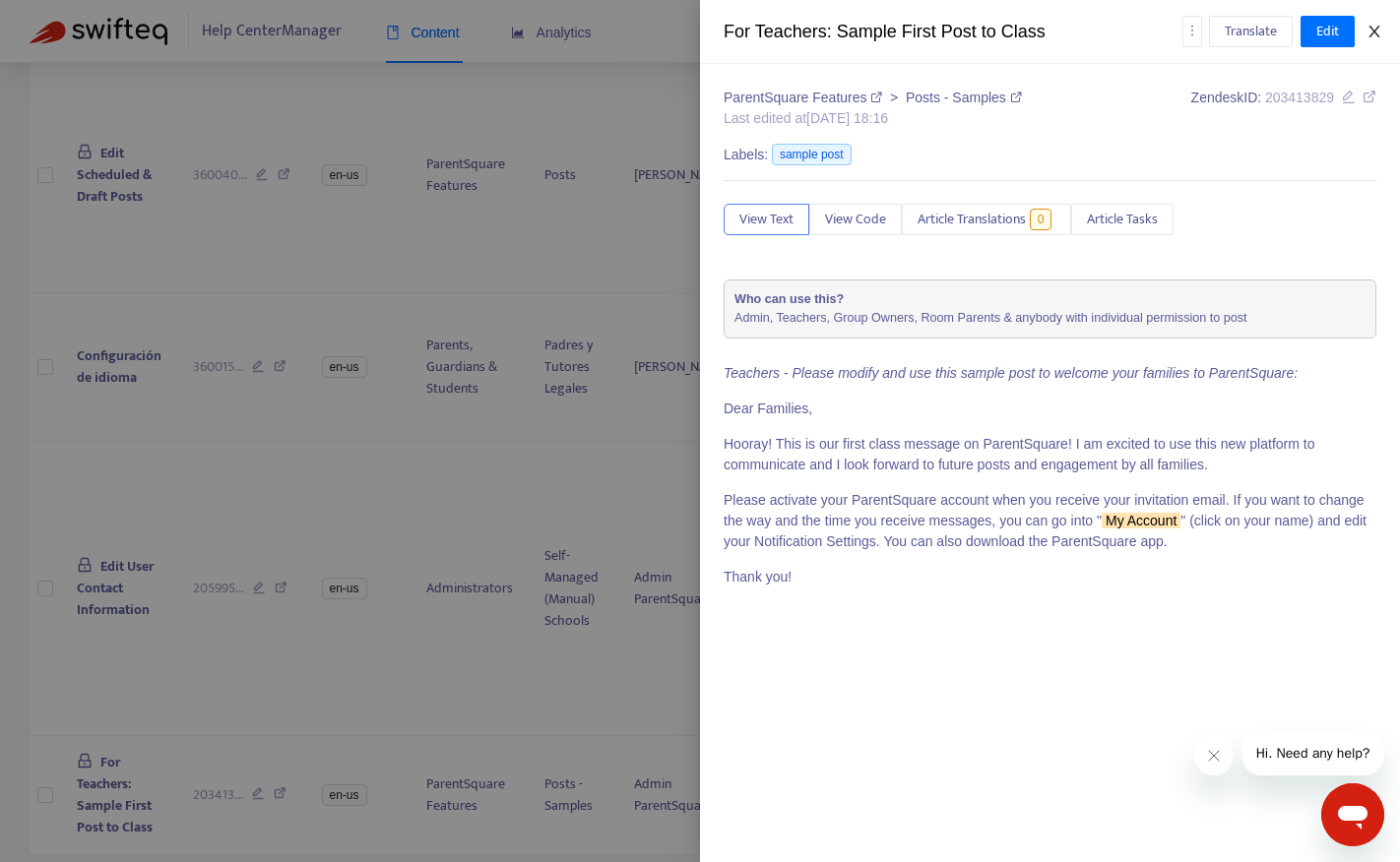 click 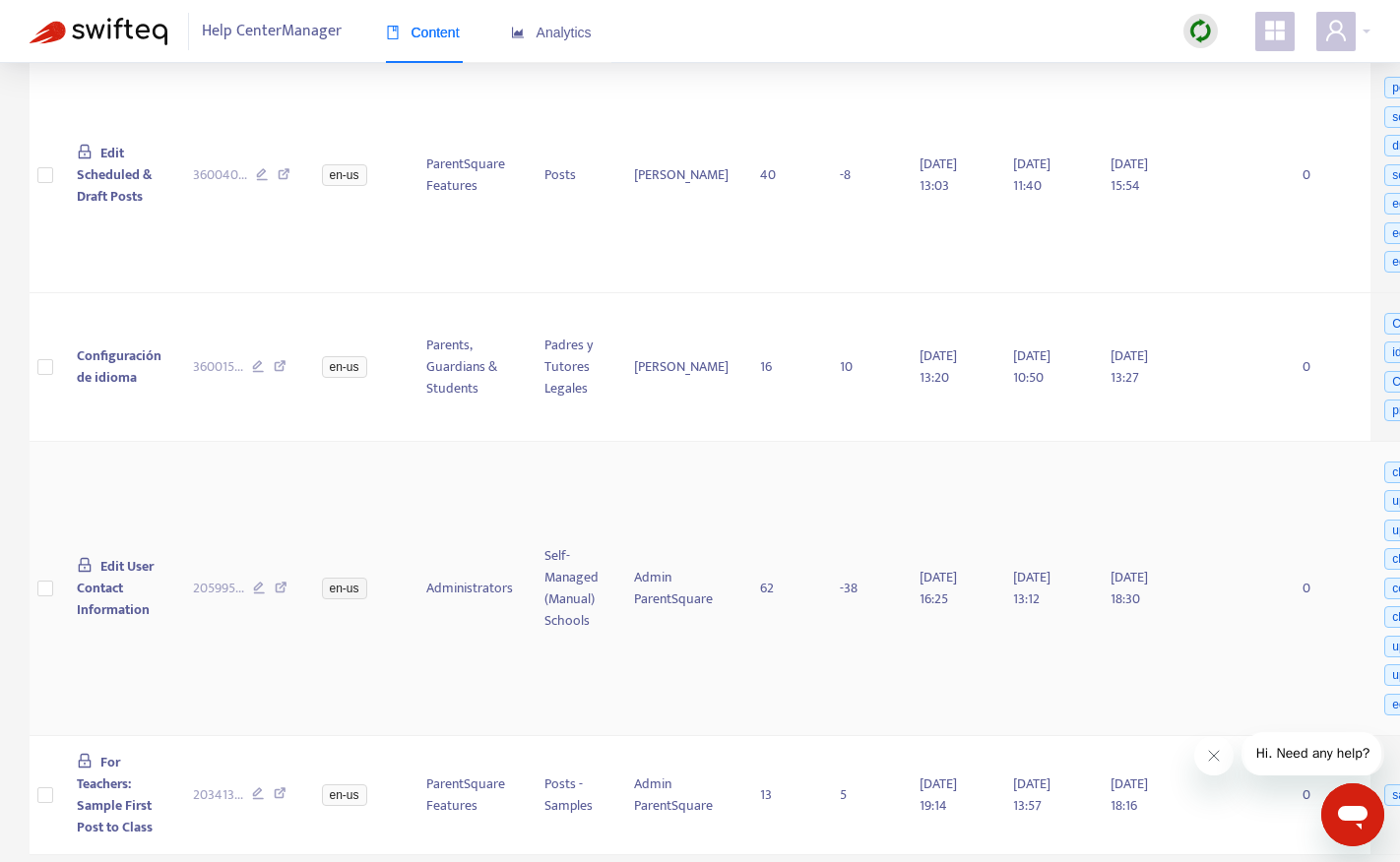 scroll, scrollTop: 0, scrollLeft: 0, axis: both 